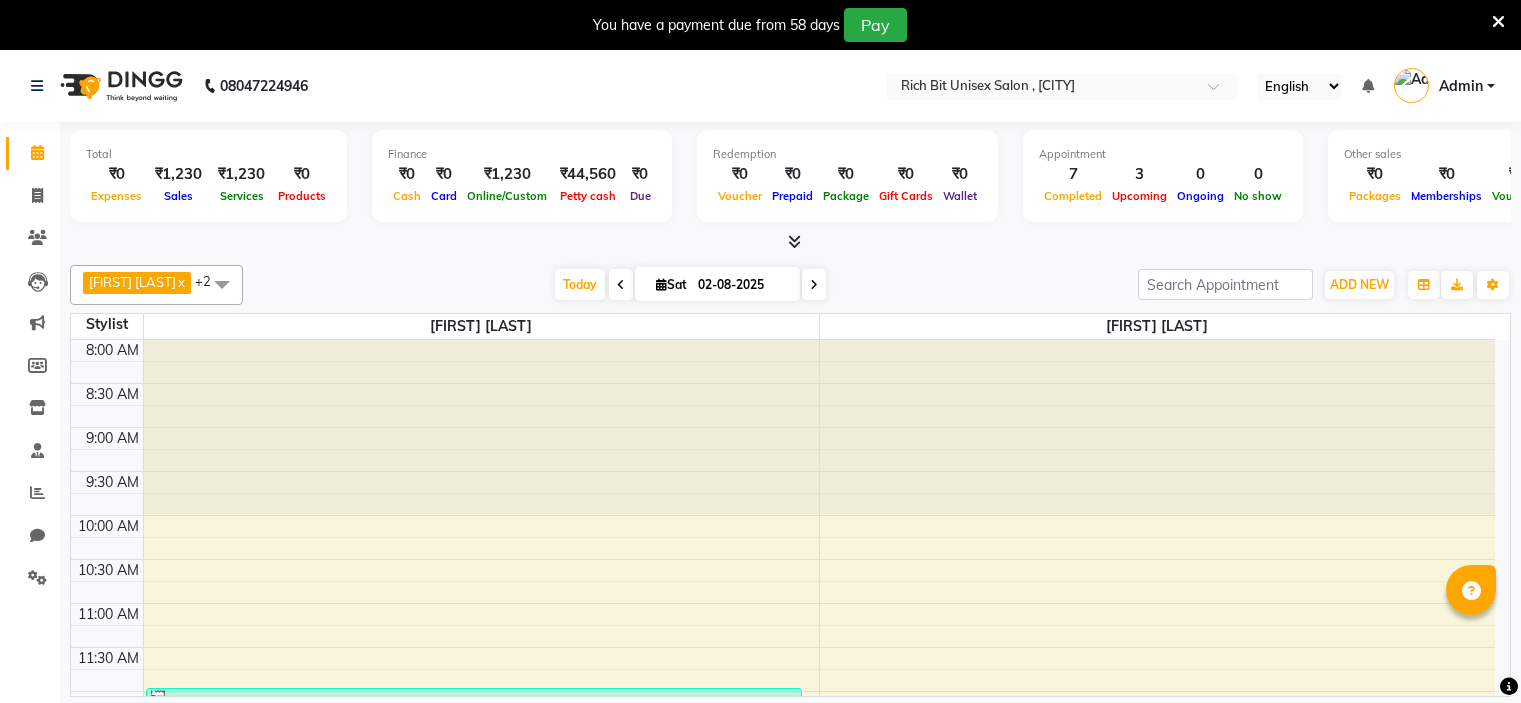 scroll, scrollTop: 51, scrollLeft: 0, axis: vertical 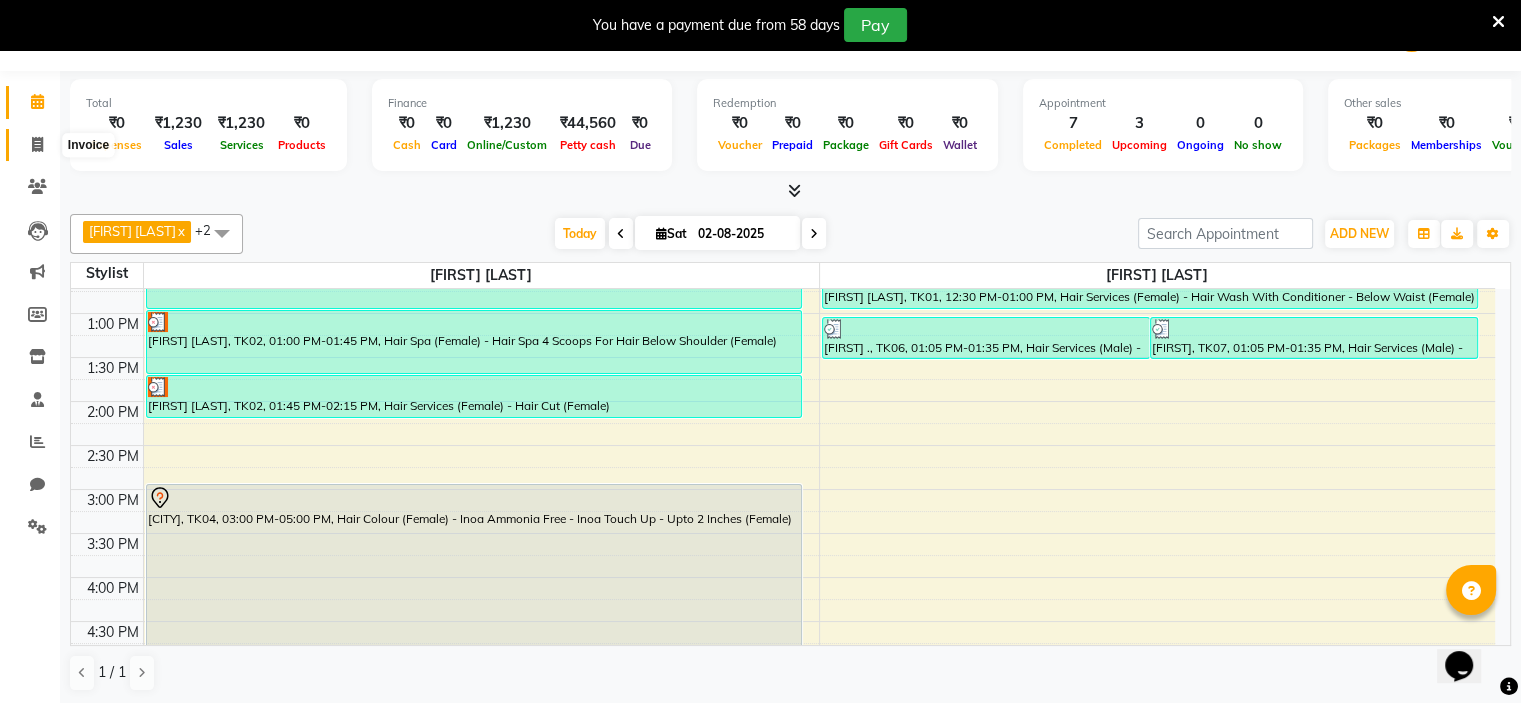 click 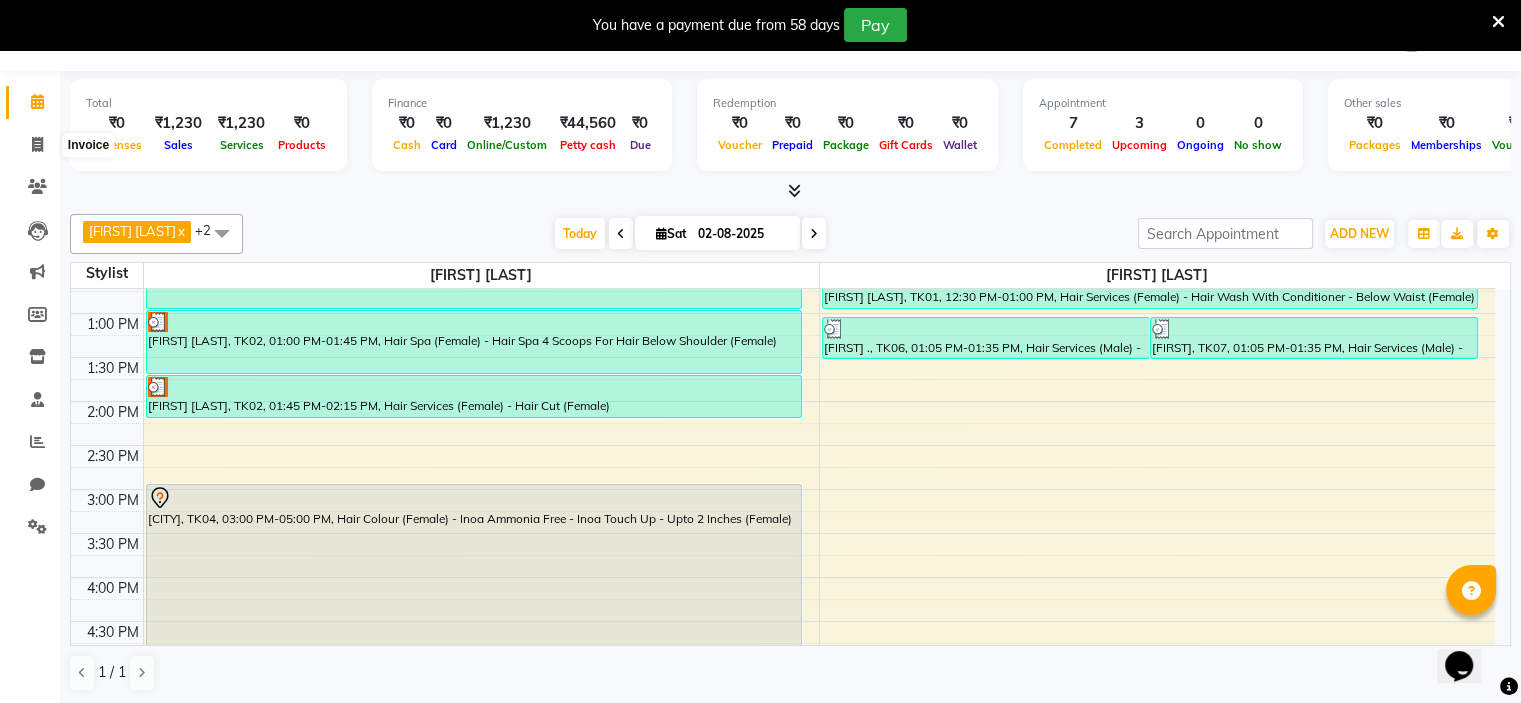 select on "service" 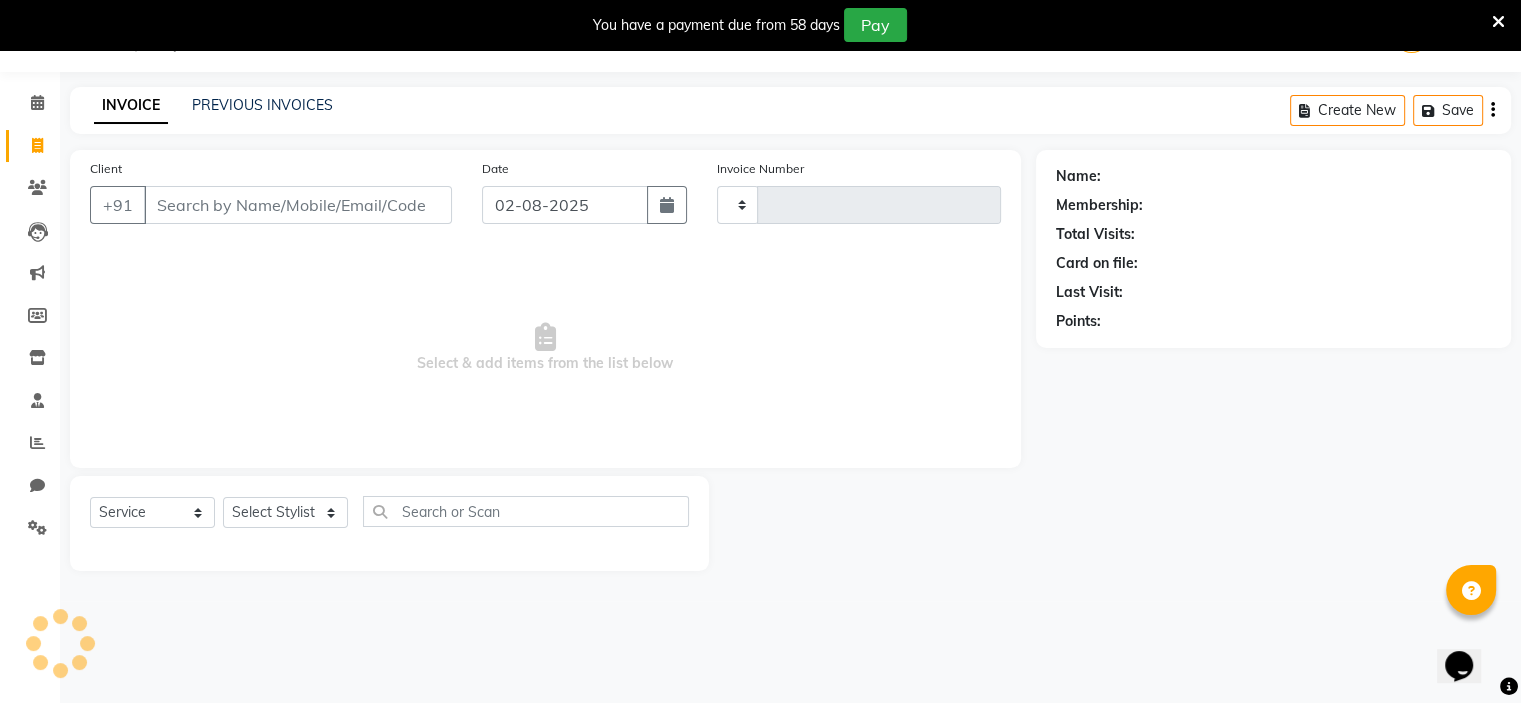 type on "0701" 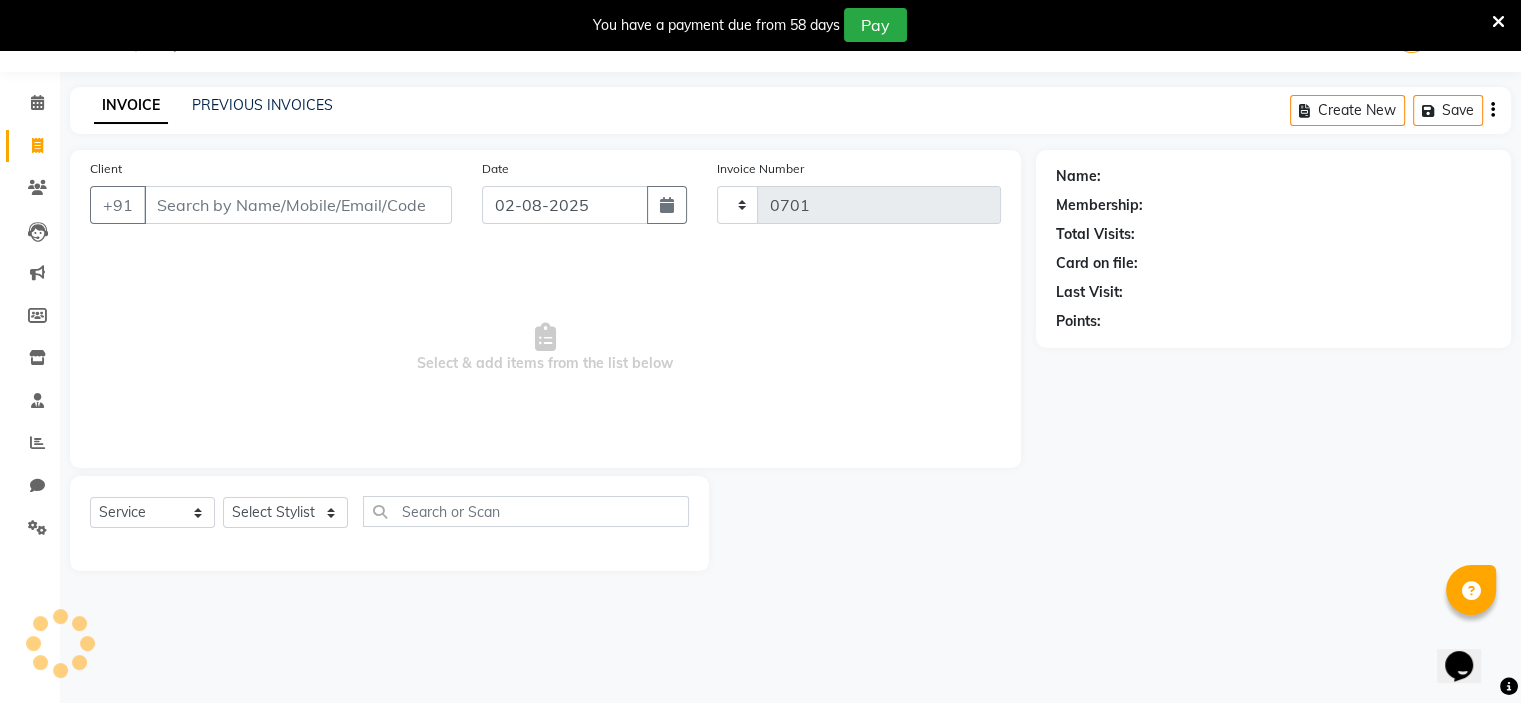 select on "7834" 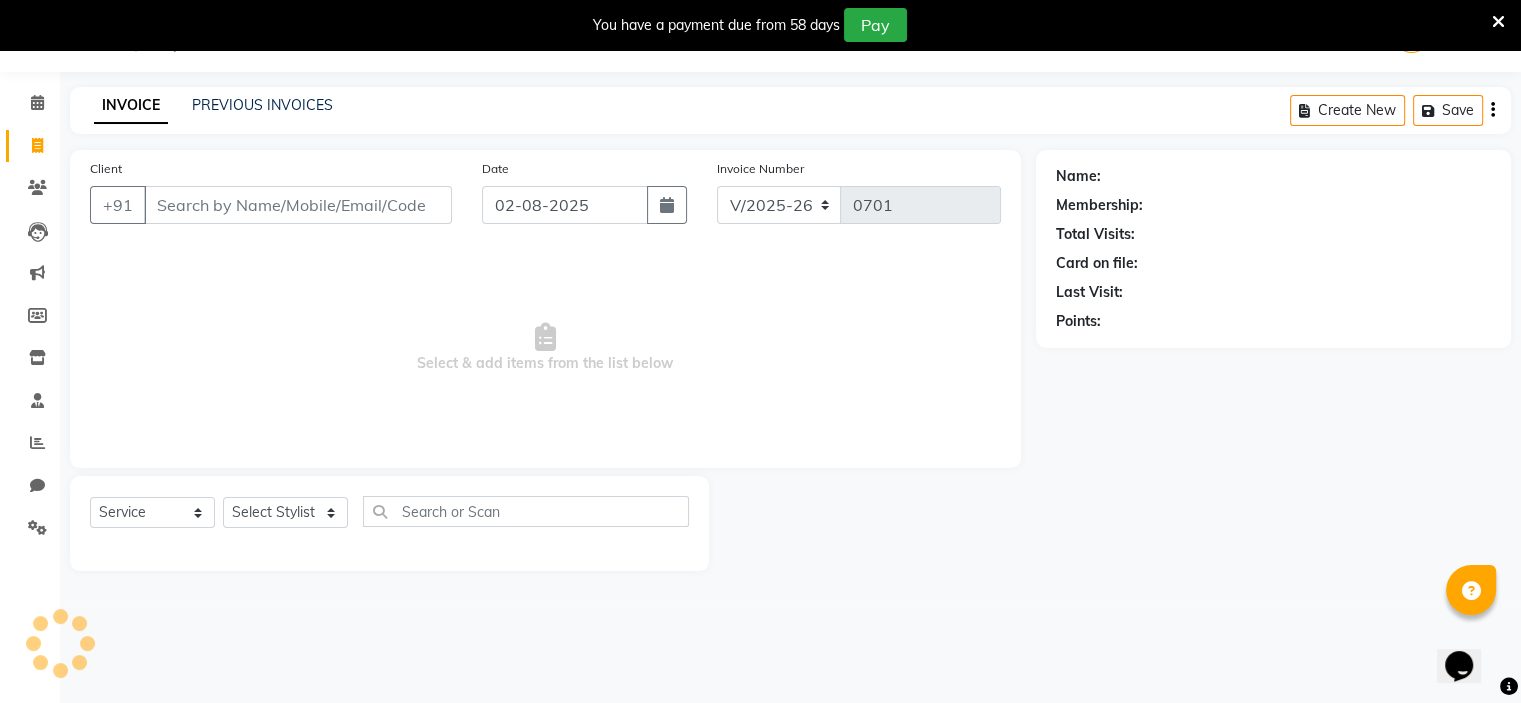 scroll, scrollTop: 50, scrollLeft: 0, axis: vertical 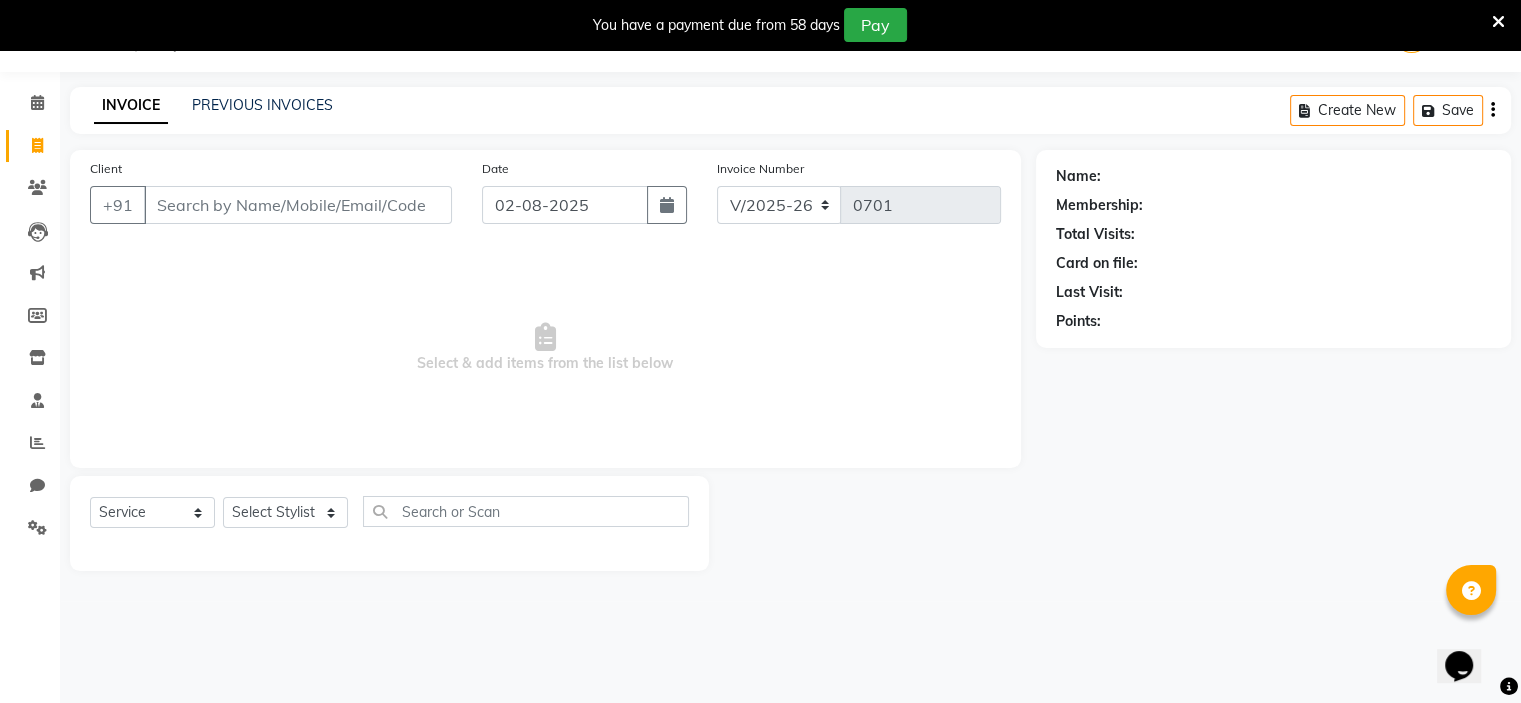 click on "Client" at bounding box center (298, 205) 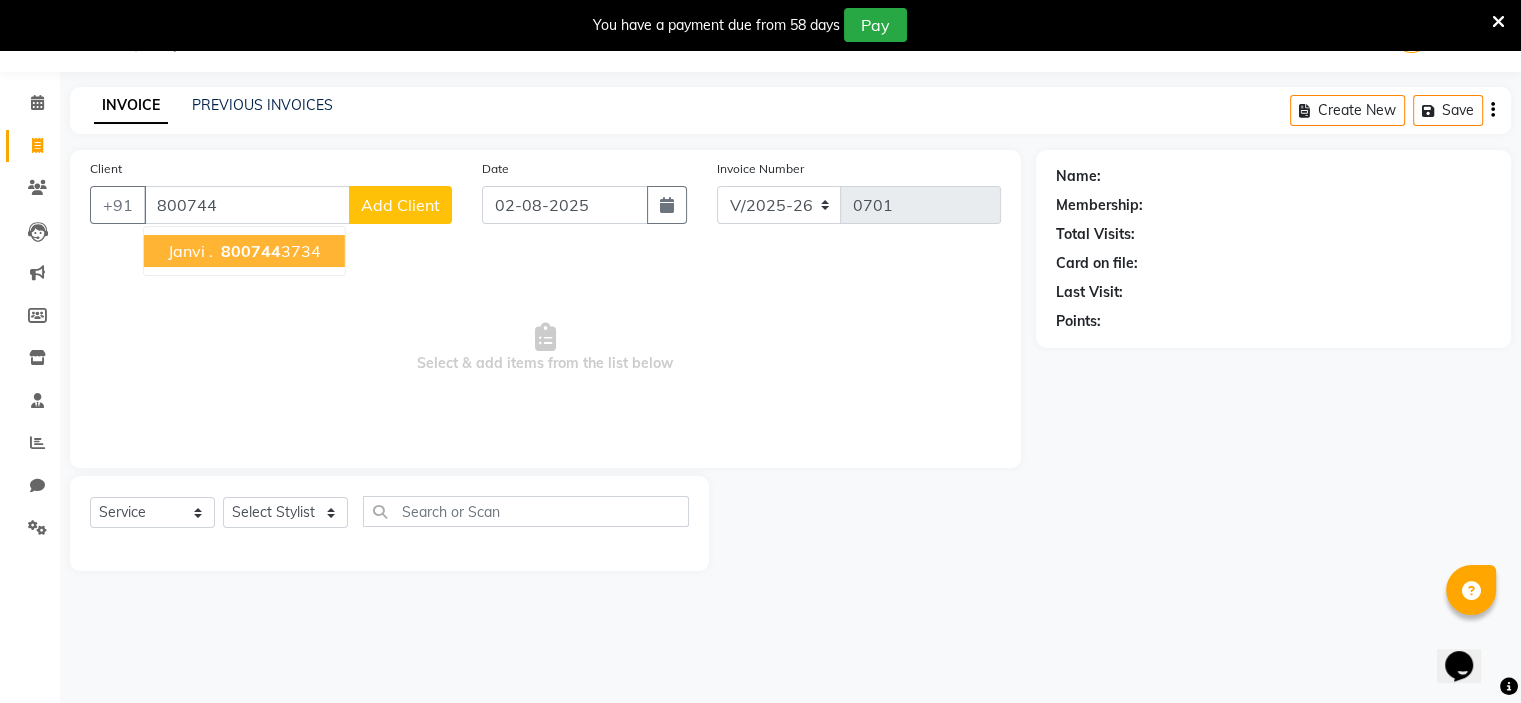 click on "Janvi .   800744 3734" at bounding box center (244, 251) 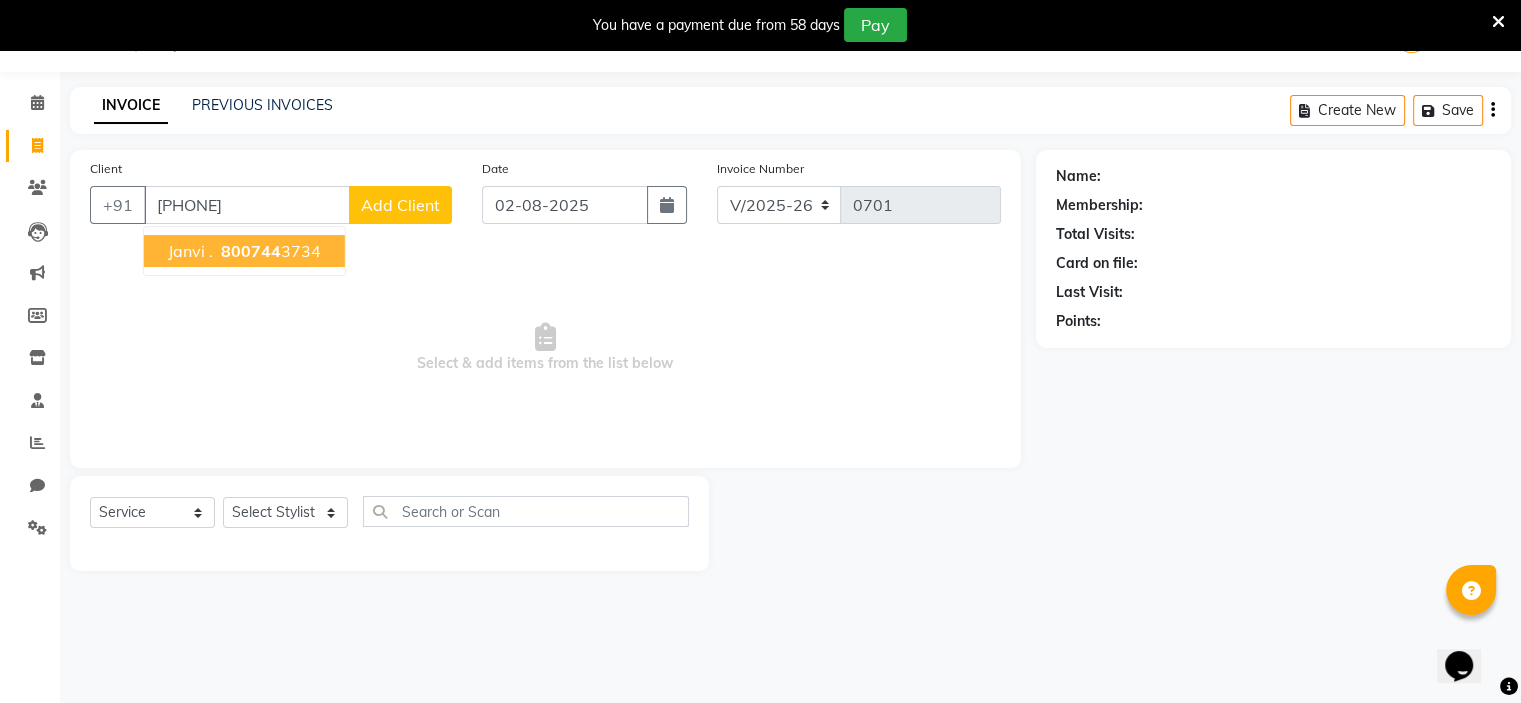 type on "8007443734" 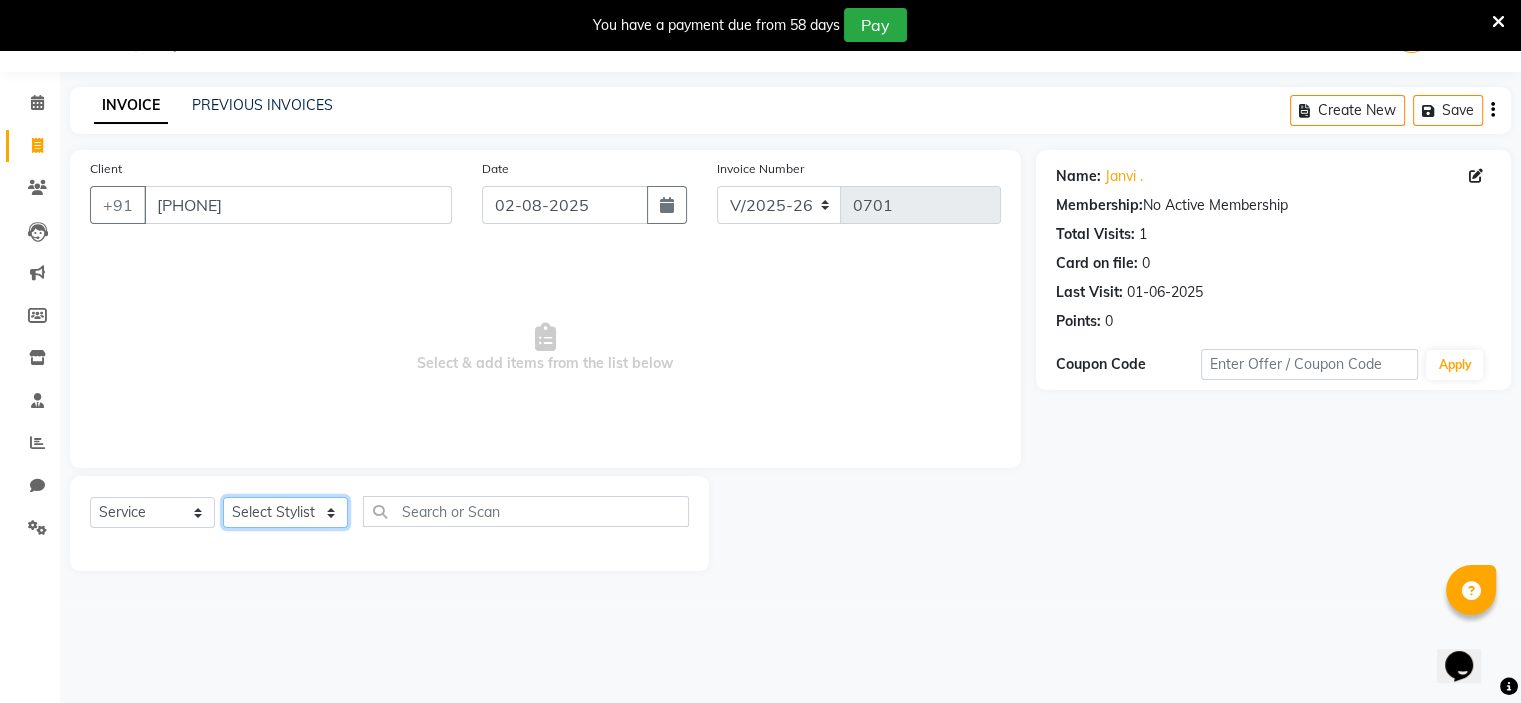 click on "Select Stylist [FIRST] [LAST] [FIRST] [LAST]" 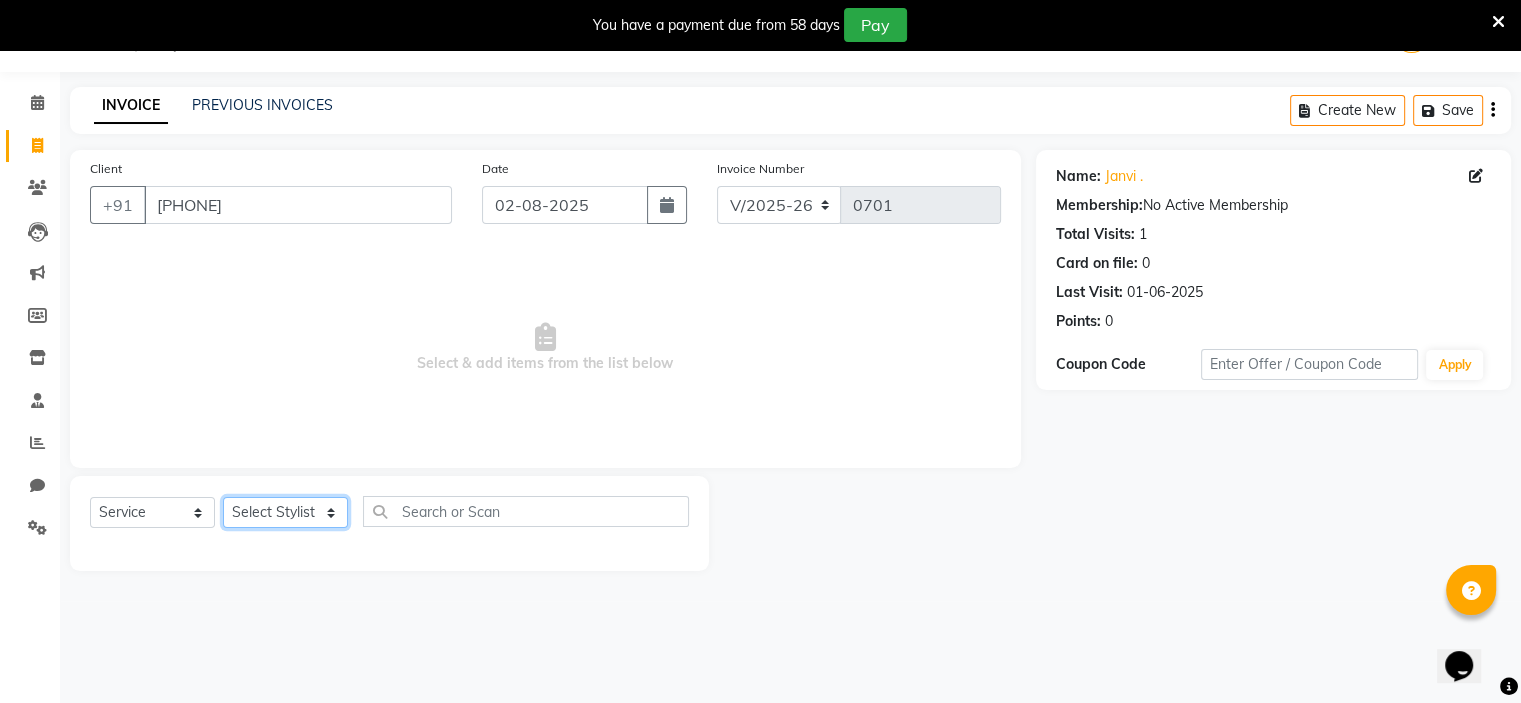 select on "70823" 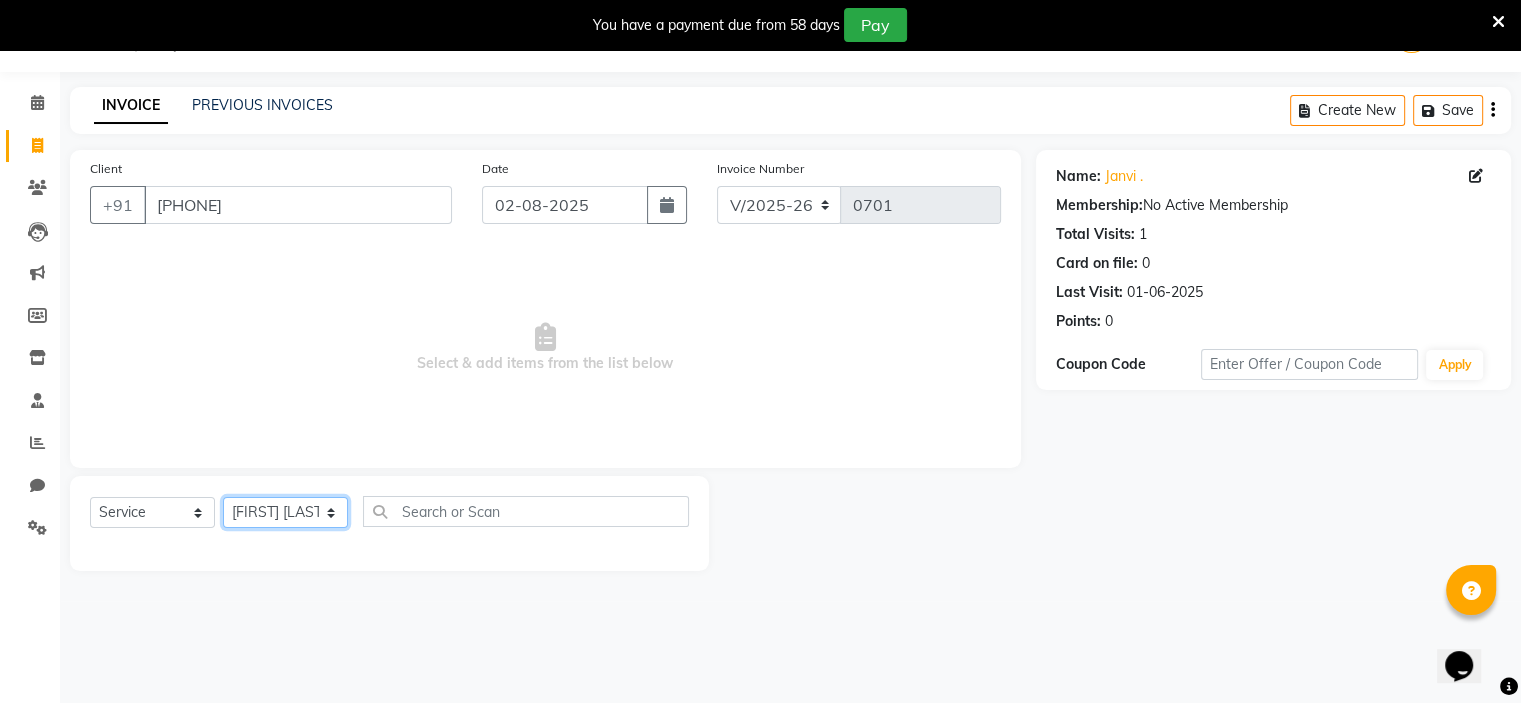 click on "Select Stylist [FIRST] [LAST] [FIRST] [LAST]" 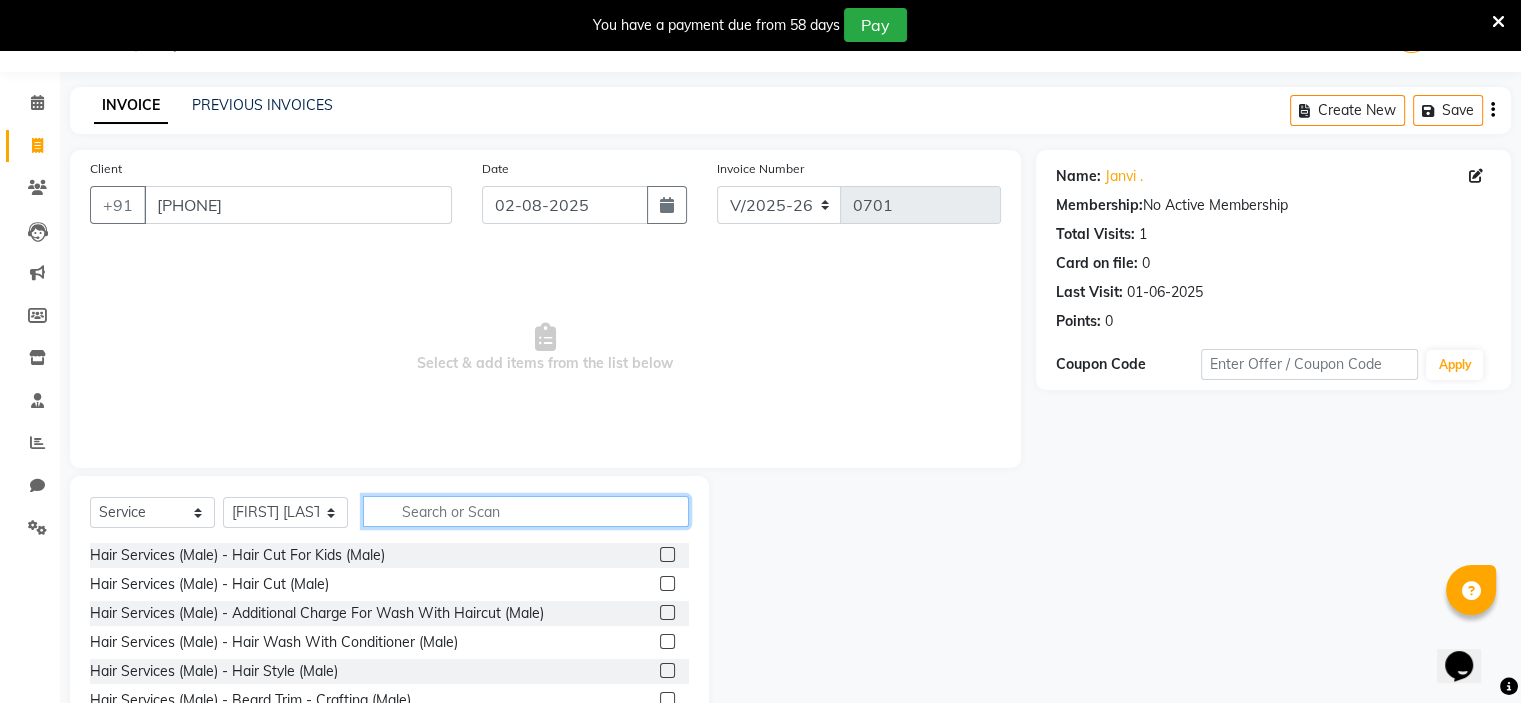 click 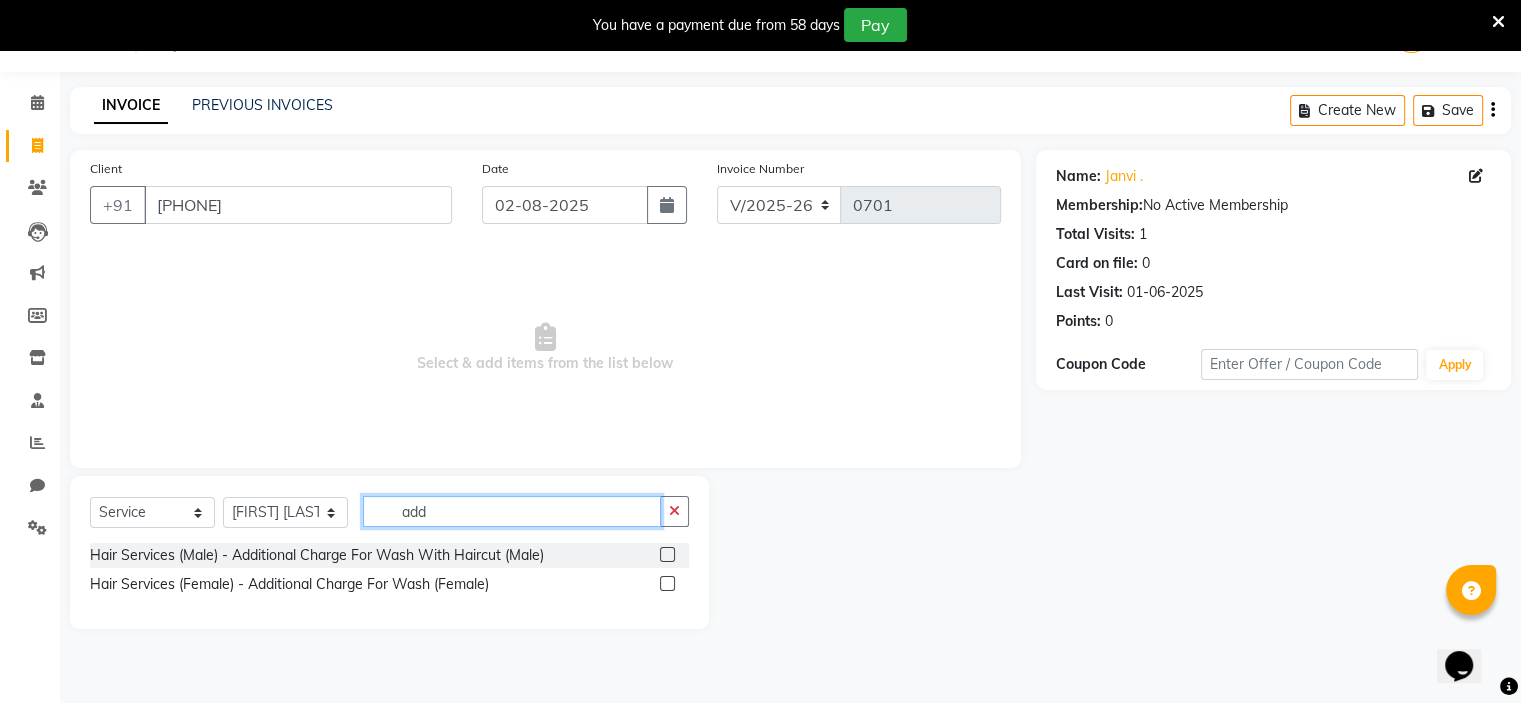 type on "add" 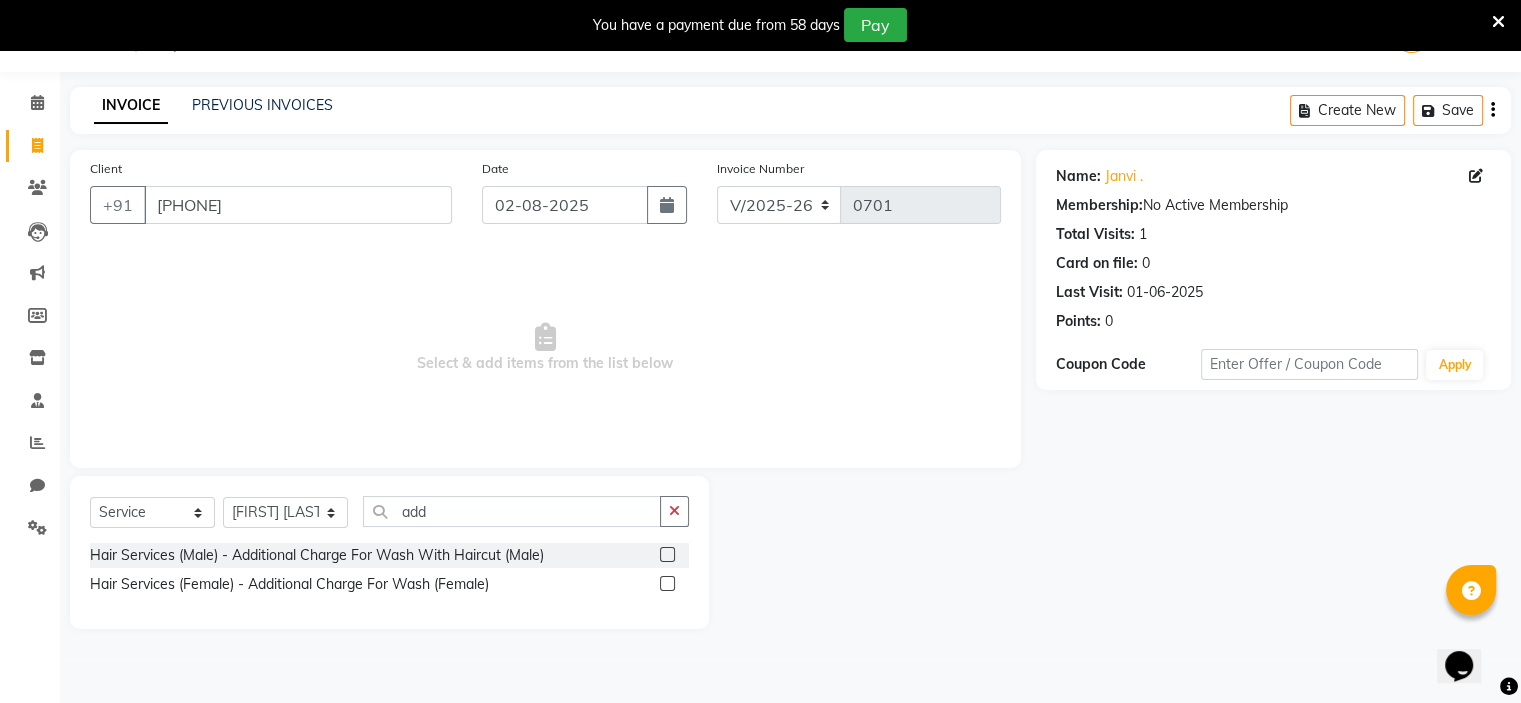 click 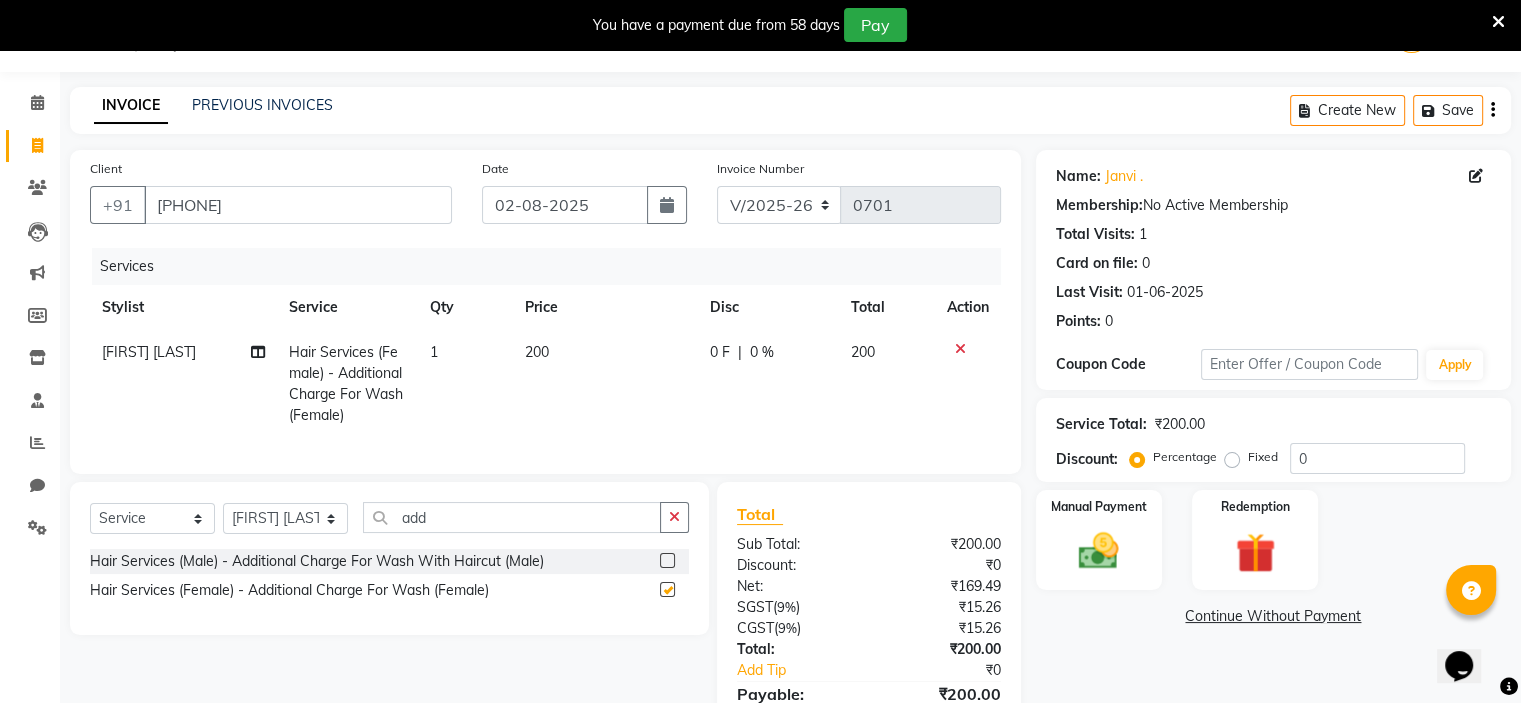checkbox on "false" 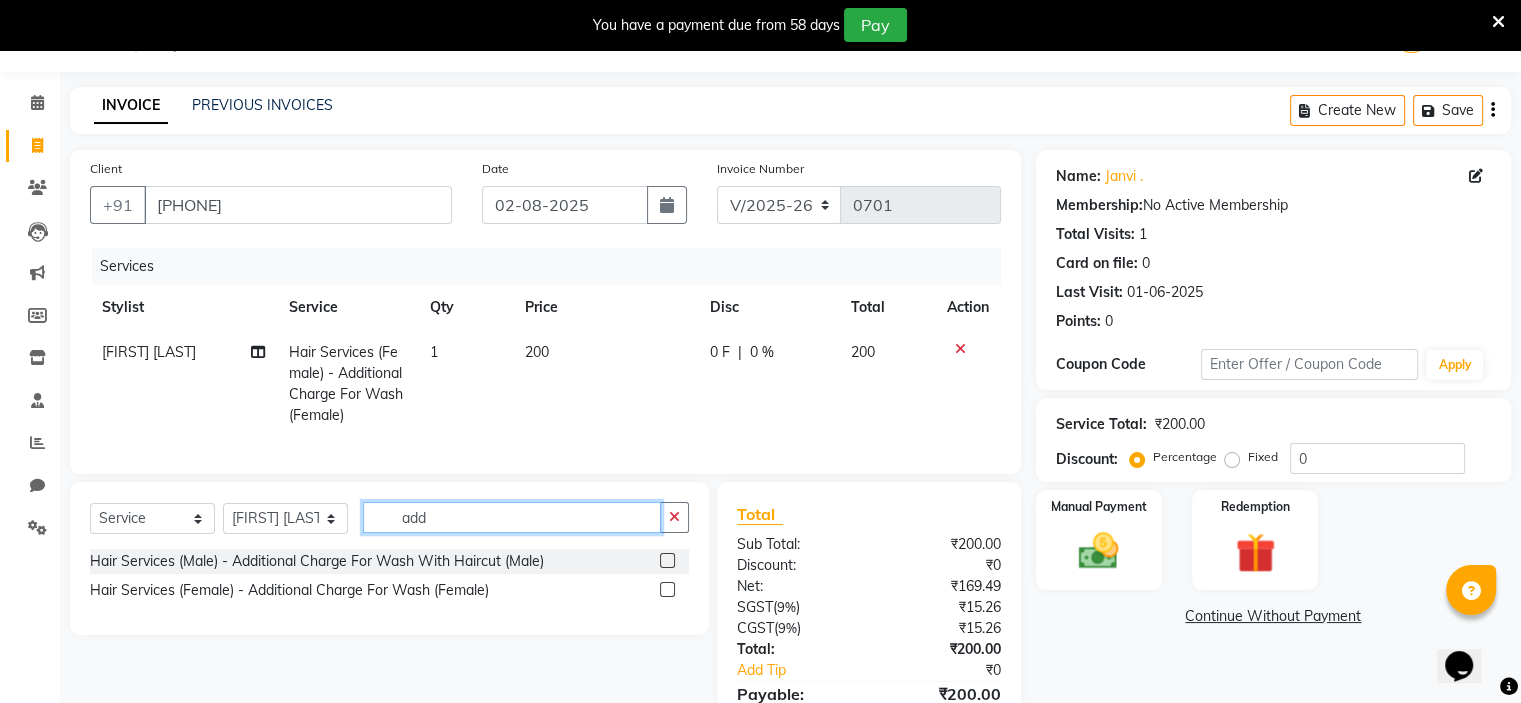 click on "add" 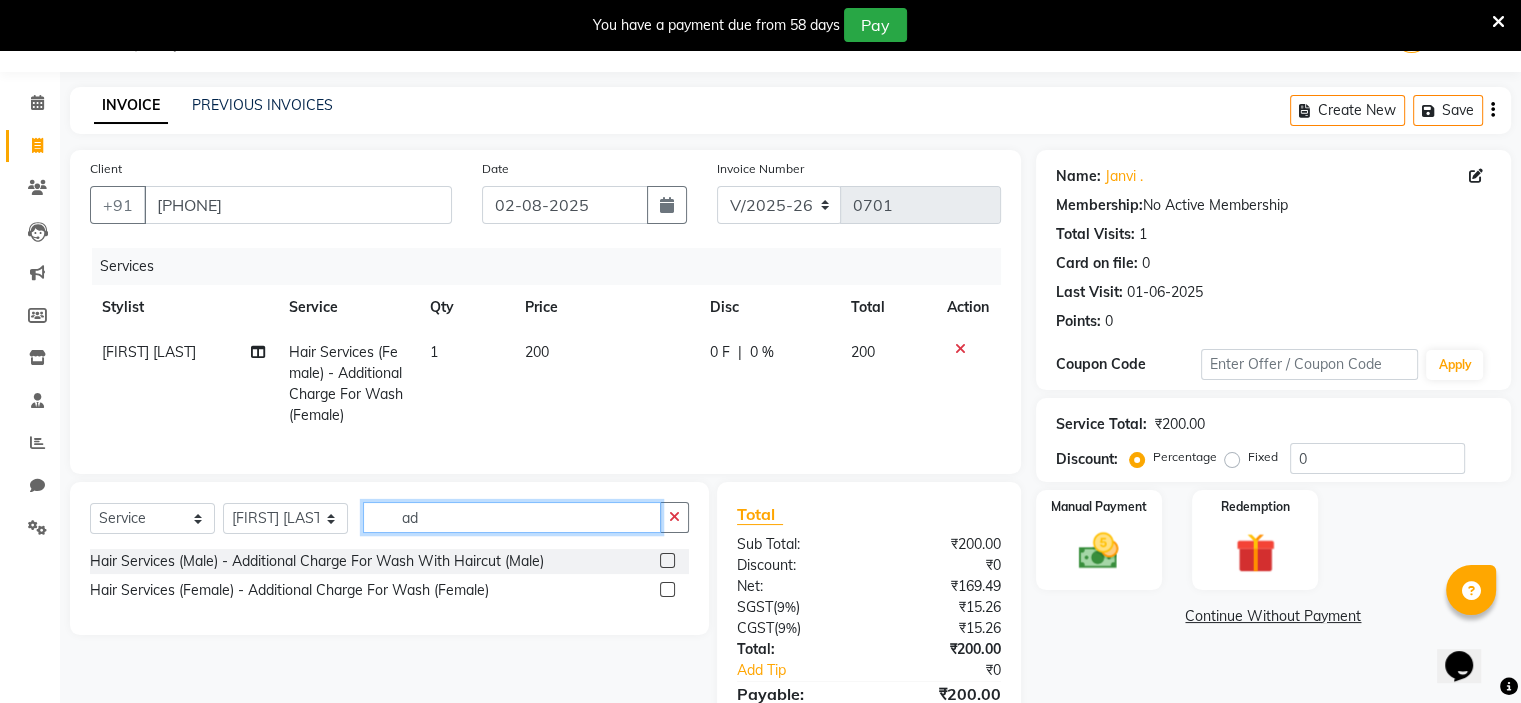 type on "a" 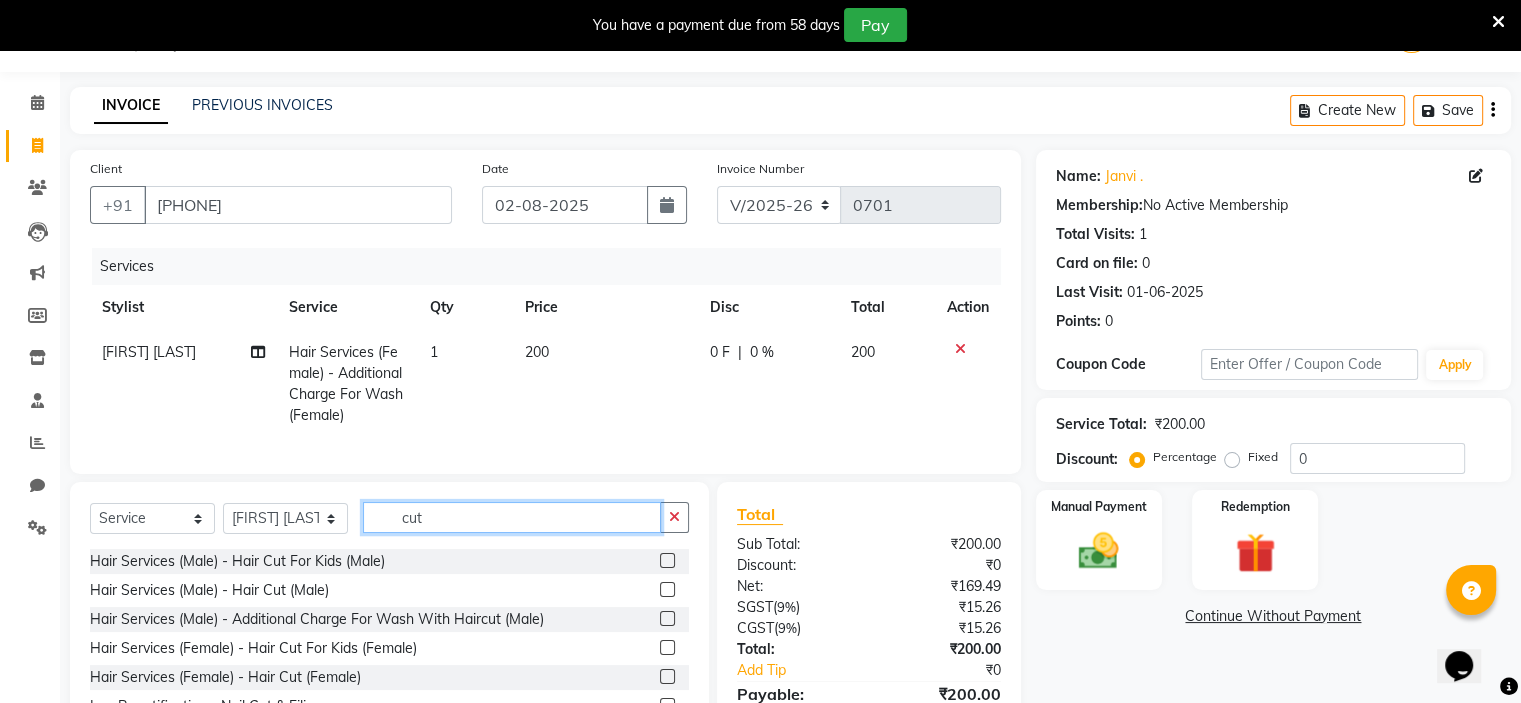 type on "cut" 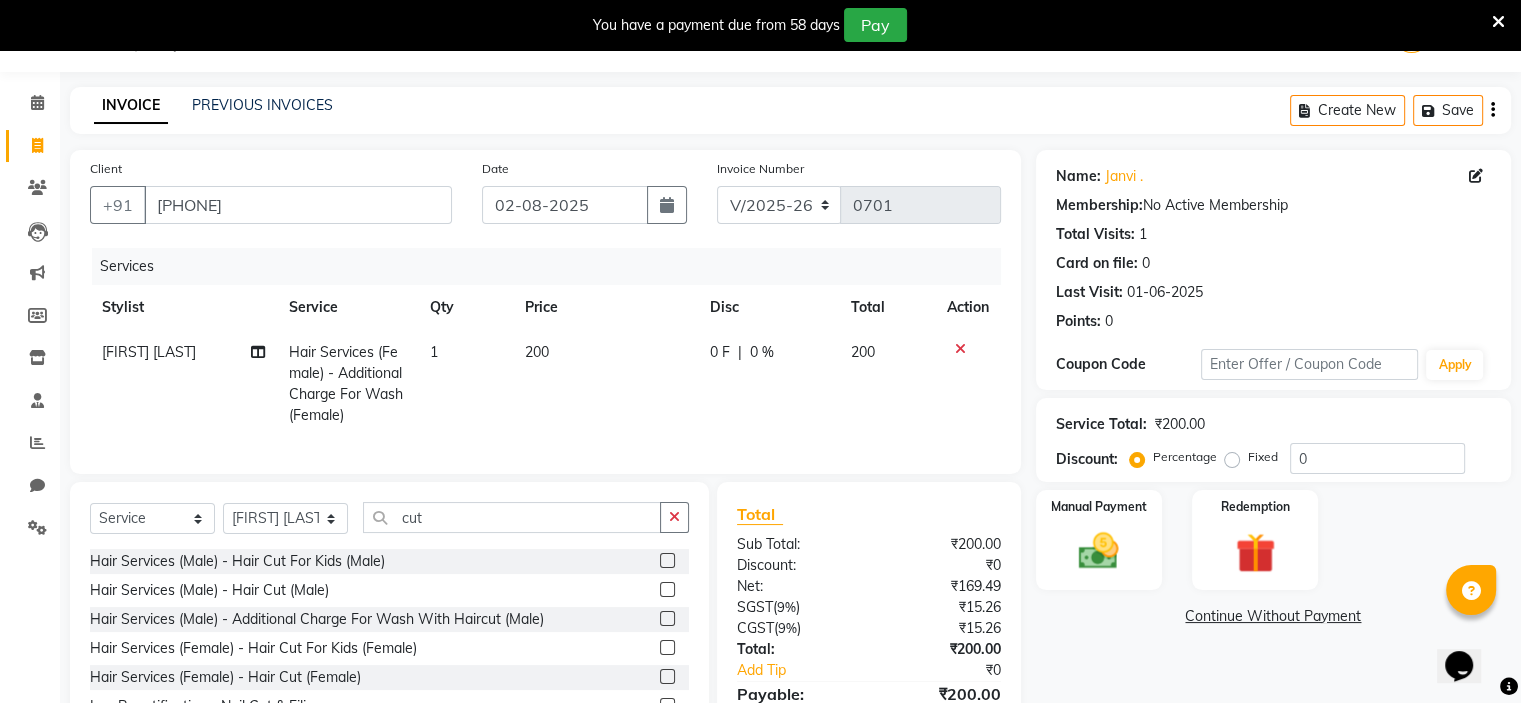 click 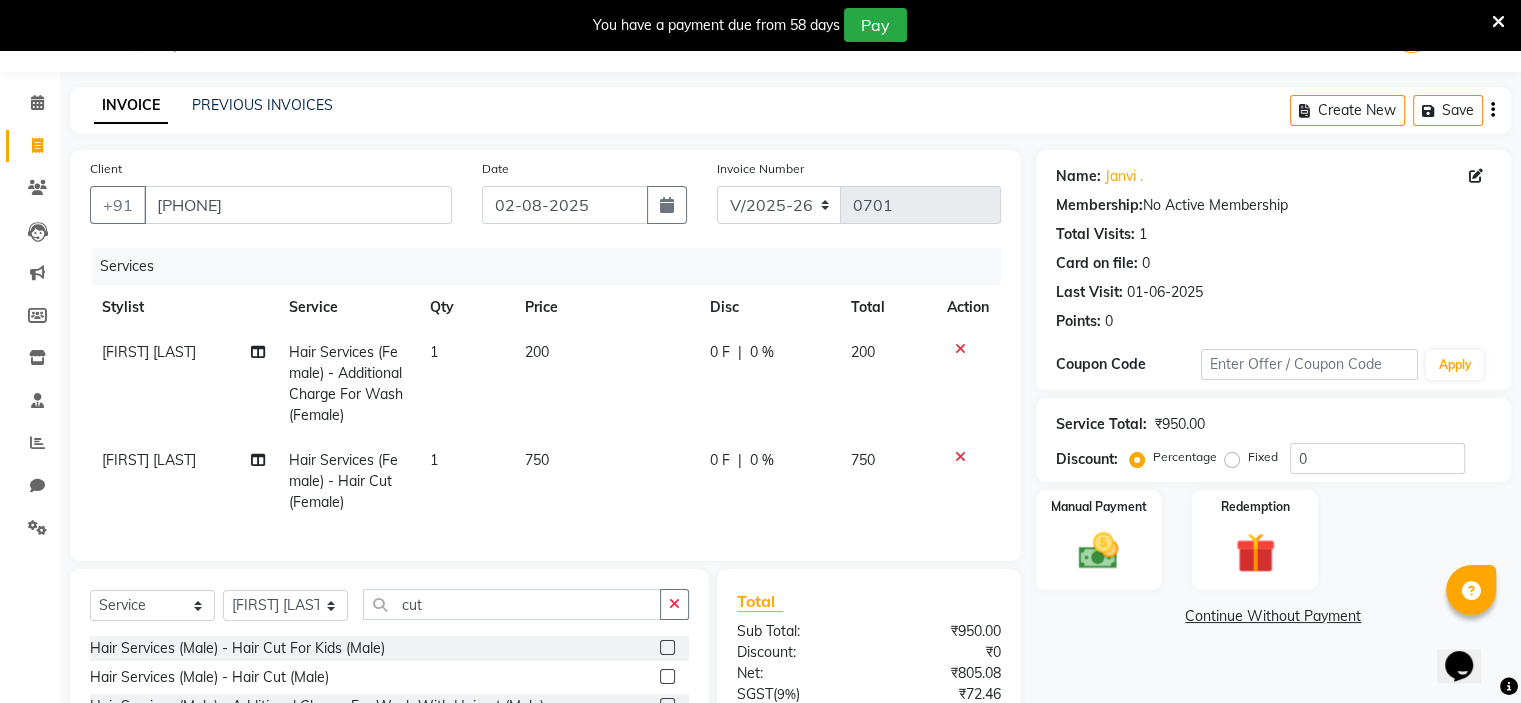 checkbox on "false" 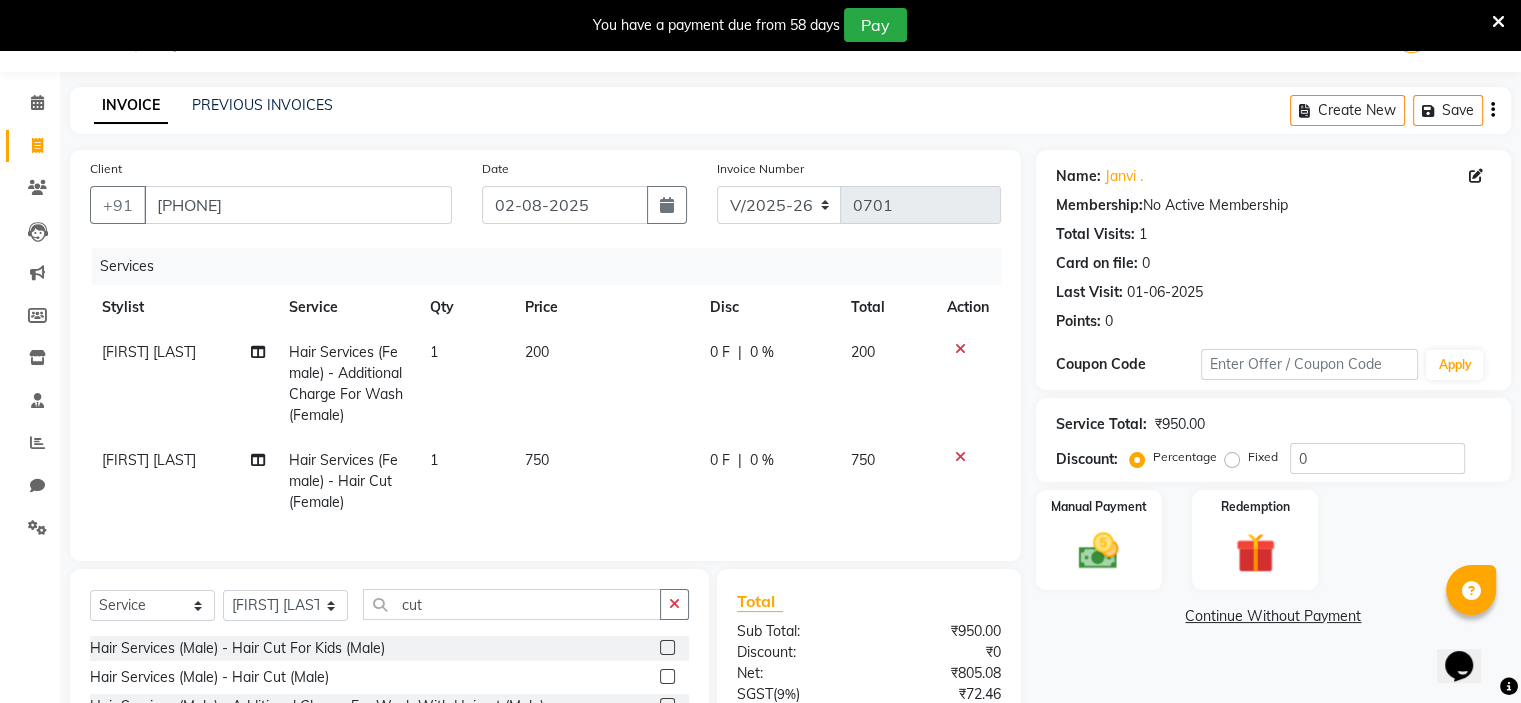 click on "0 F | 0 %" 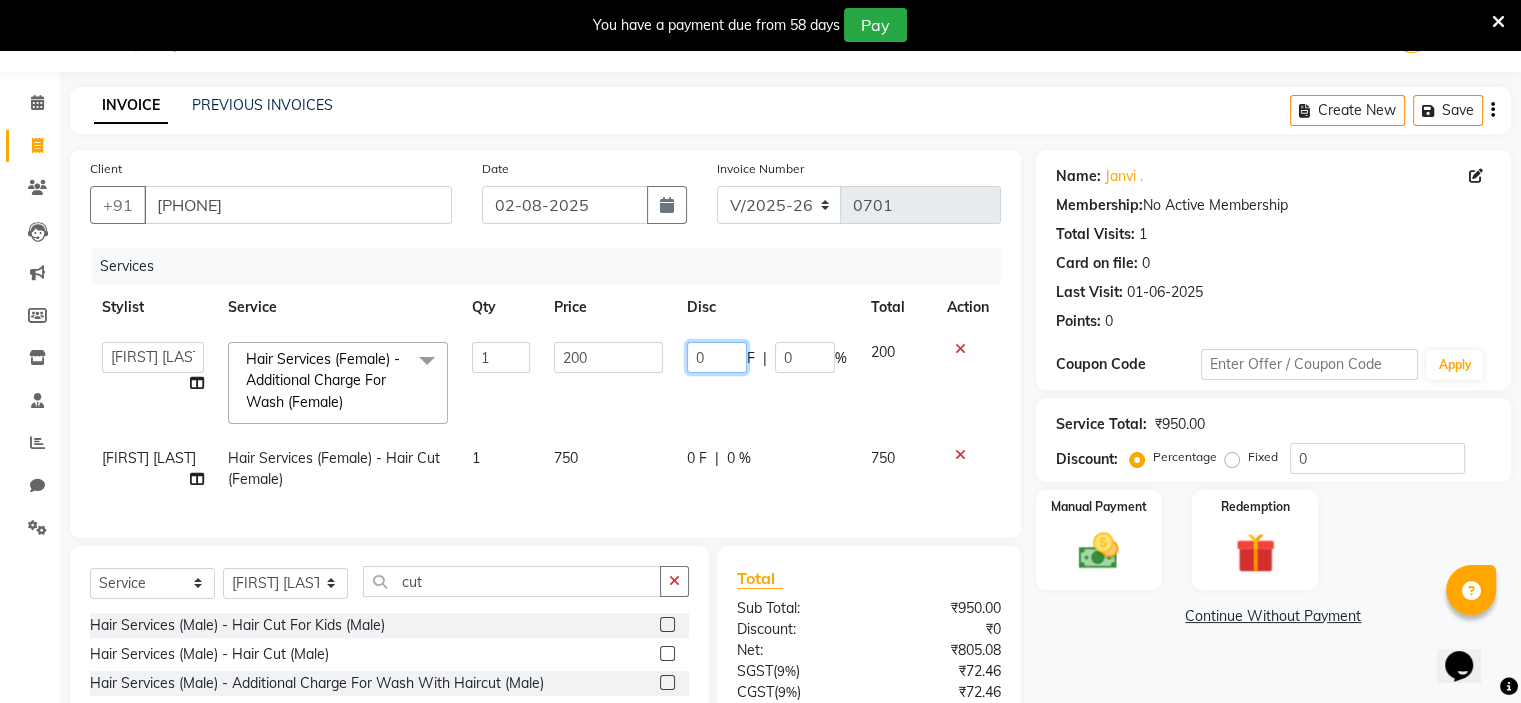 click on "0" 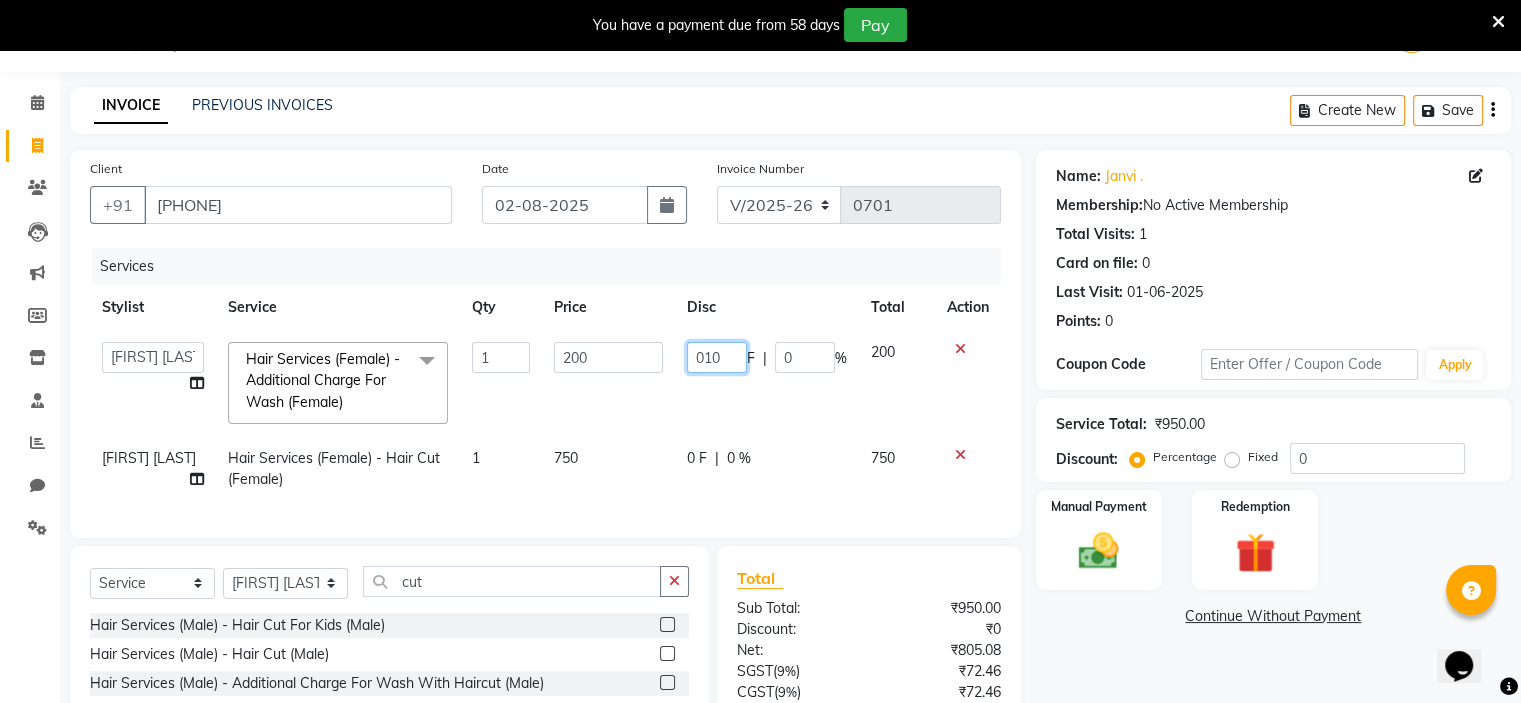 type on "0100" 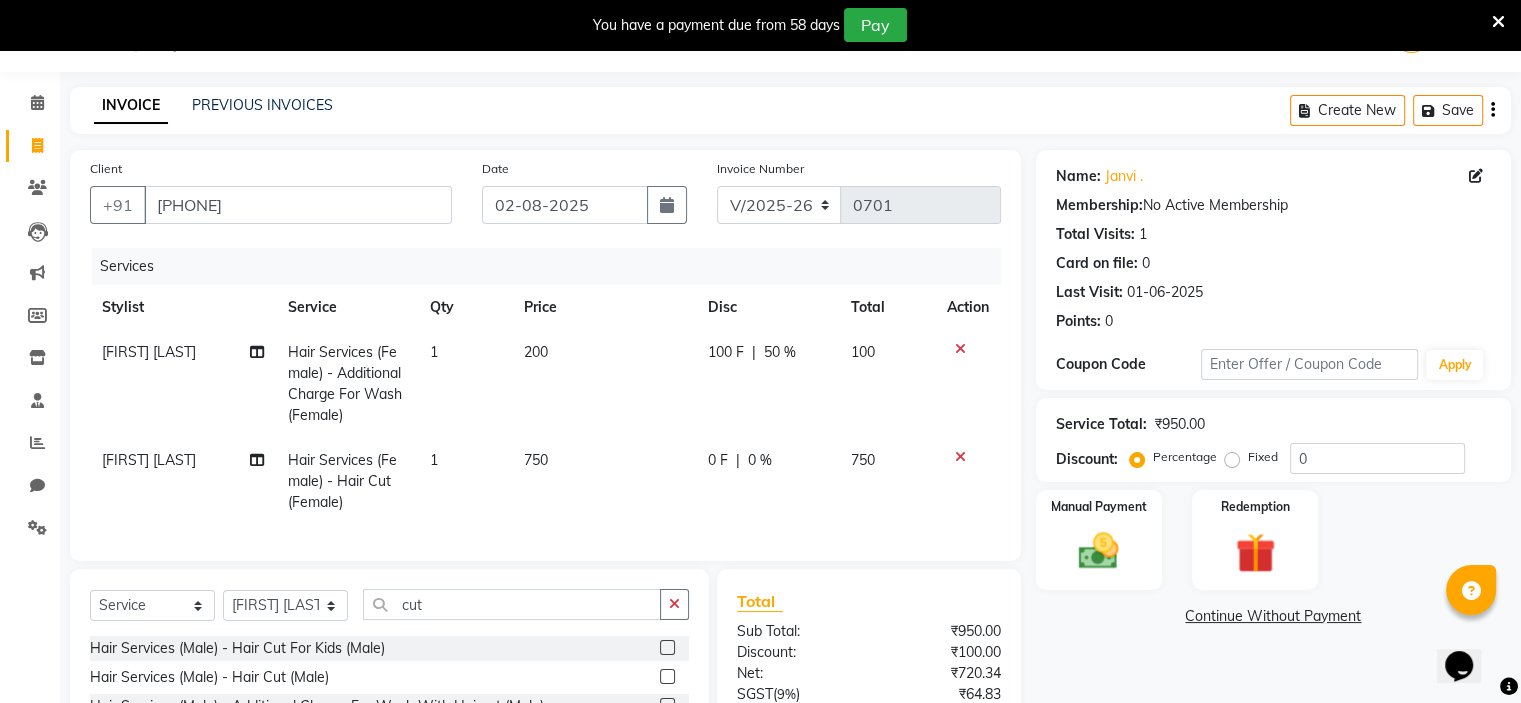 click on "0 F | 0 %" 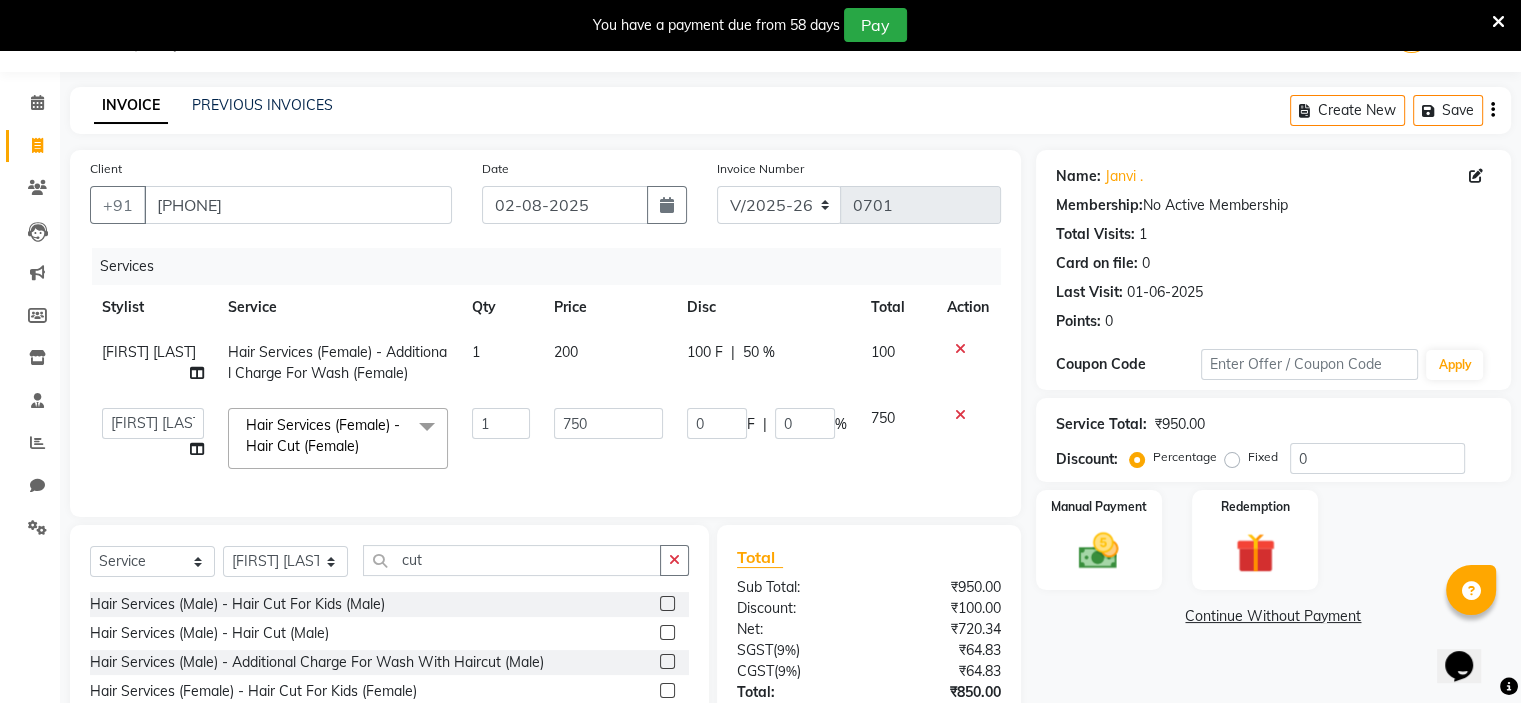 click on "0 F | 0 %" 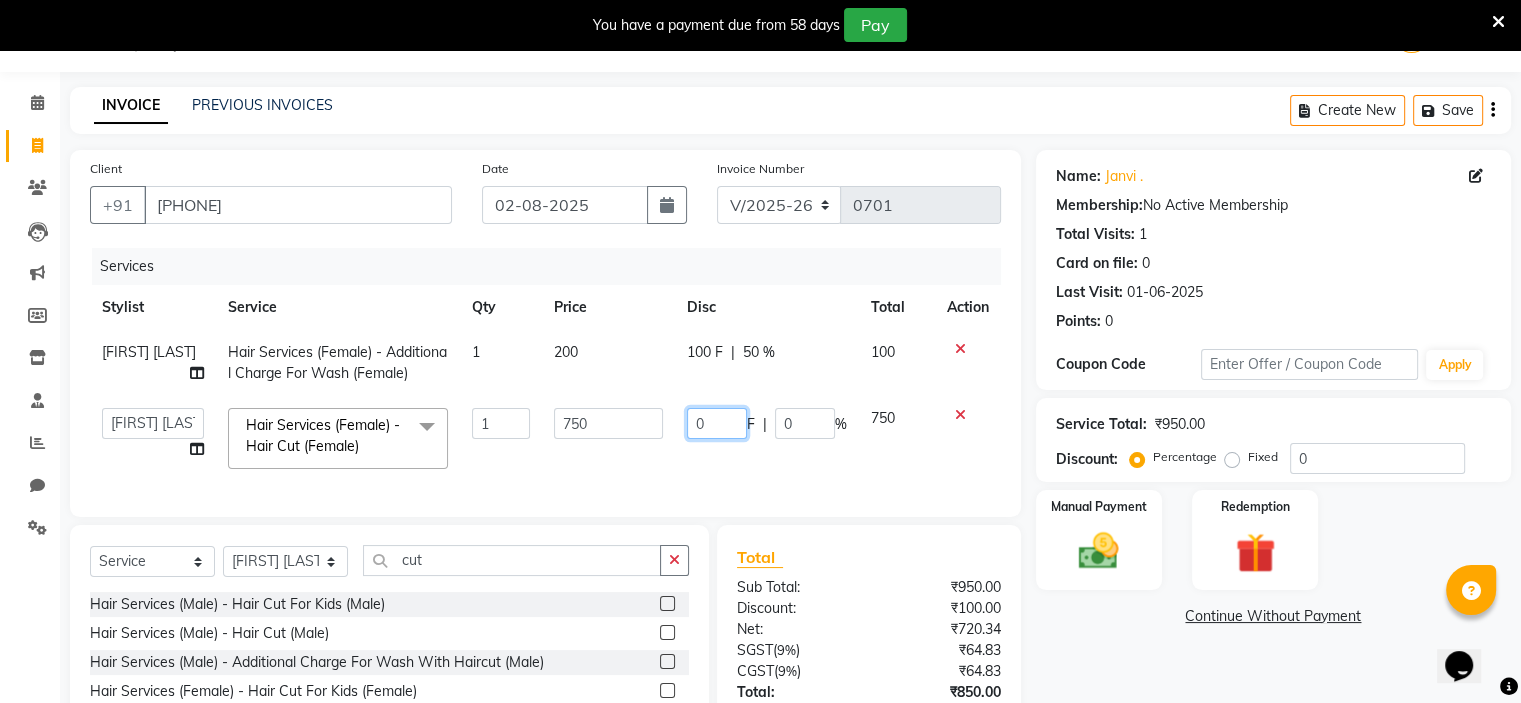 click on "0" 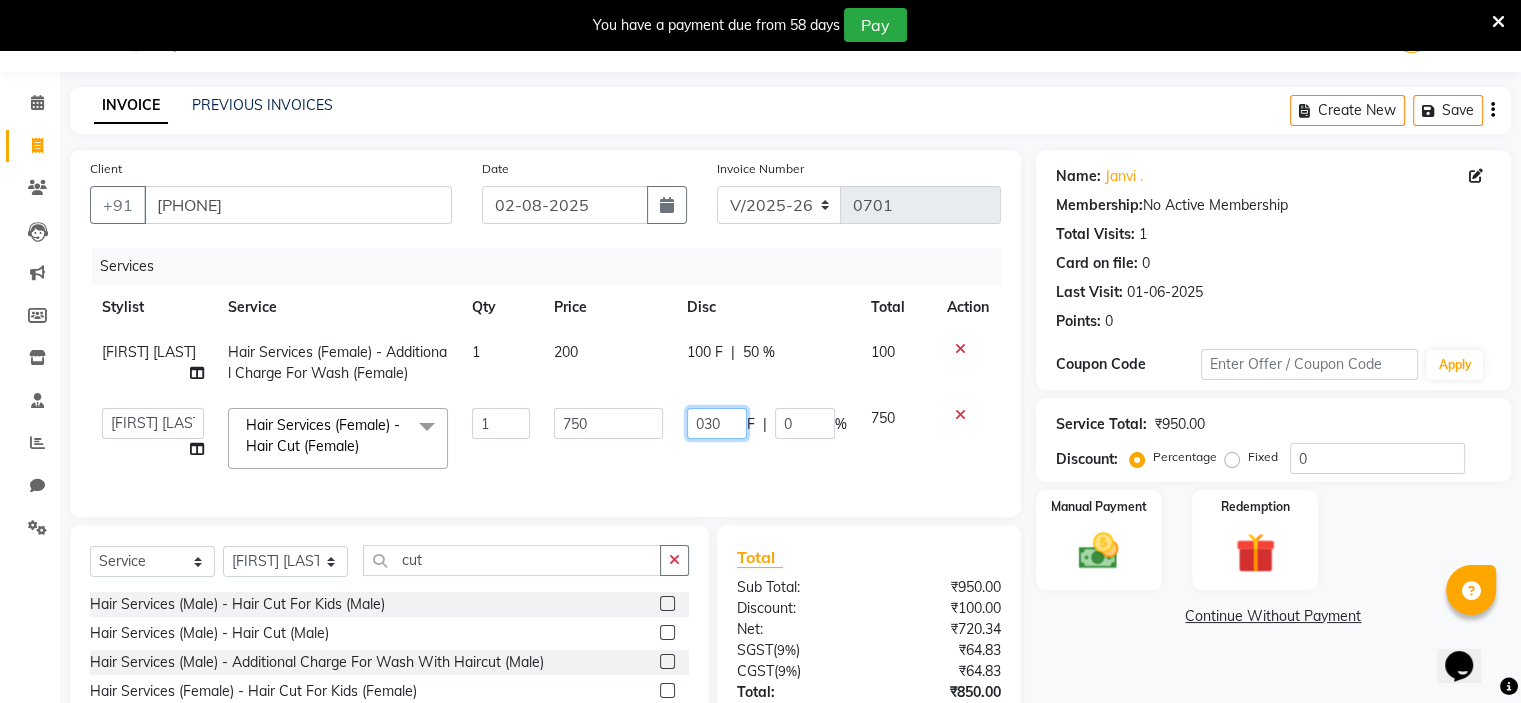 type on "0300" 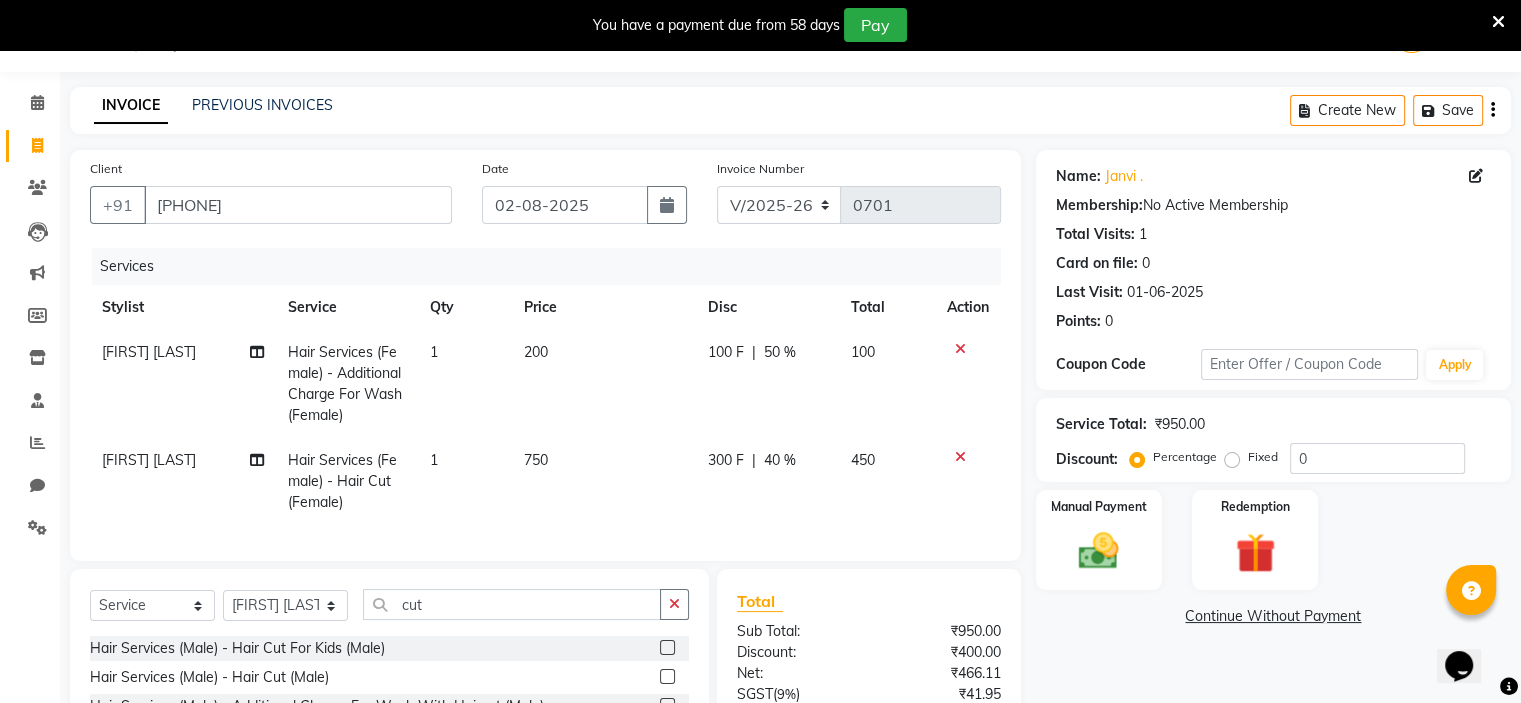click on "300 F | 40 %" 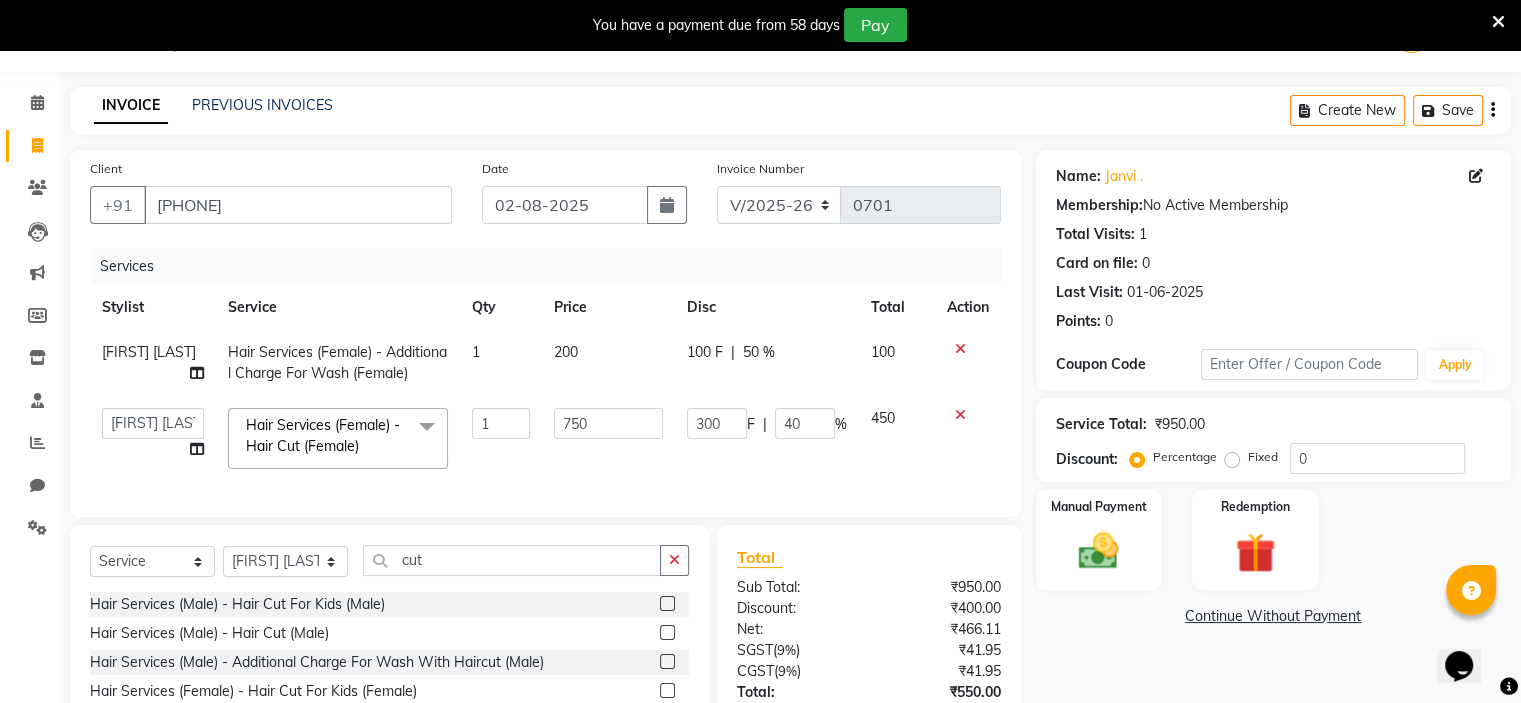 scroll, scrollTop: 212, scrollLeft: 0, axis: vertical 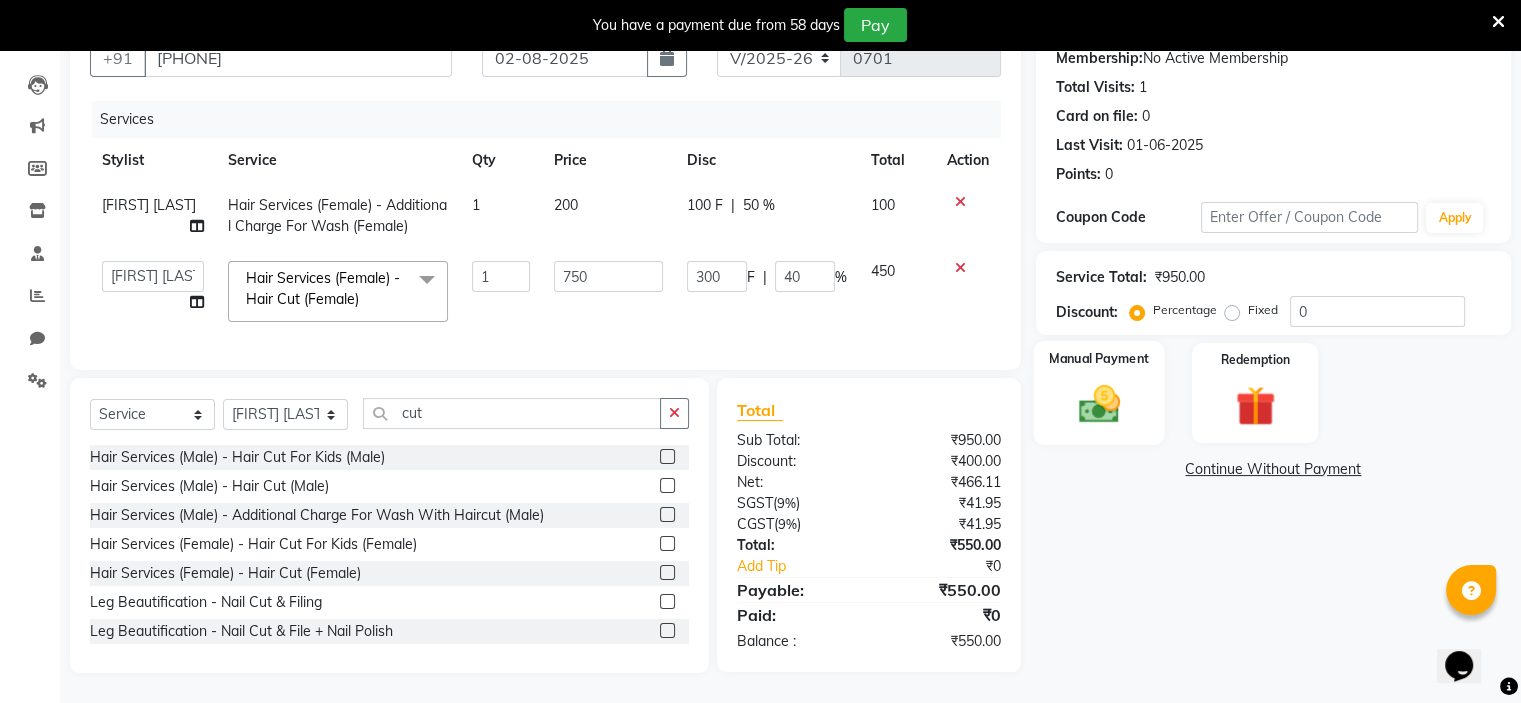 click on "Manual Payment" 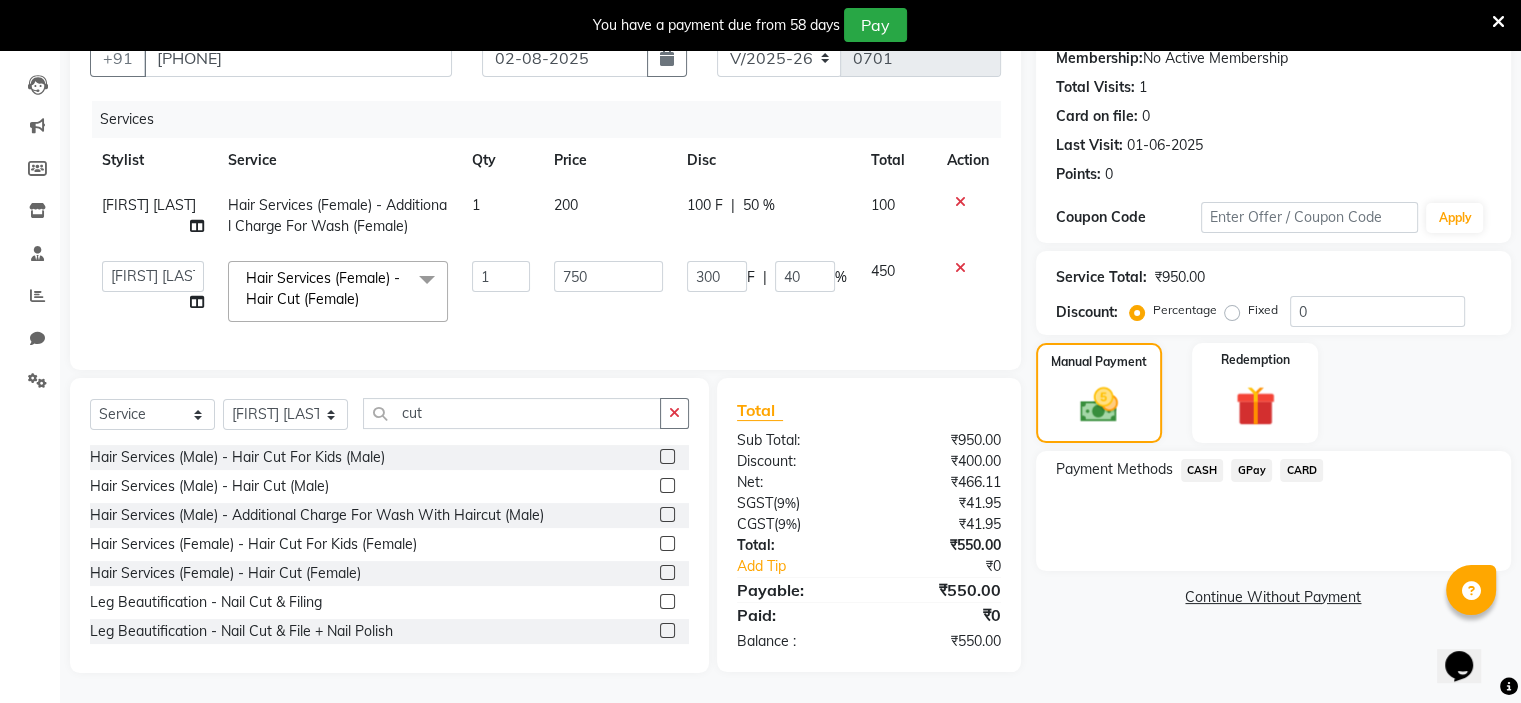click on "GPay" 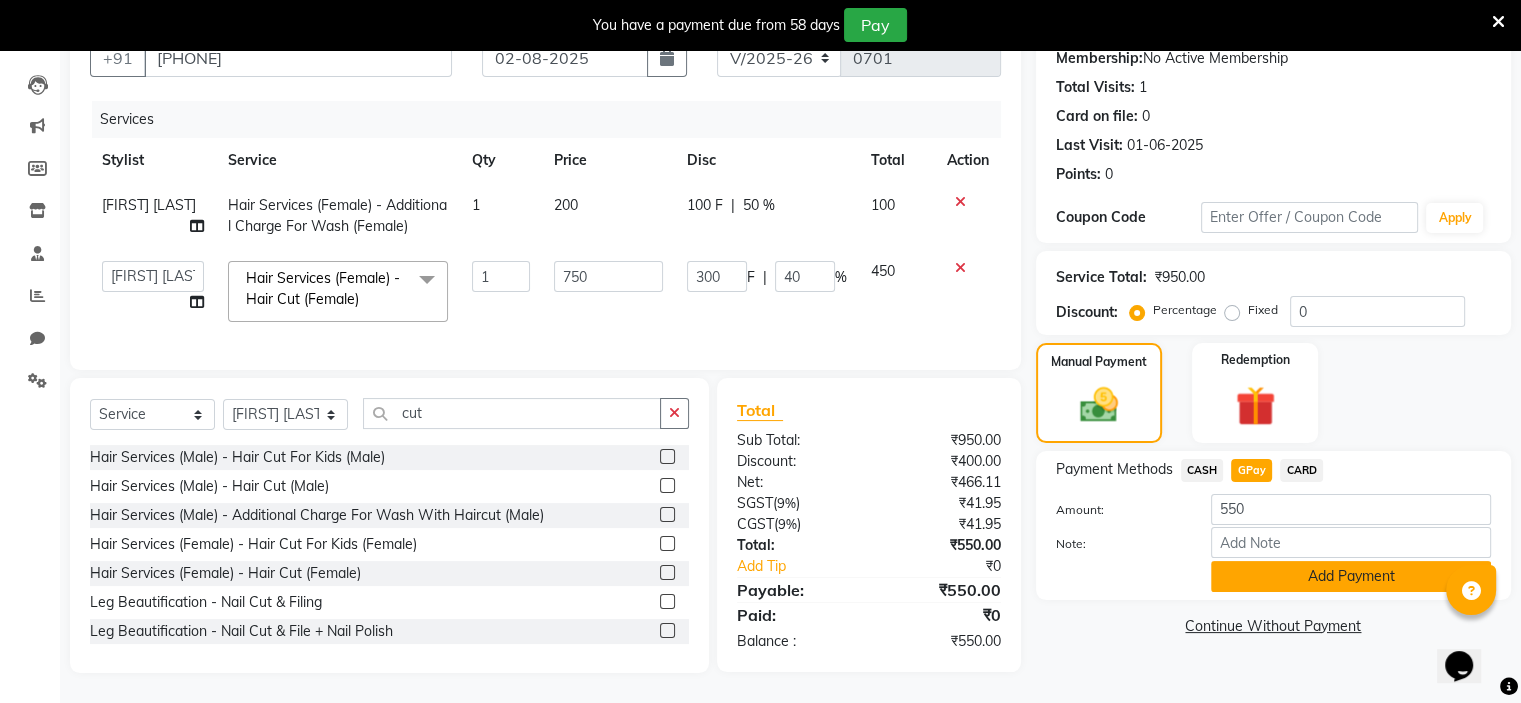 click on "Add Payment" 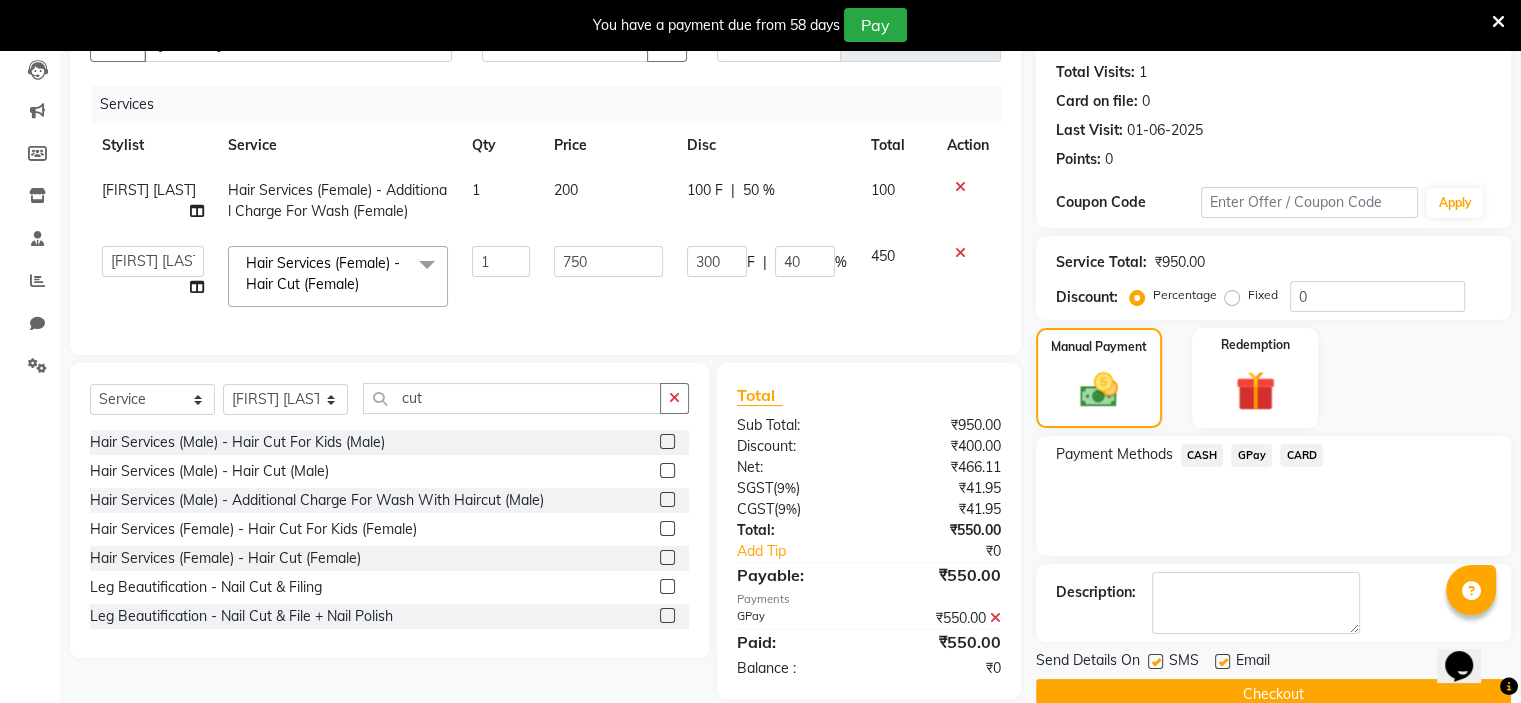 scroll, scrollTop: 252, scrollLeft: 0, axis: vertical 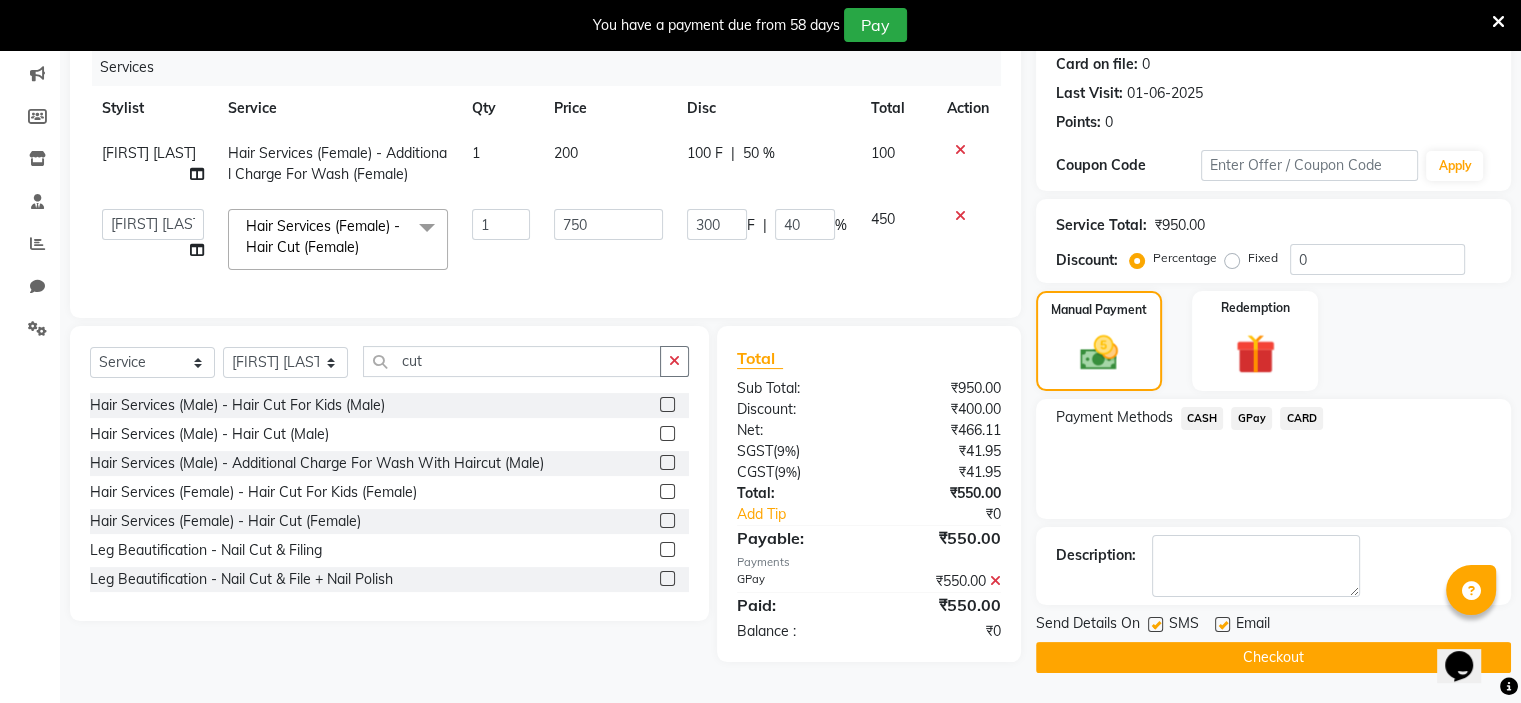 click on "Checkout" 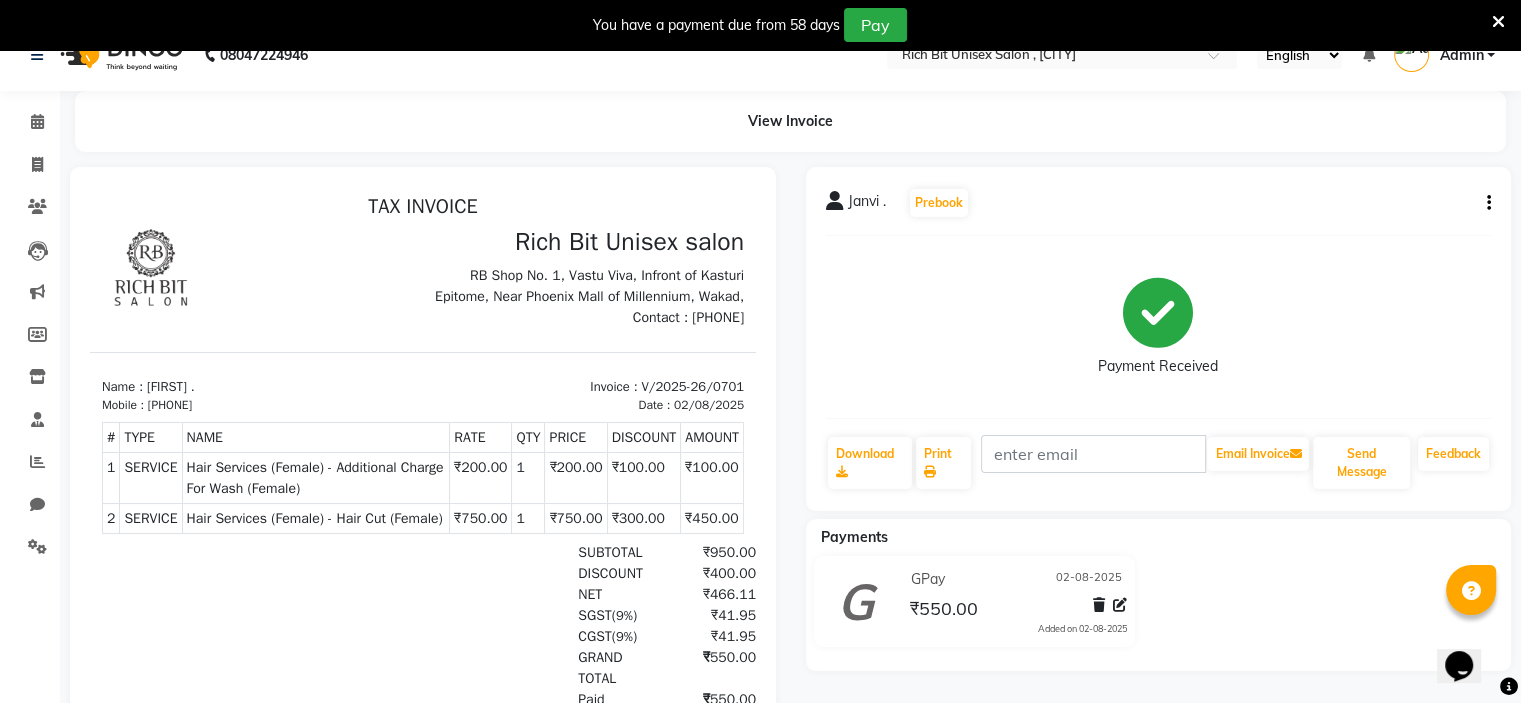 scroll, scrollTop: 0, scrollLeft: 0, axis: both 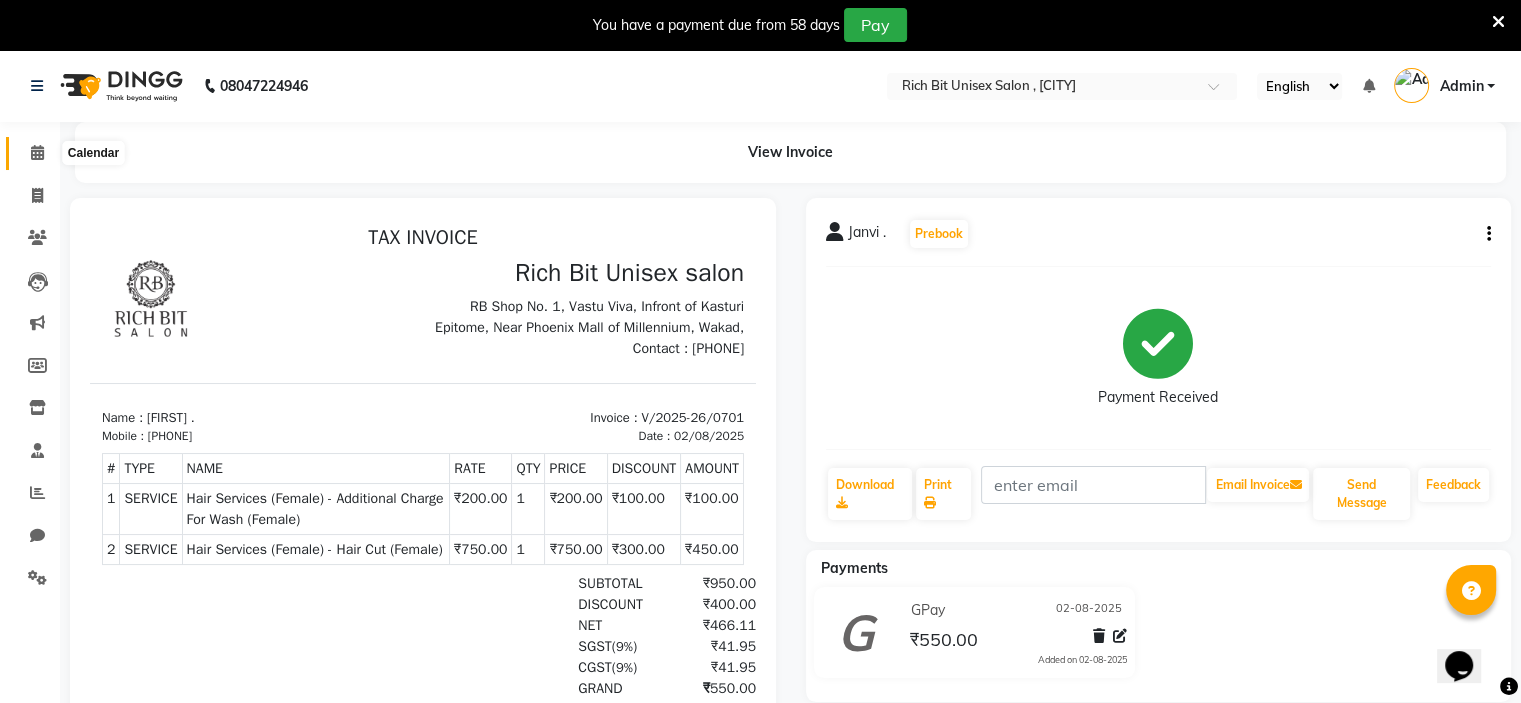 click 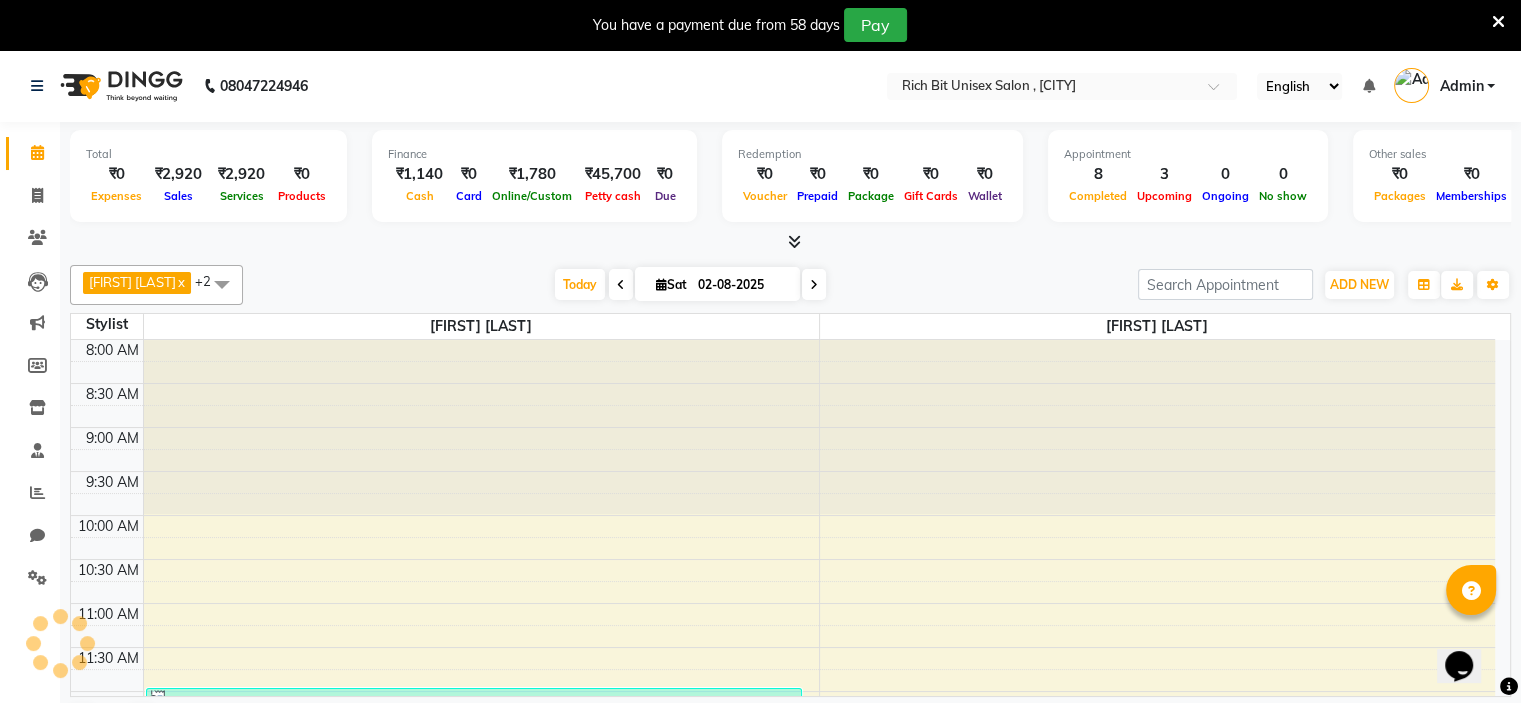 scroll, scrollTop: 0, scrollLeft: 0, axis: both 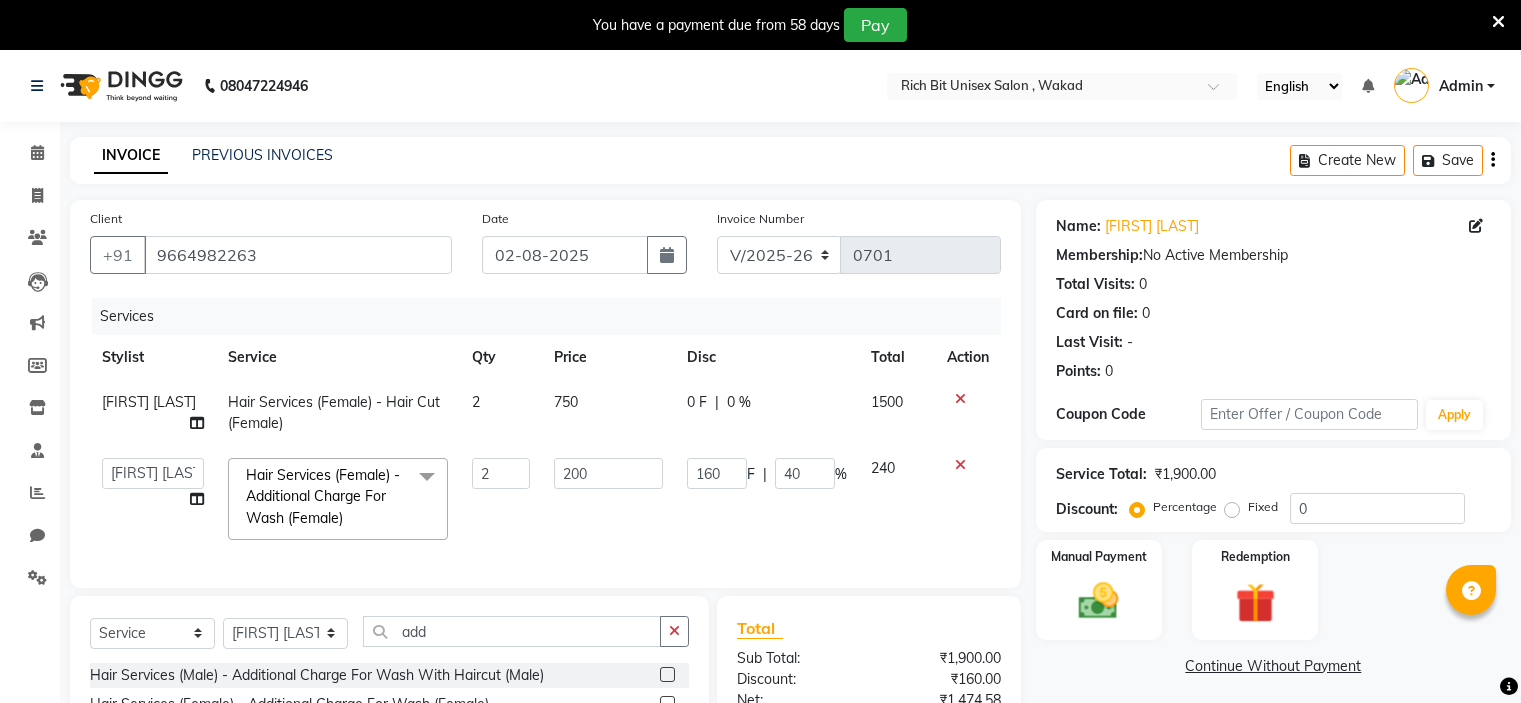 select on "7834" 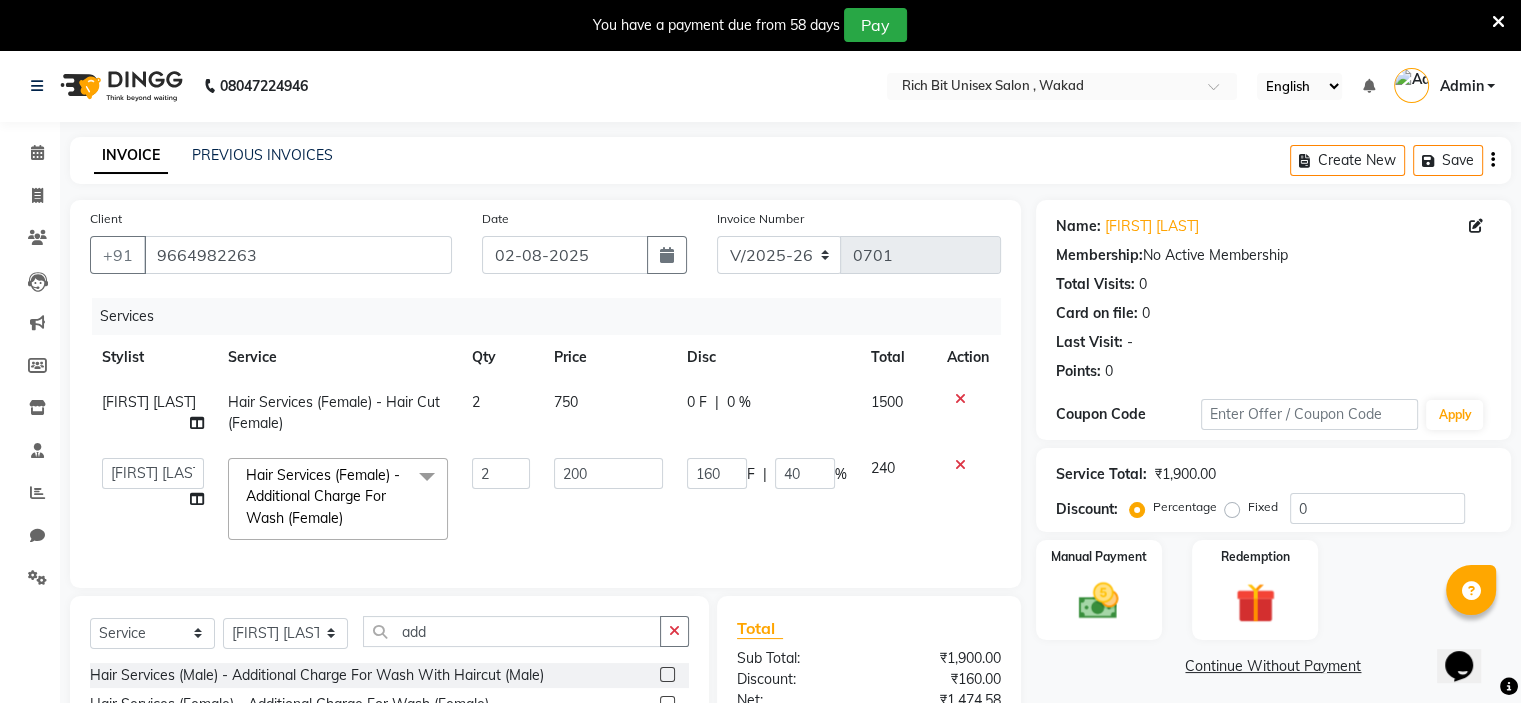 scroll, scrollTop: 0, scrollLeft: 0, axis: both 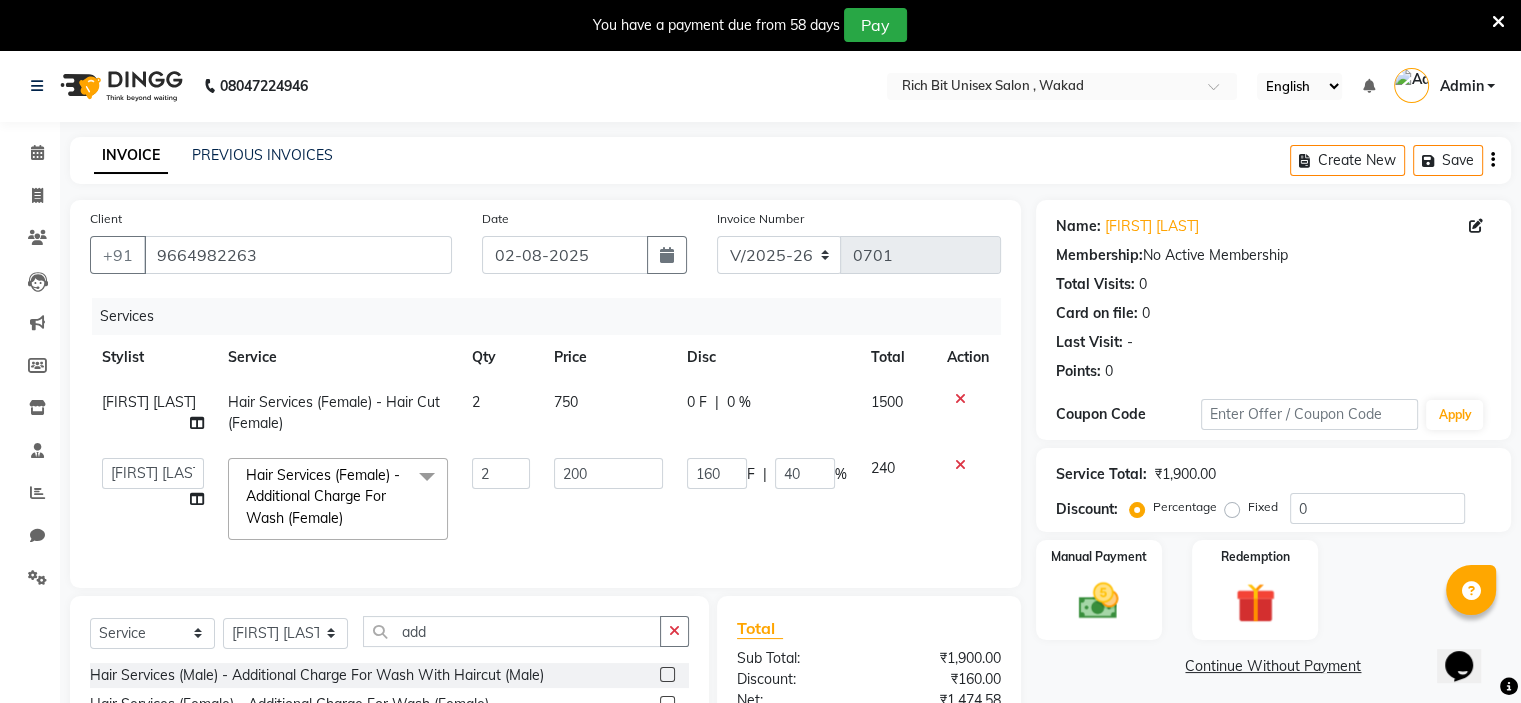 click on "0 F | 0 %" 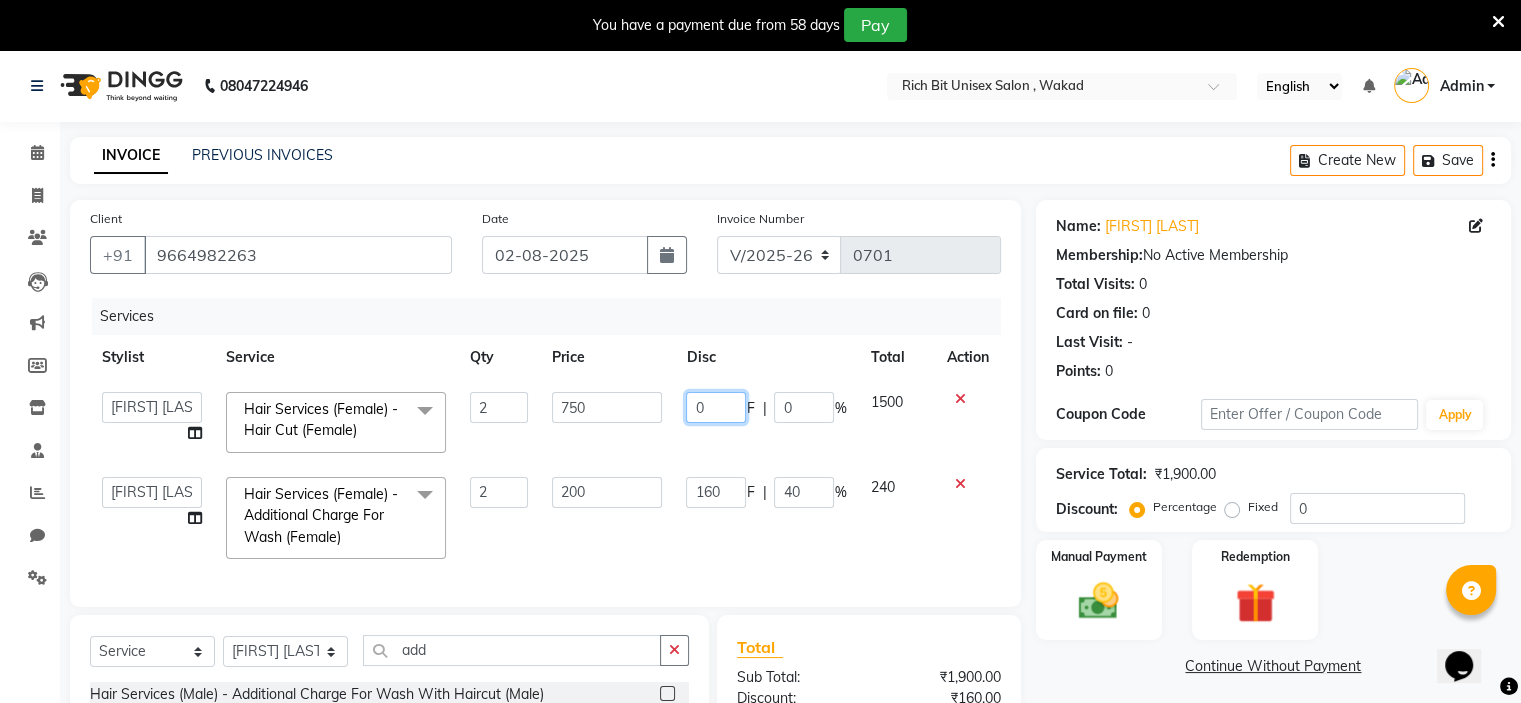 click on "0" 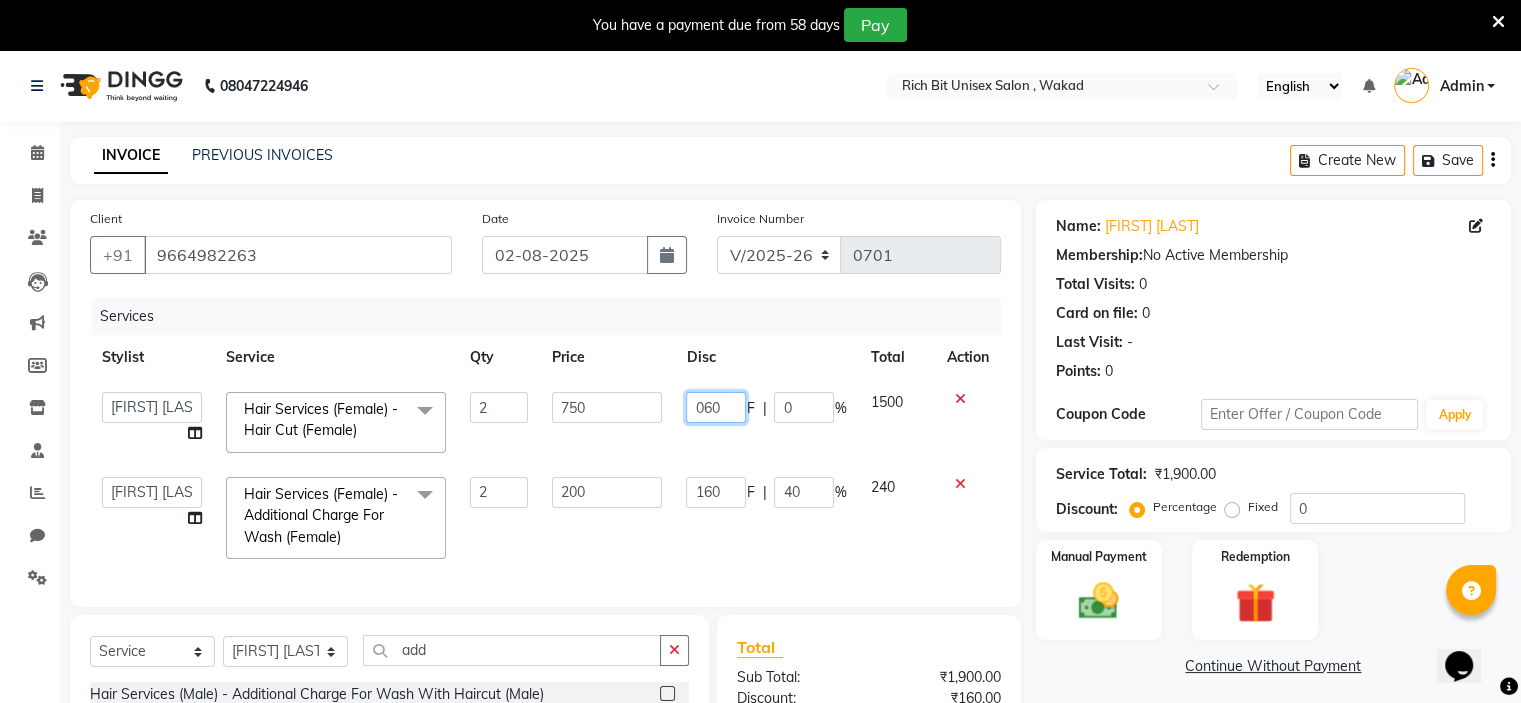 type on "0600" 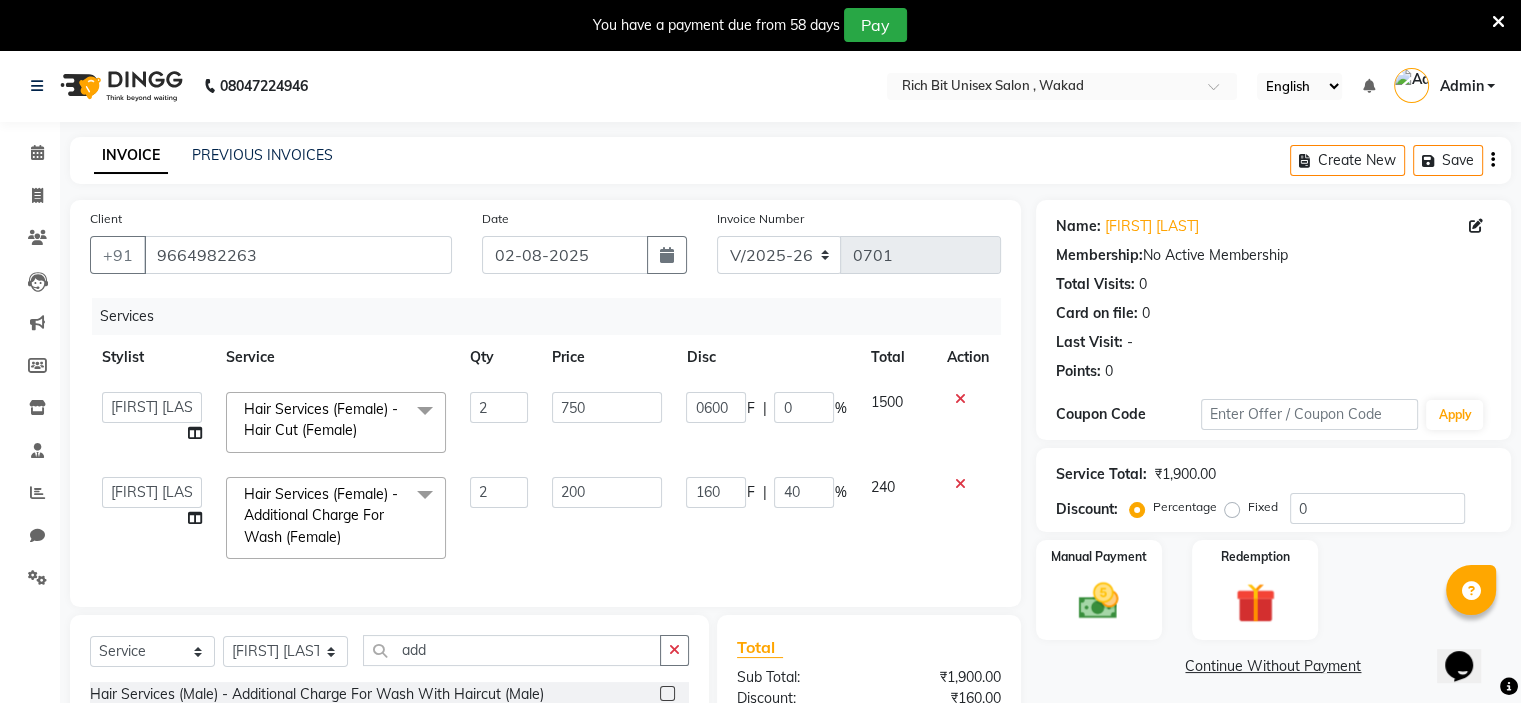 click on "0600 F | 0 %" 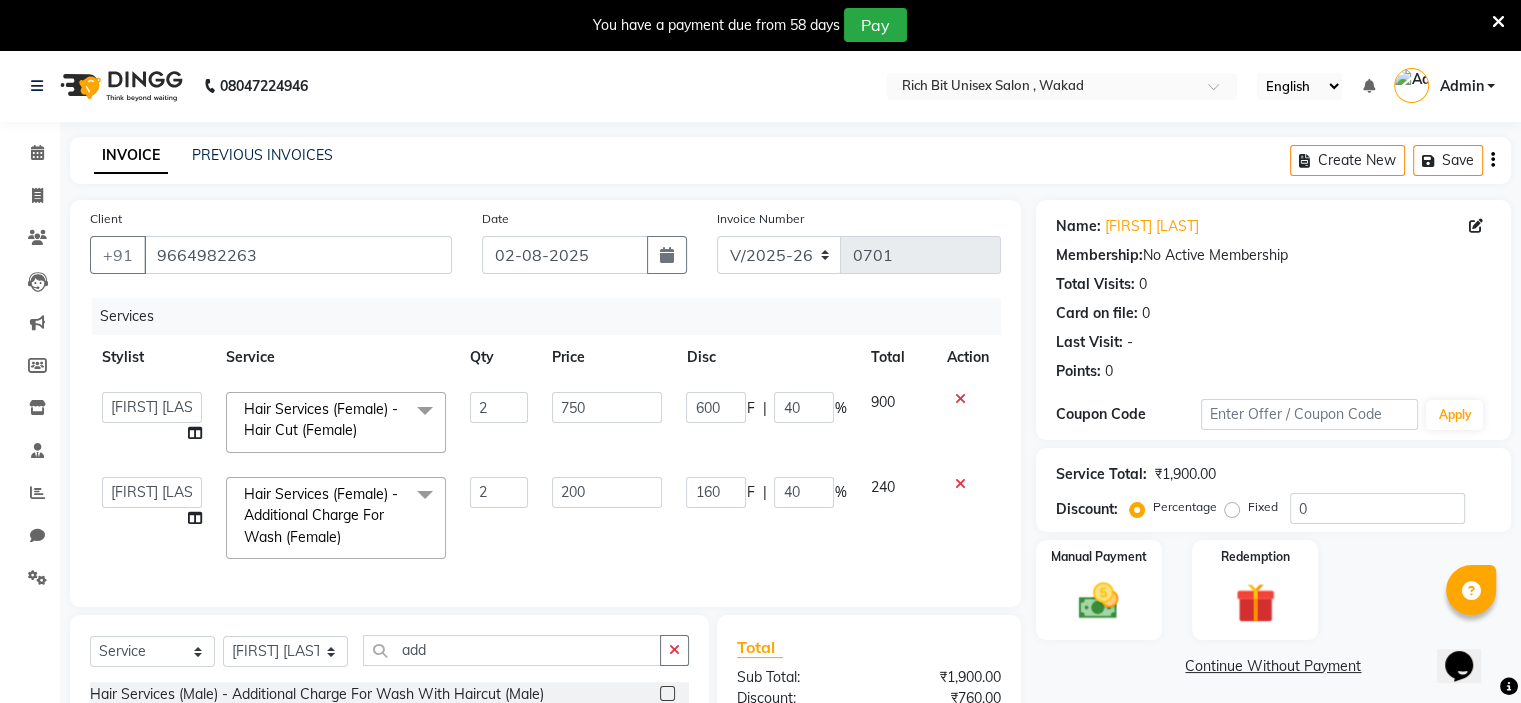 scroll, scrollTop: 251, scrollLeft: 0, axis: vertical 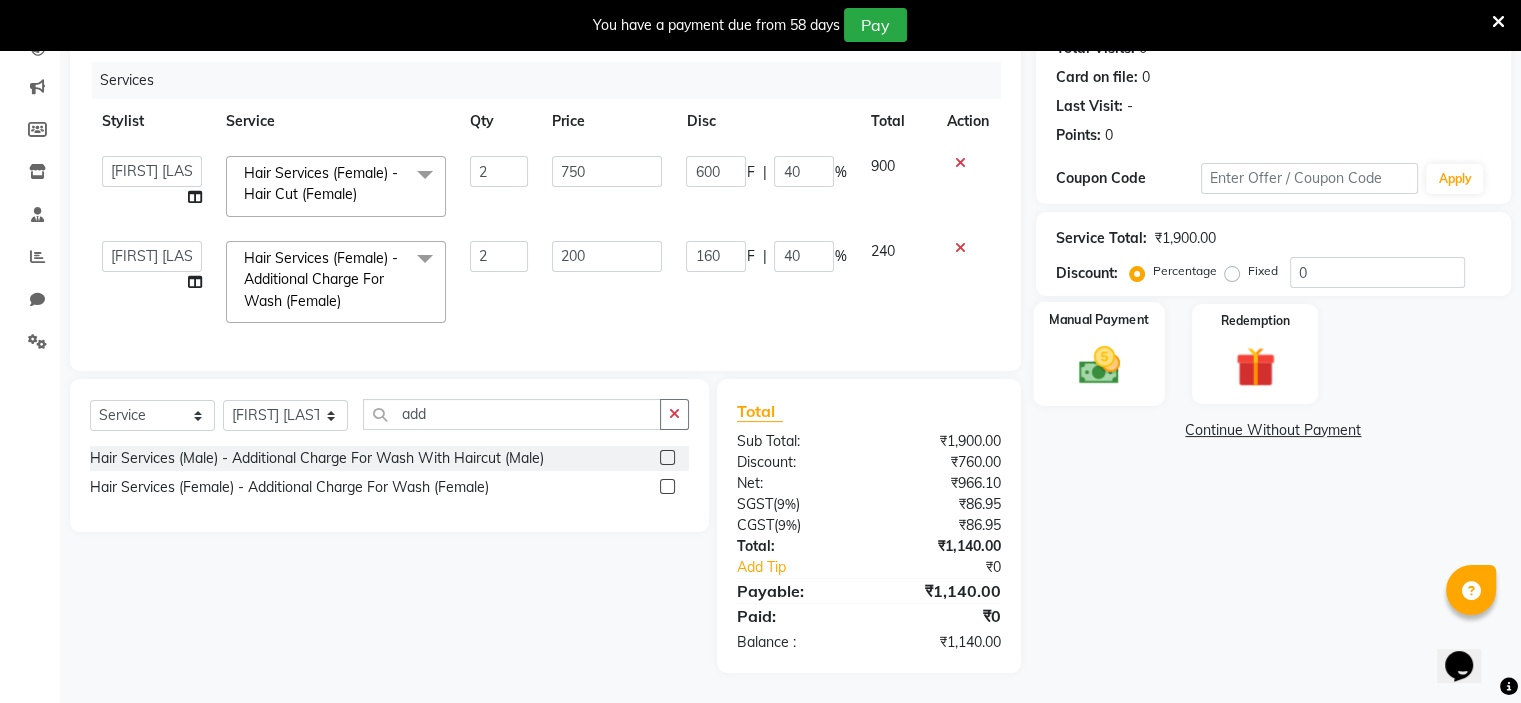 click 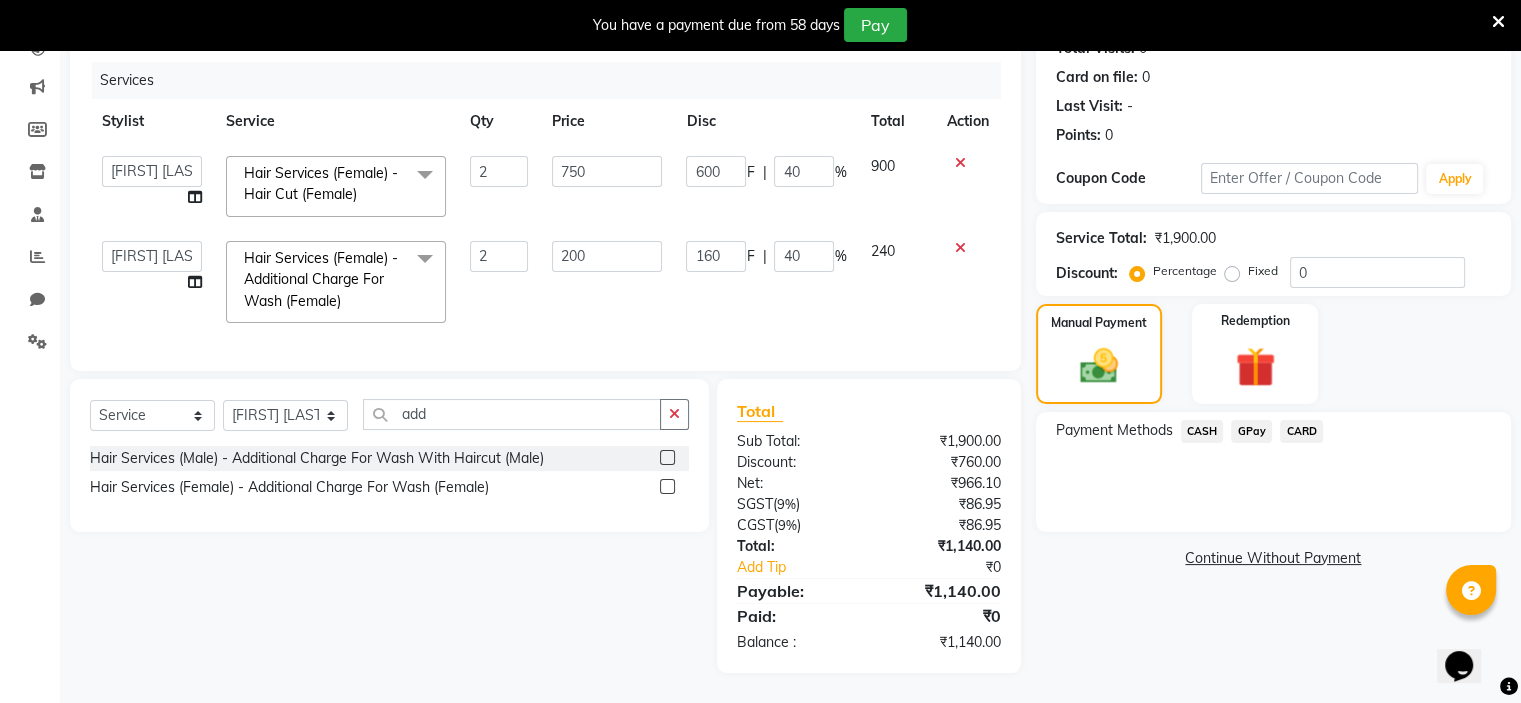 click on "CASH" 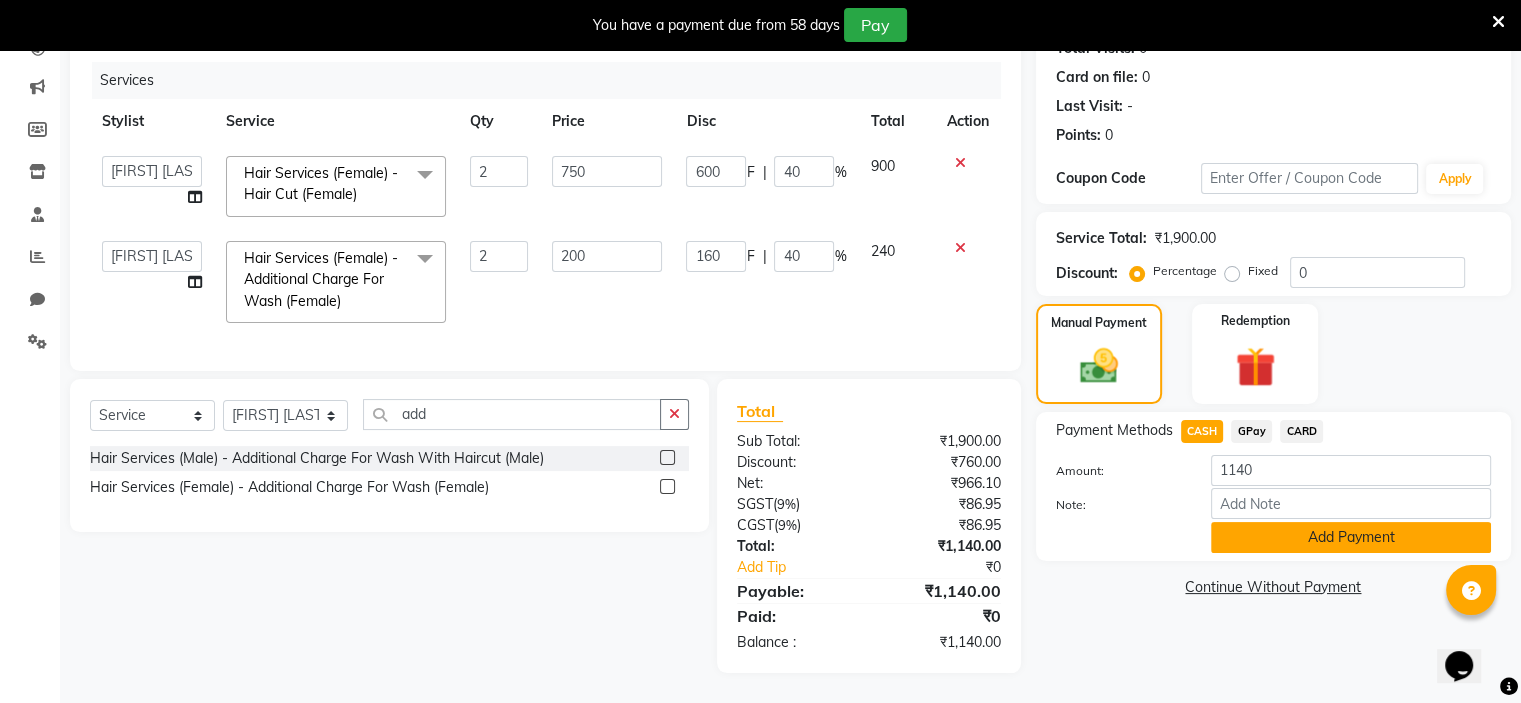 click on "Add Payment" 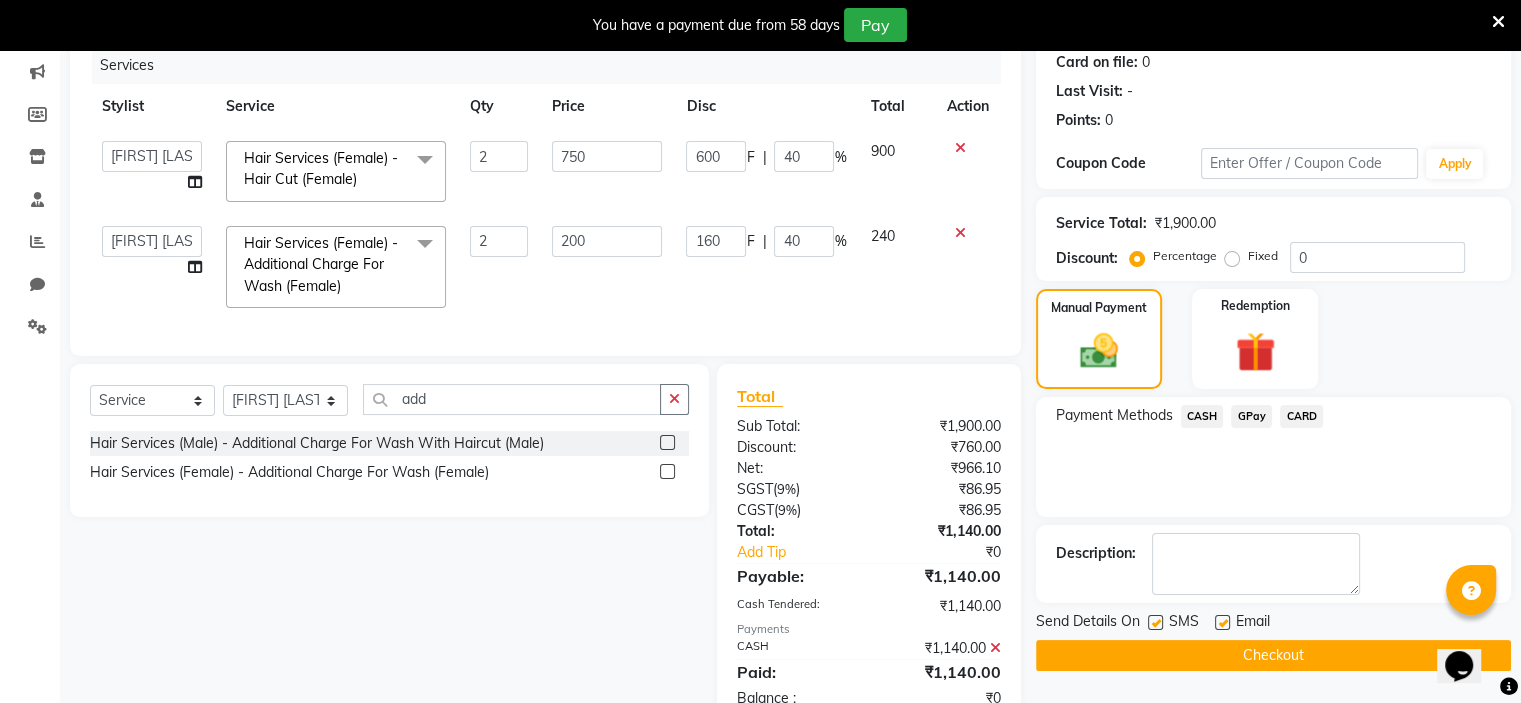scroll, scrollTop: 321, scrollLeft: 0, axis: vertical 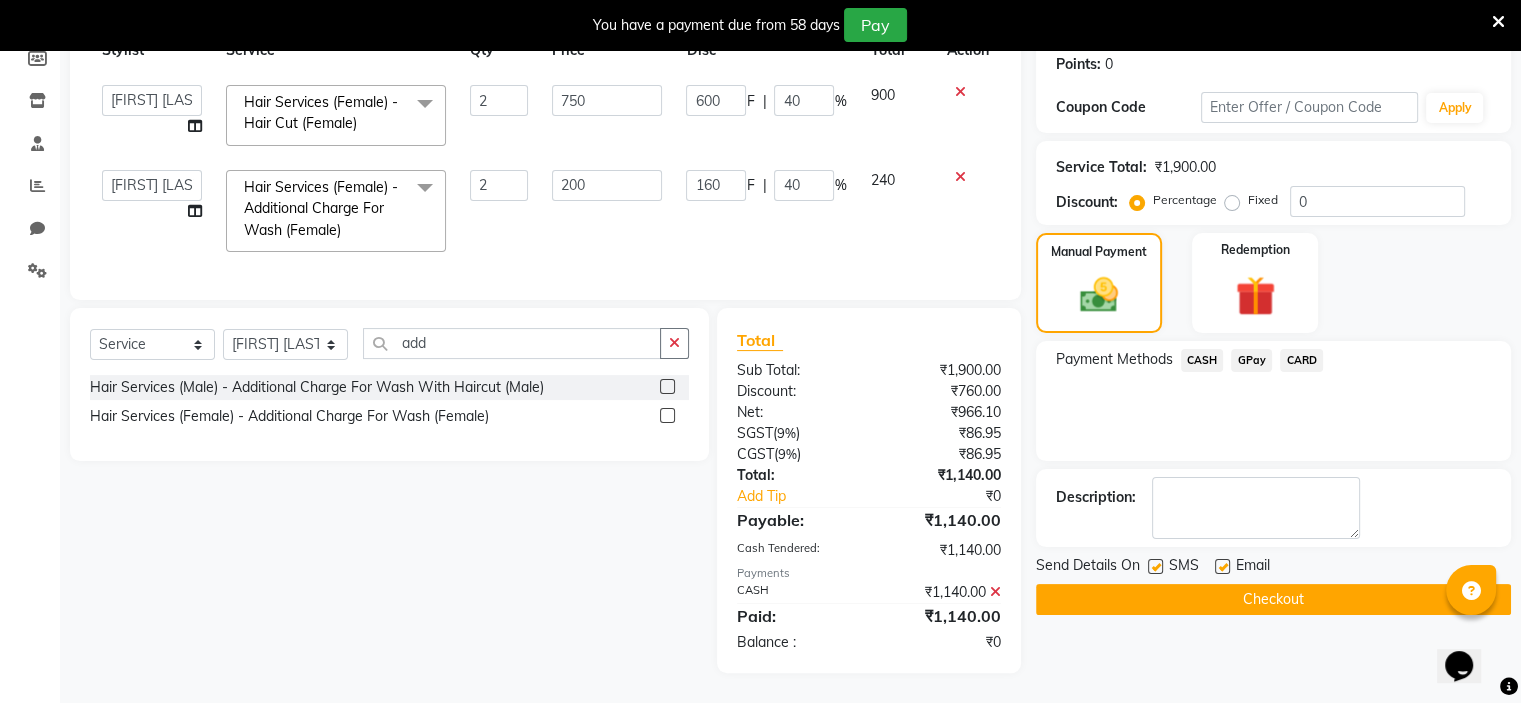 click on "Checkout" 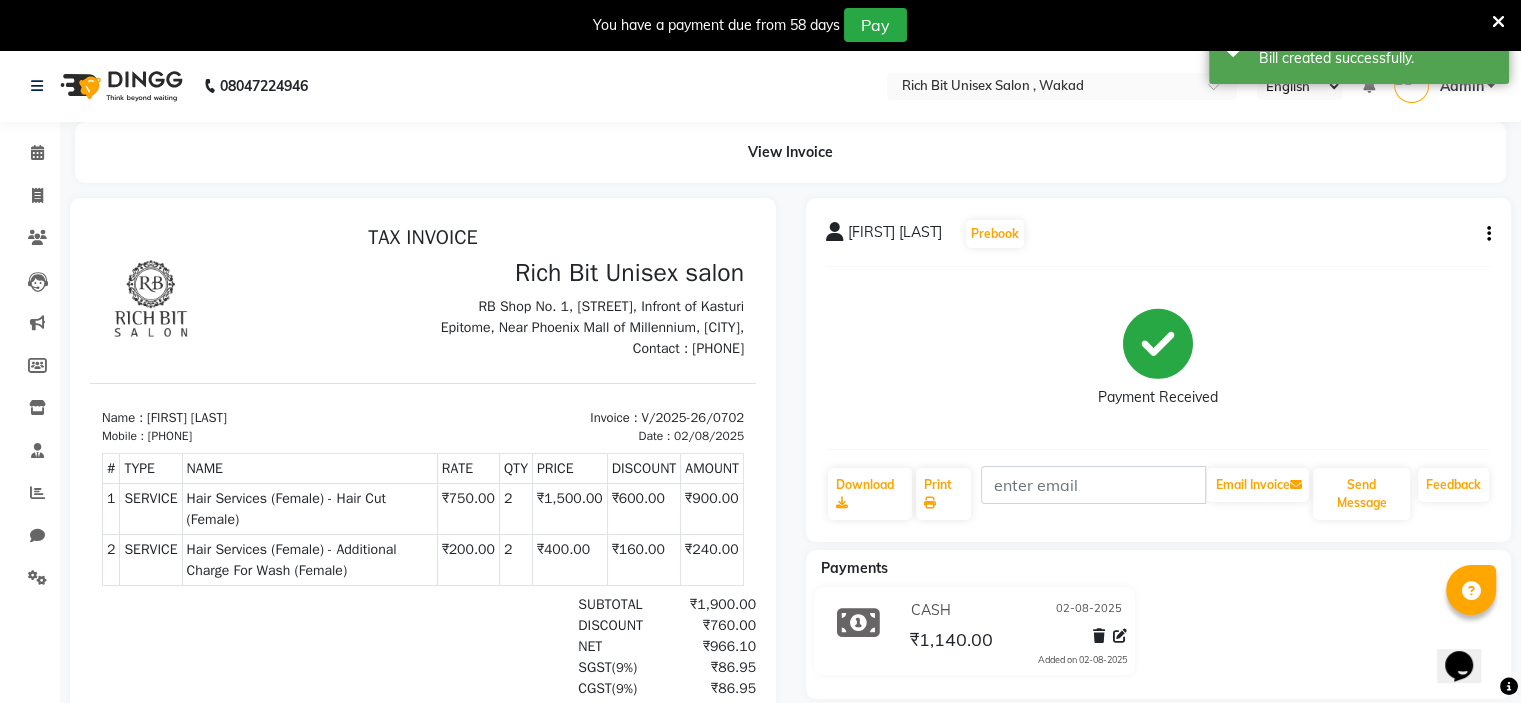 scroll, scrollTop: 0, scrollLeft: 0, axis: both 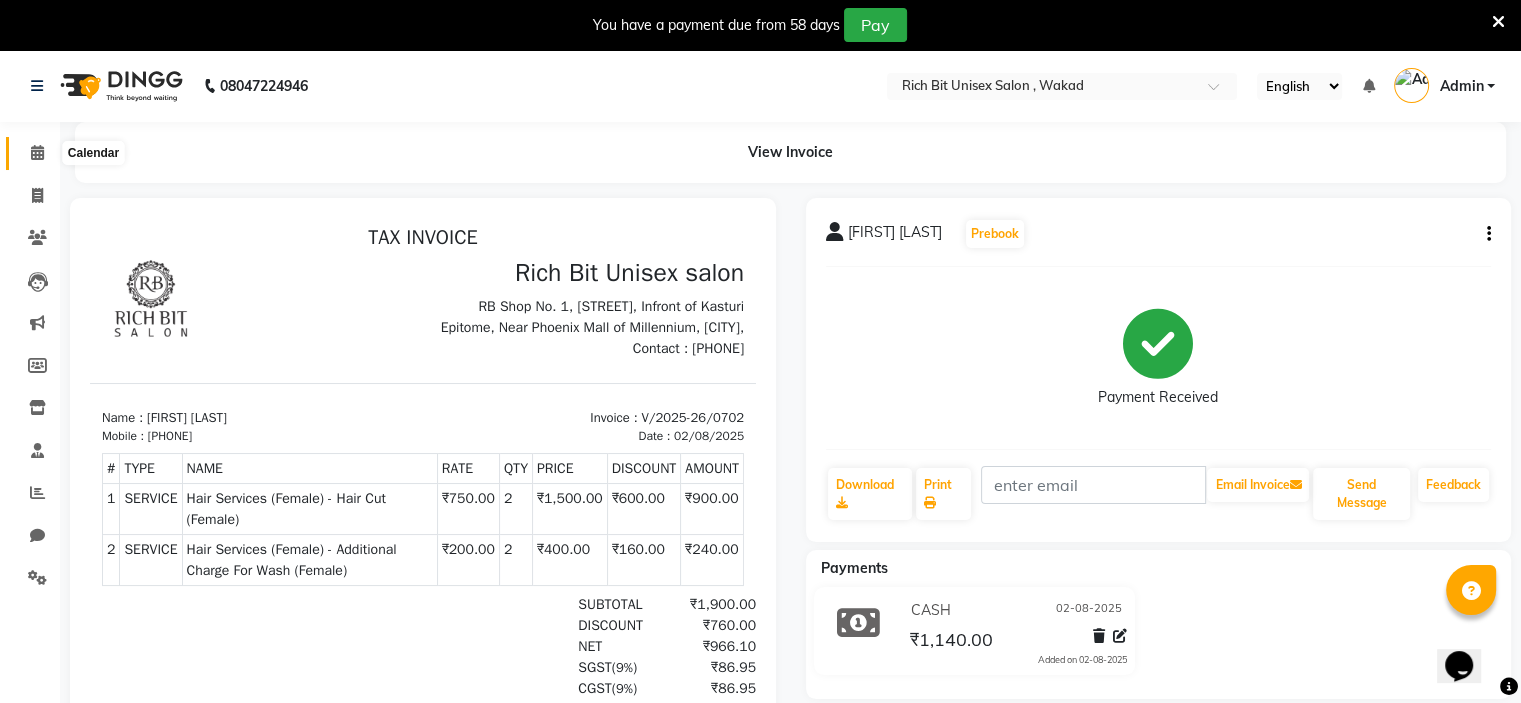 click 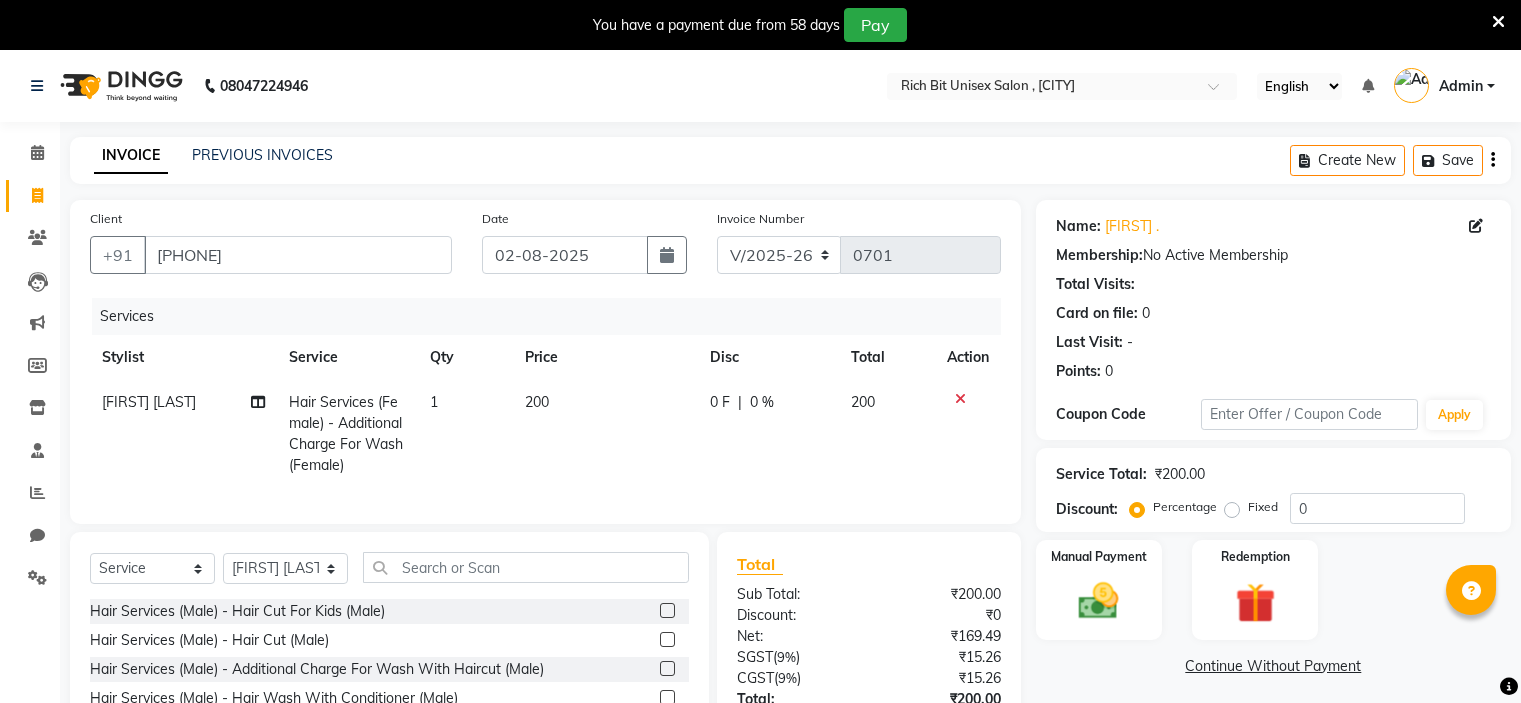 select on "7834" 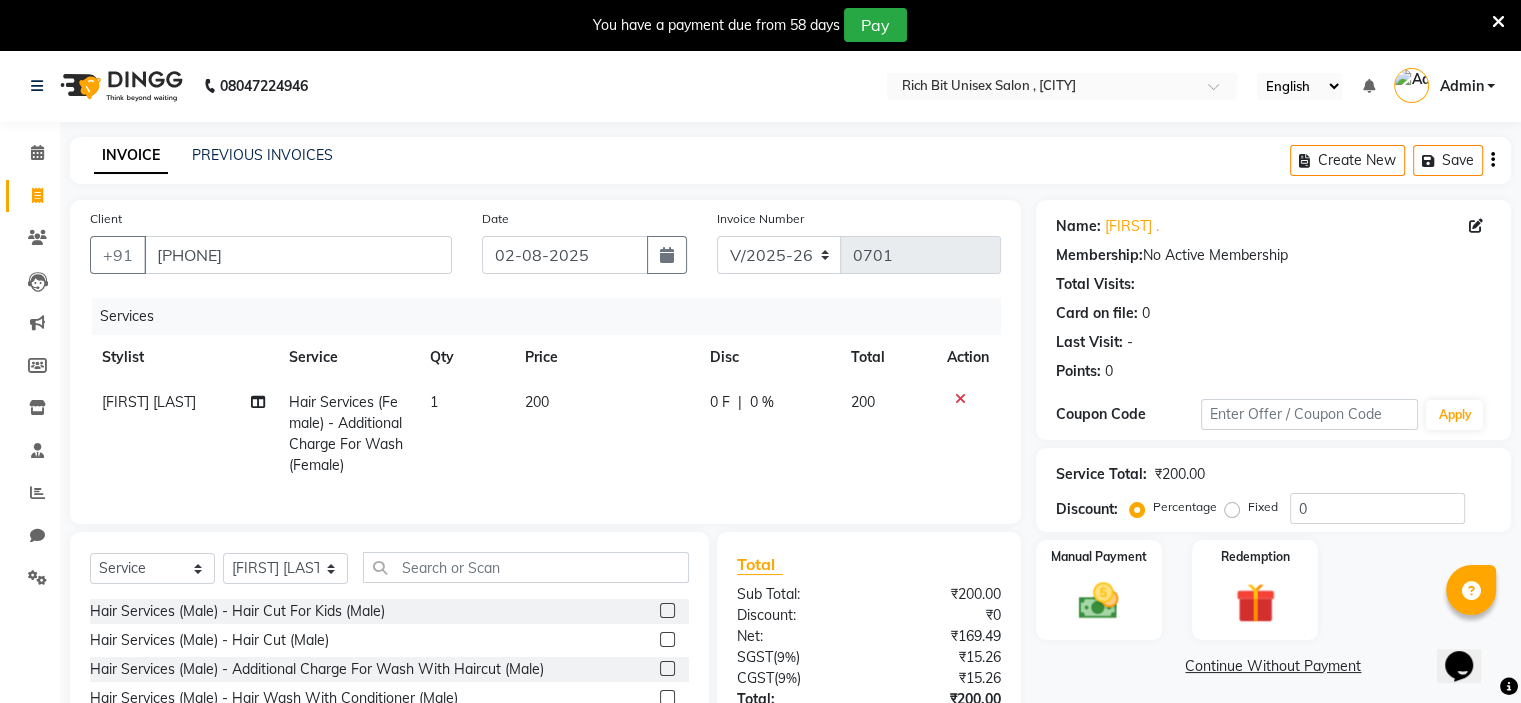 scroll, scrollTop: 0, scrollLeft: 0, axis: both 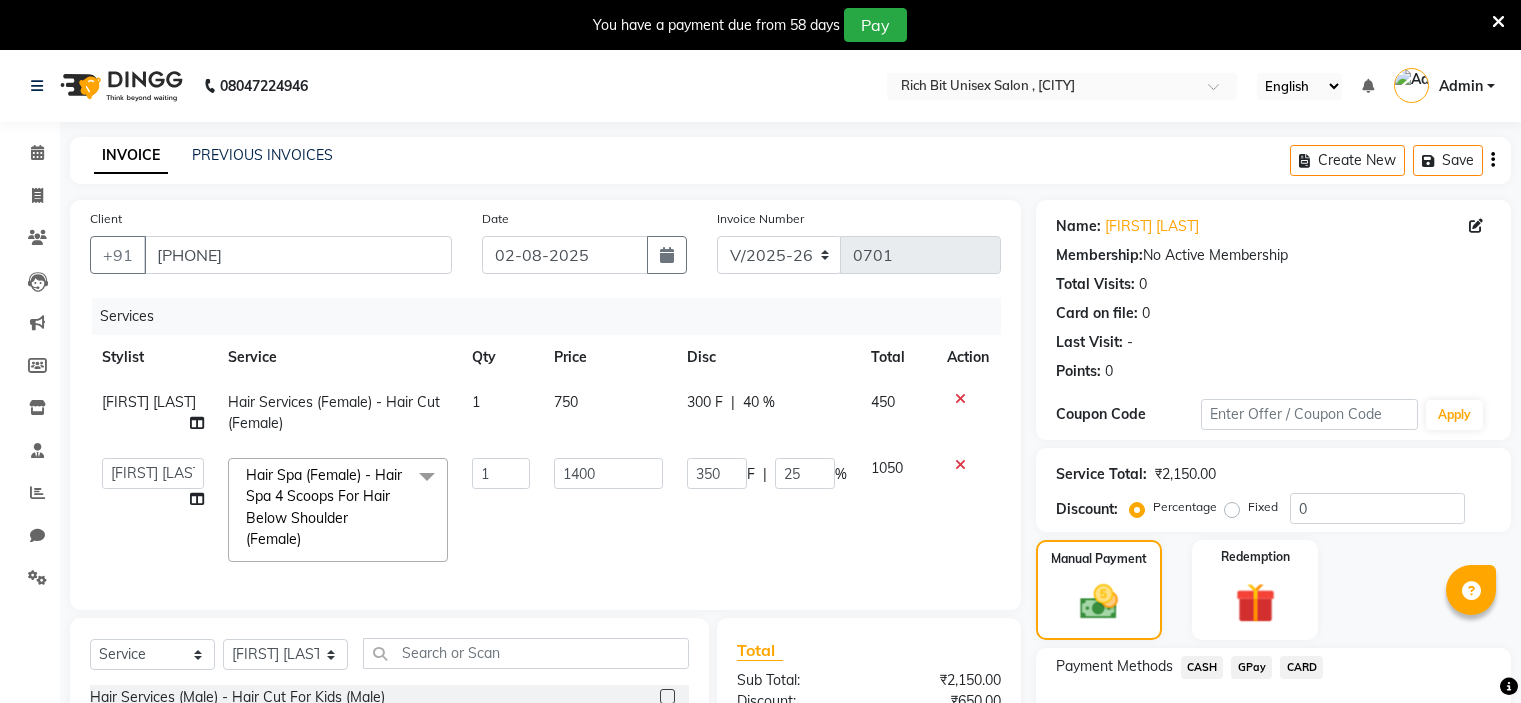 select on "7834" 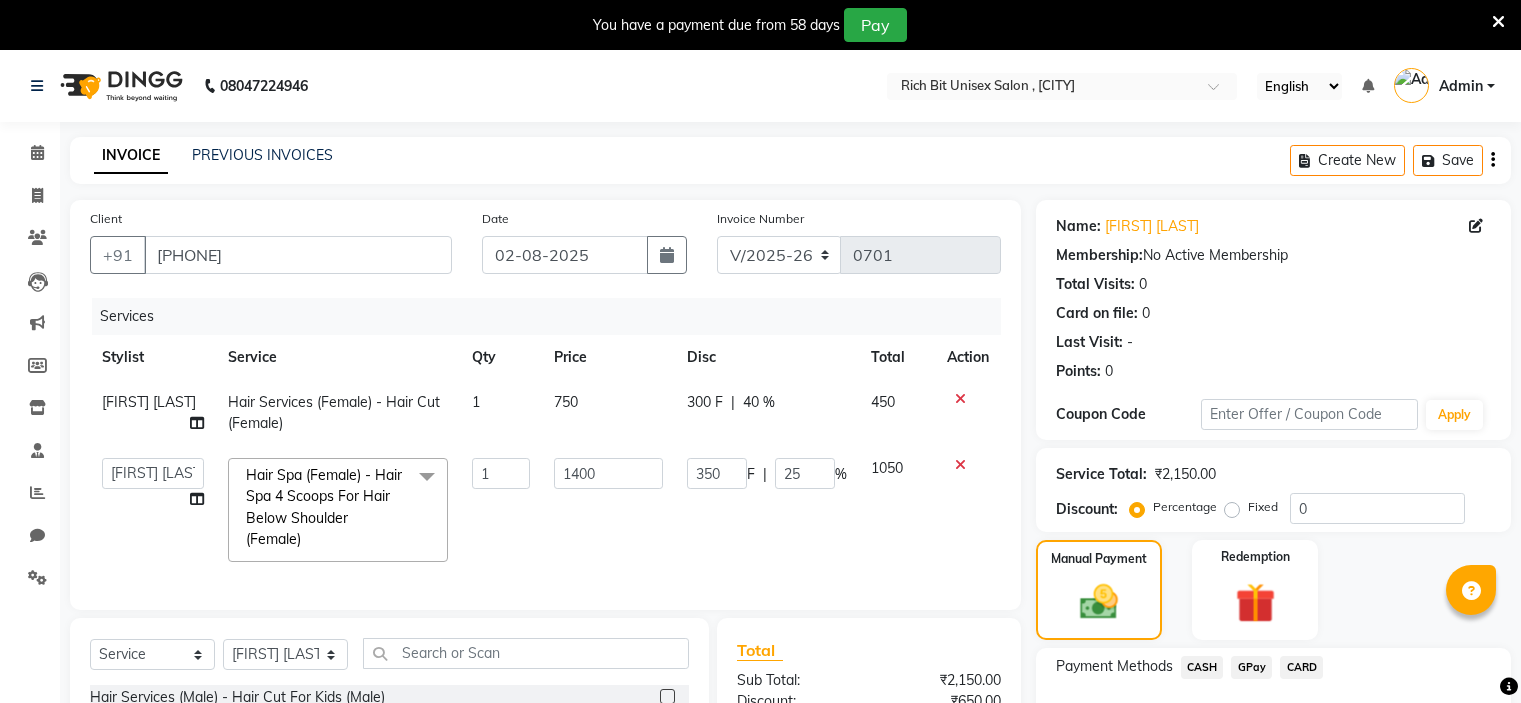 select on "70823" 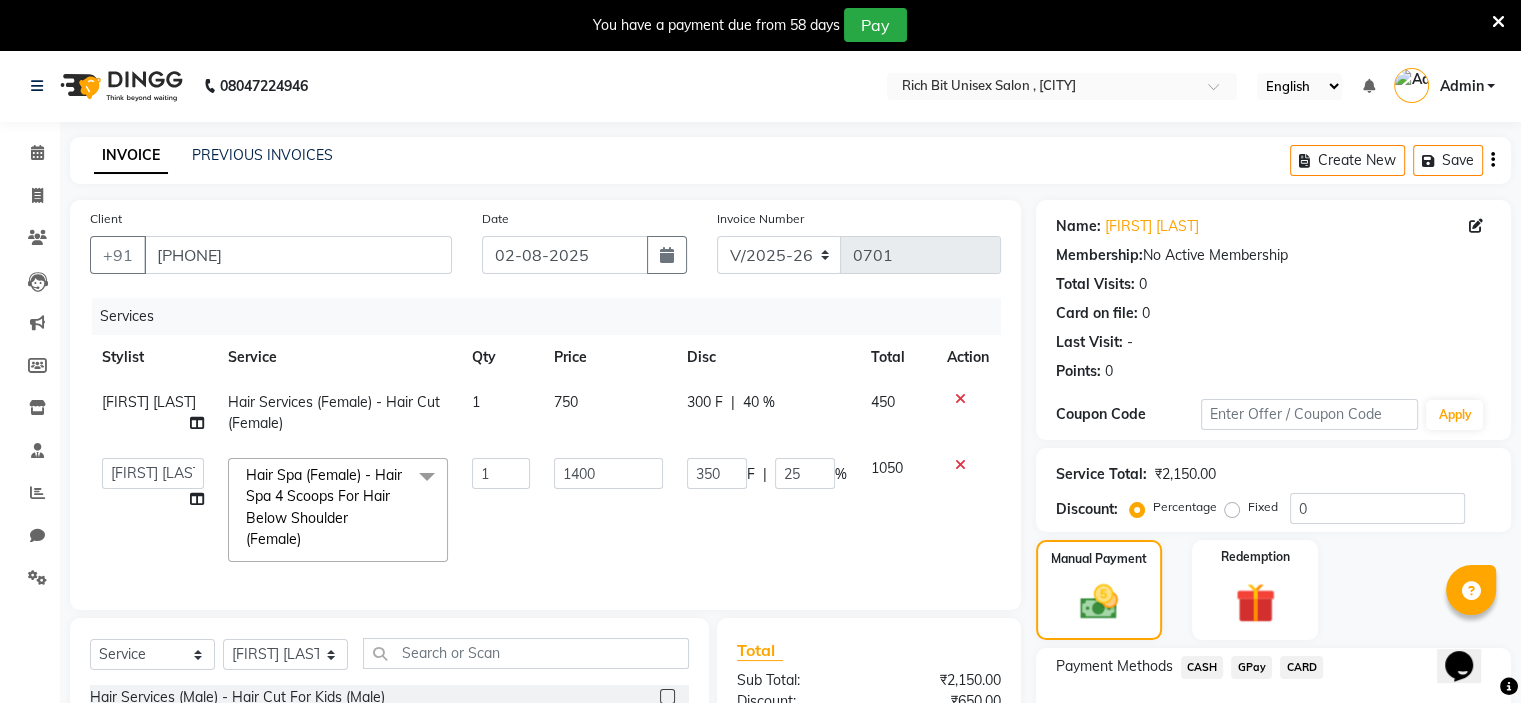 scroll, scrollTop: 0, scrollLeft: 0, axis: both 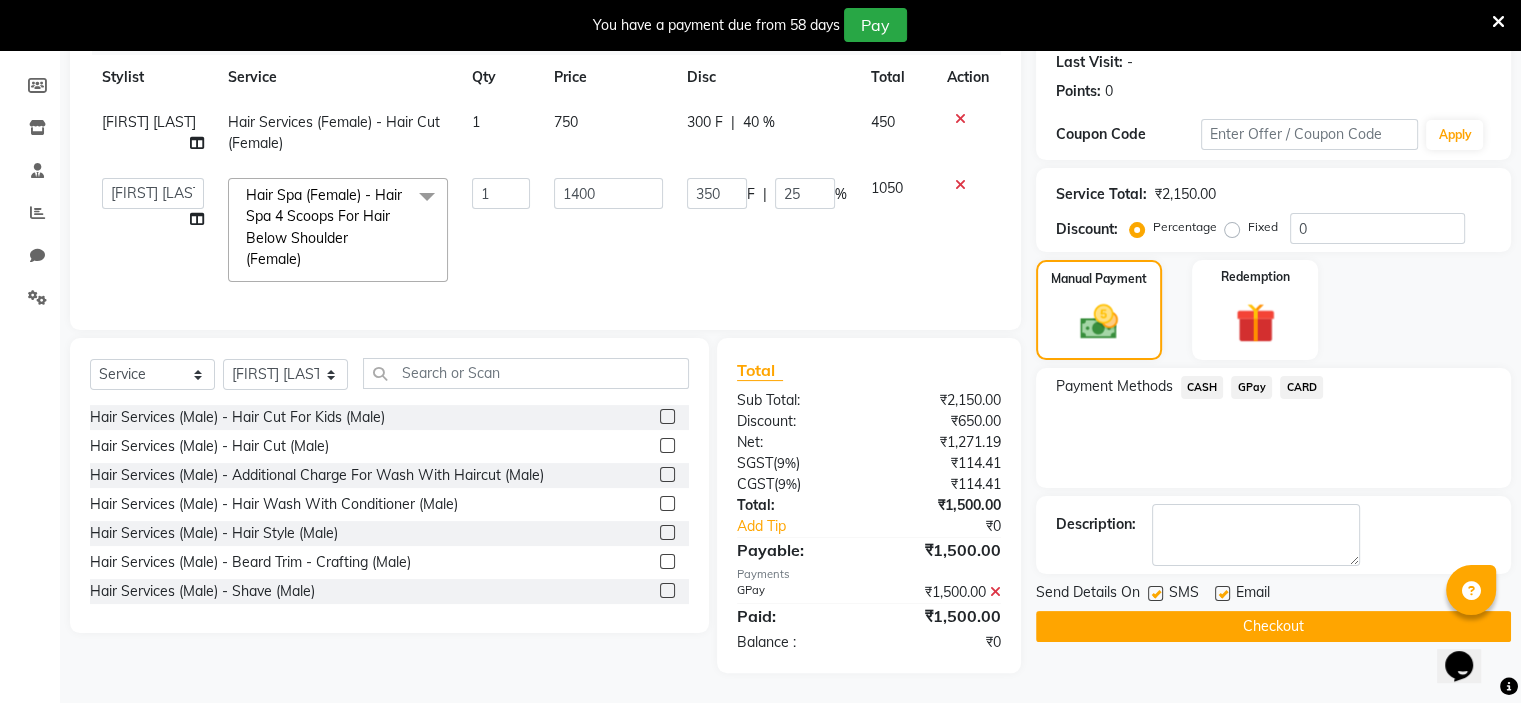 click on "GPay" 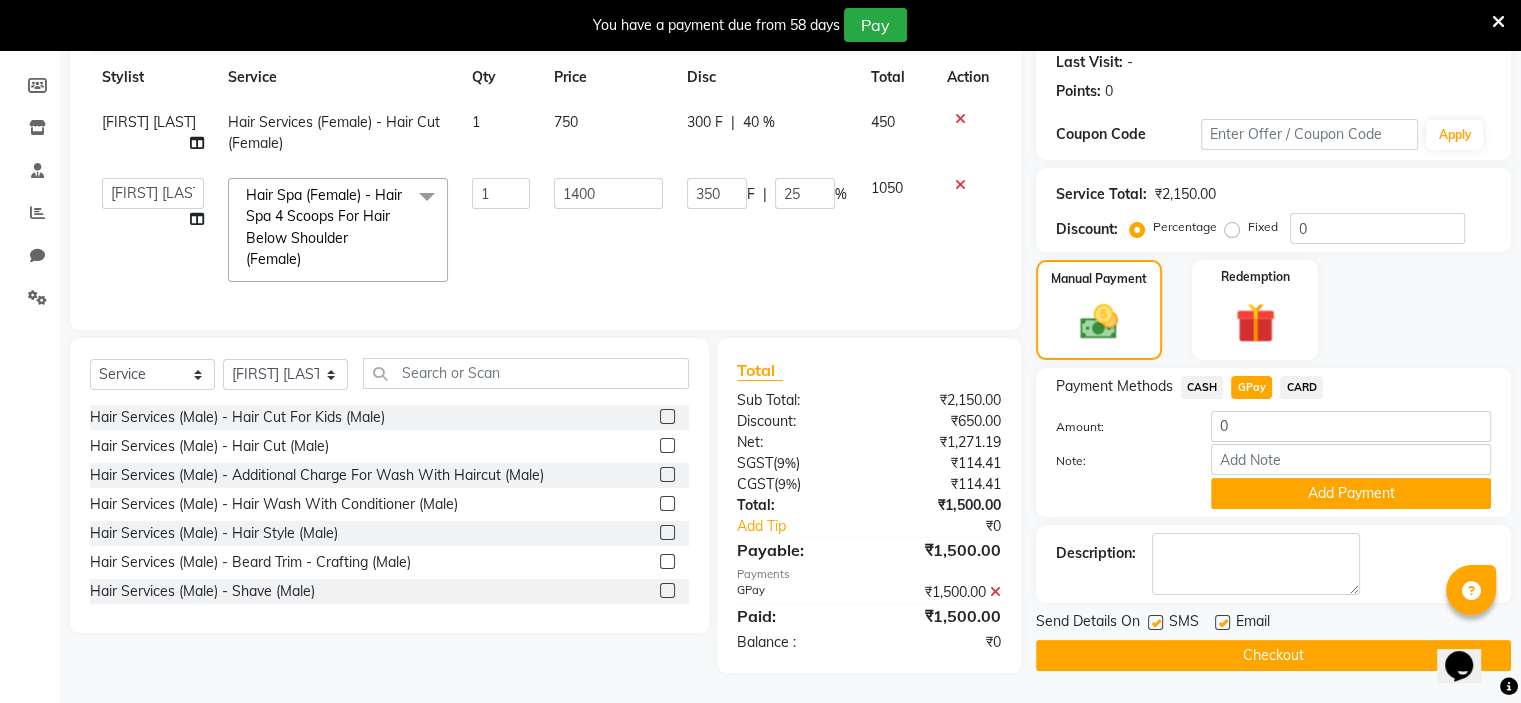 click on "Checkout" 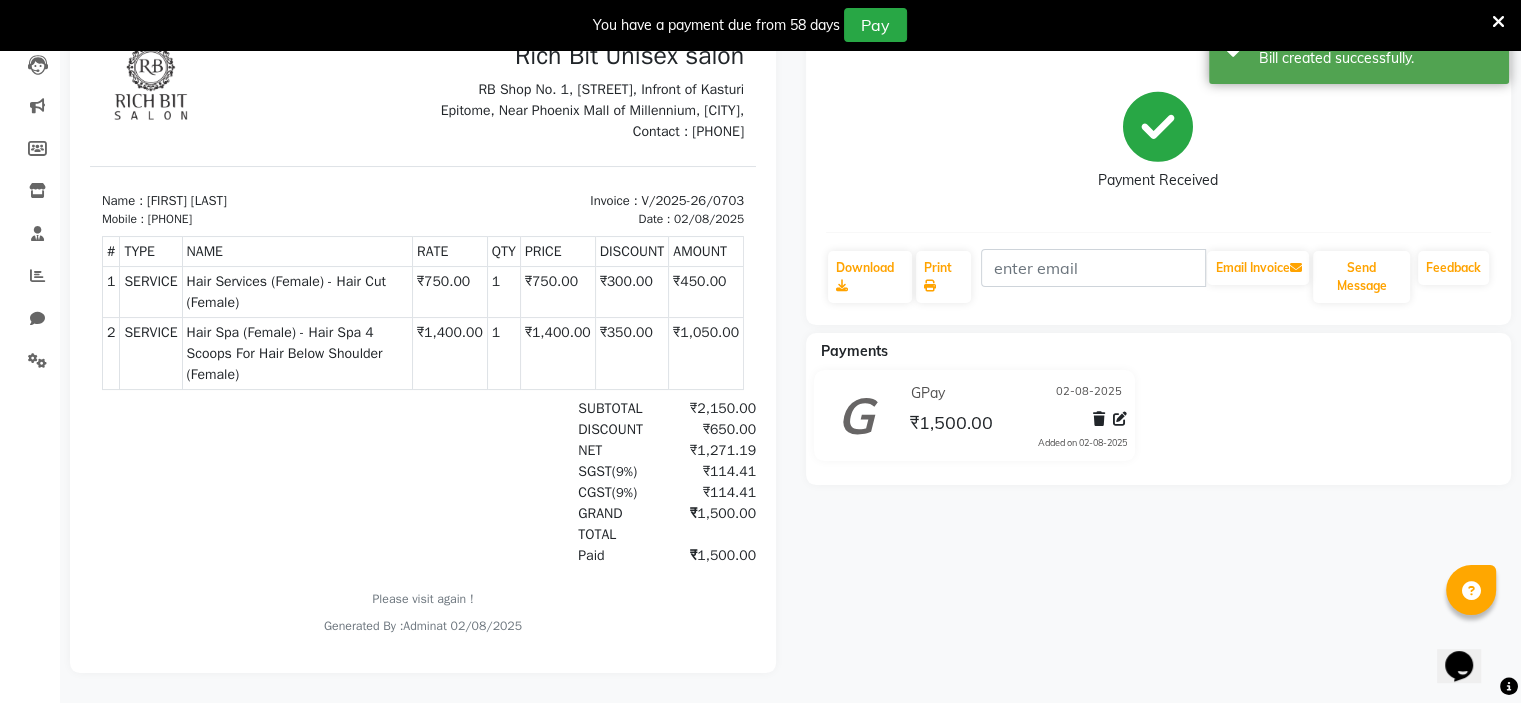 scroll, scrollTop: 0, scrollLeft: 0, axis: both 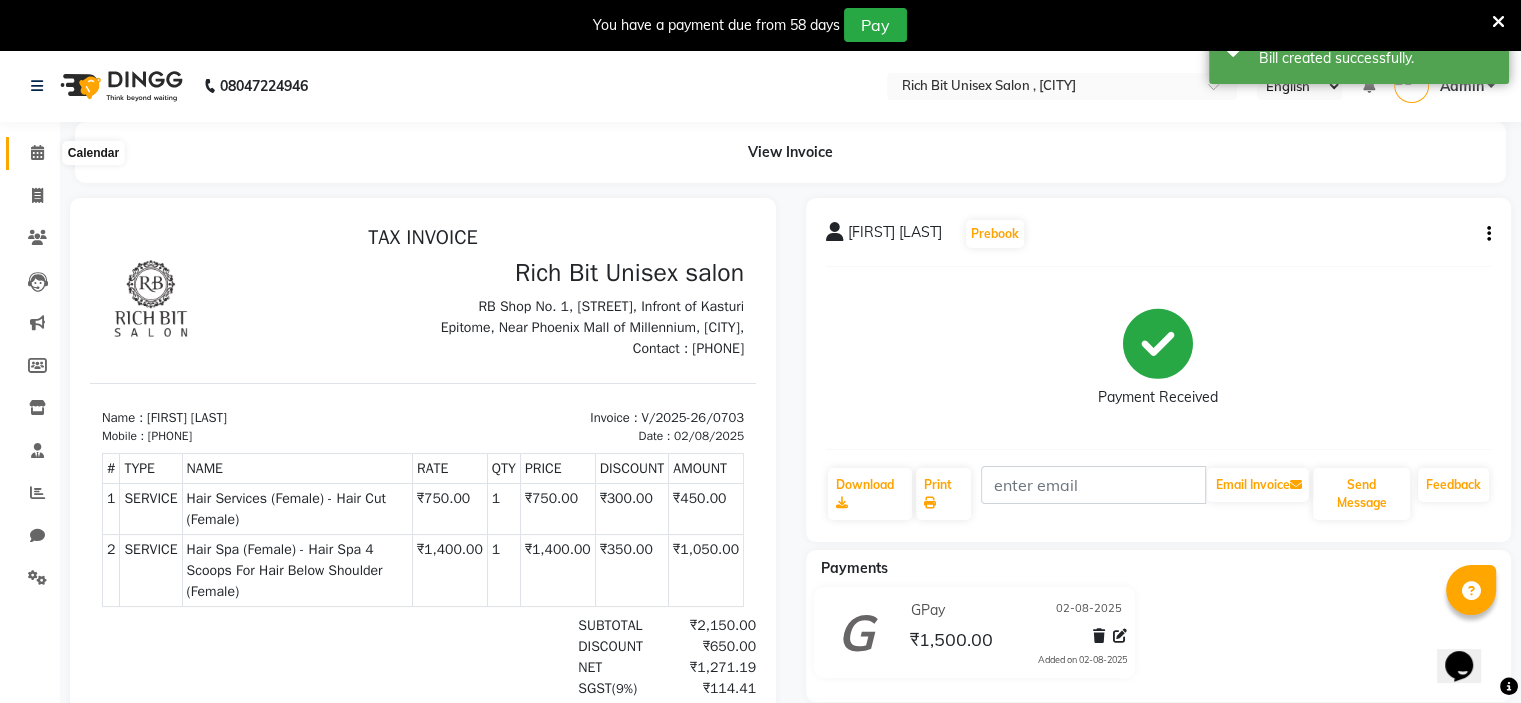 click 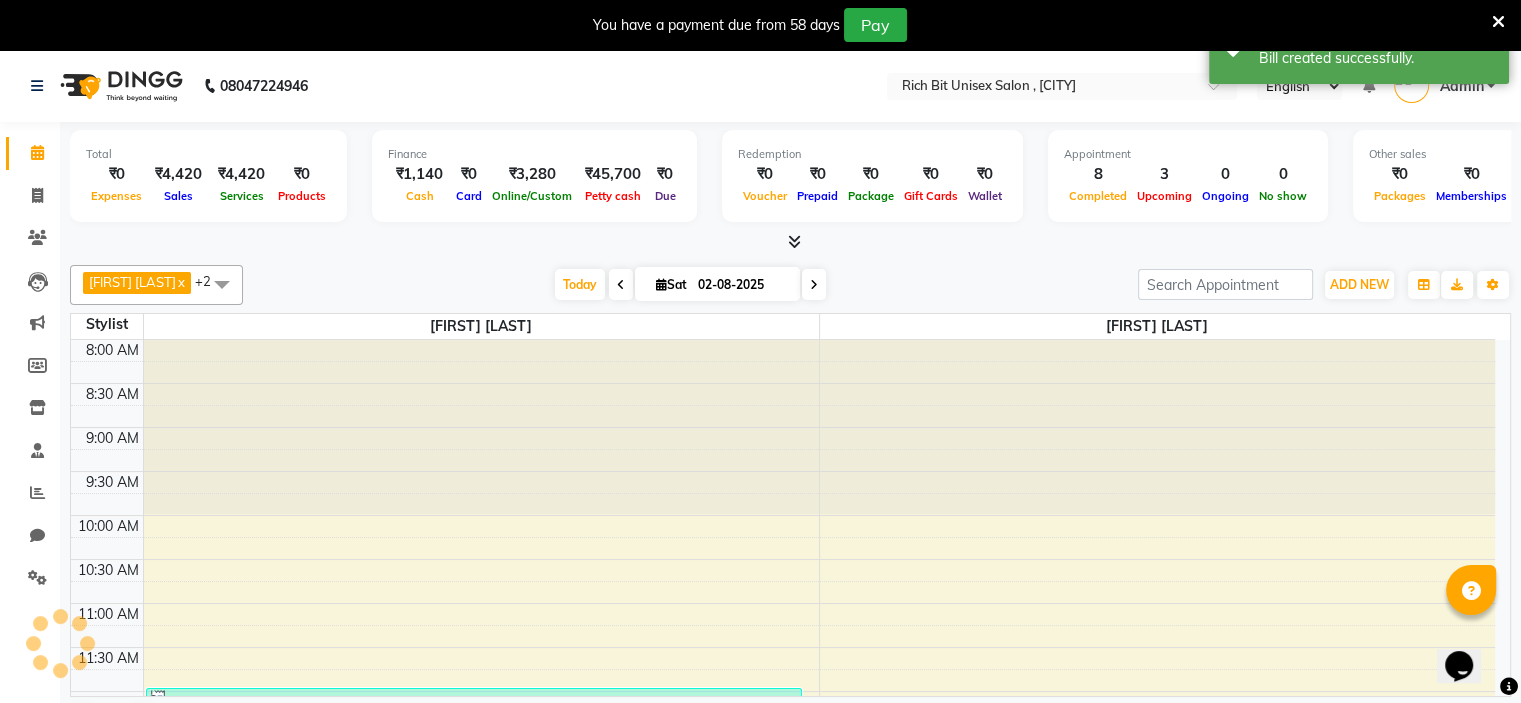 scroll, scrollTop: 912, scrollLeft: 0, axis: vertical 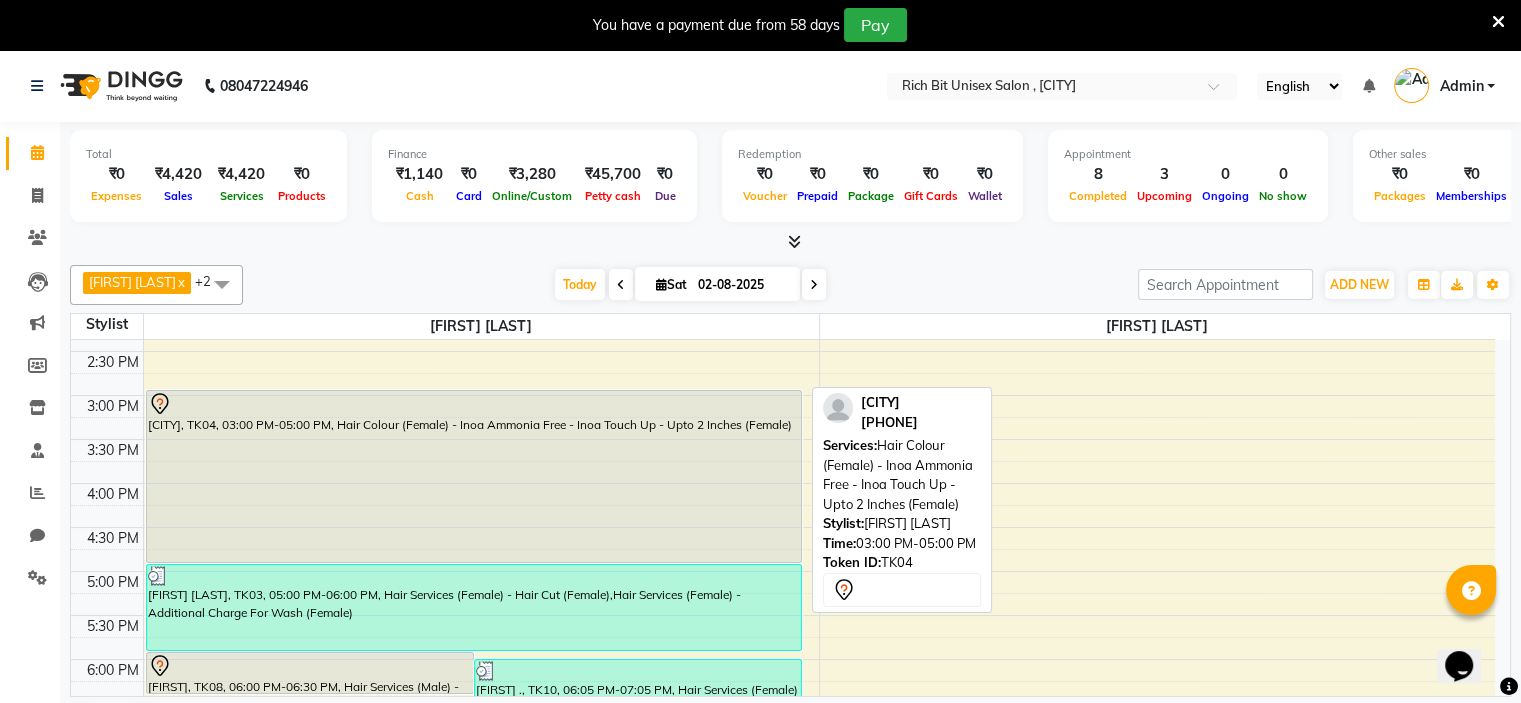 click on "[CITY], TK04, 03:00 PM-05:00 PM, Hair Colour (Female) - Inoa Ammonia Free - Inoa Touch Up - Upto 2 Inches (Female)" at bounding box center [474, 476] 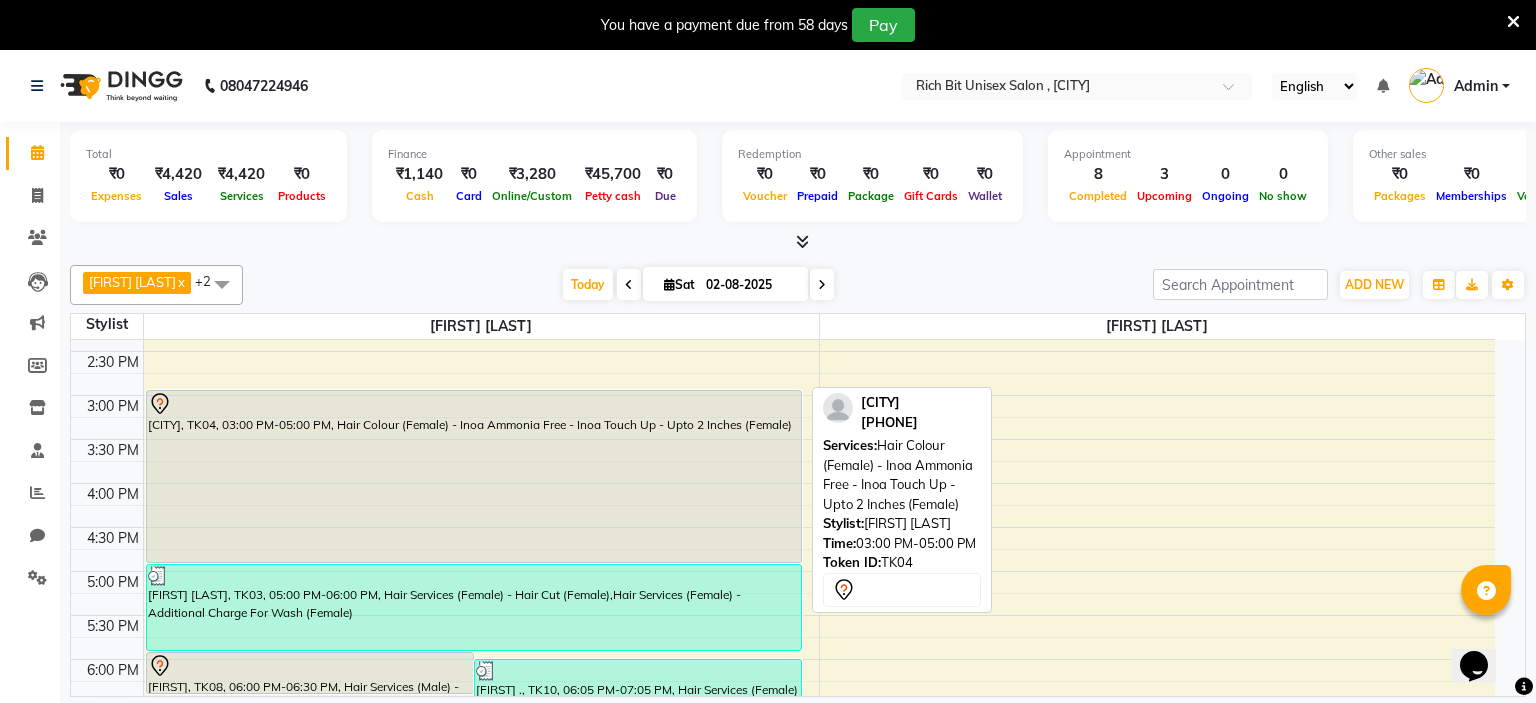 select on "7" 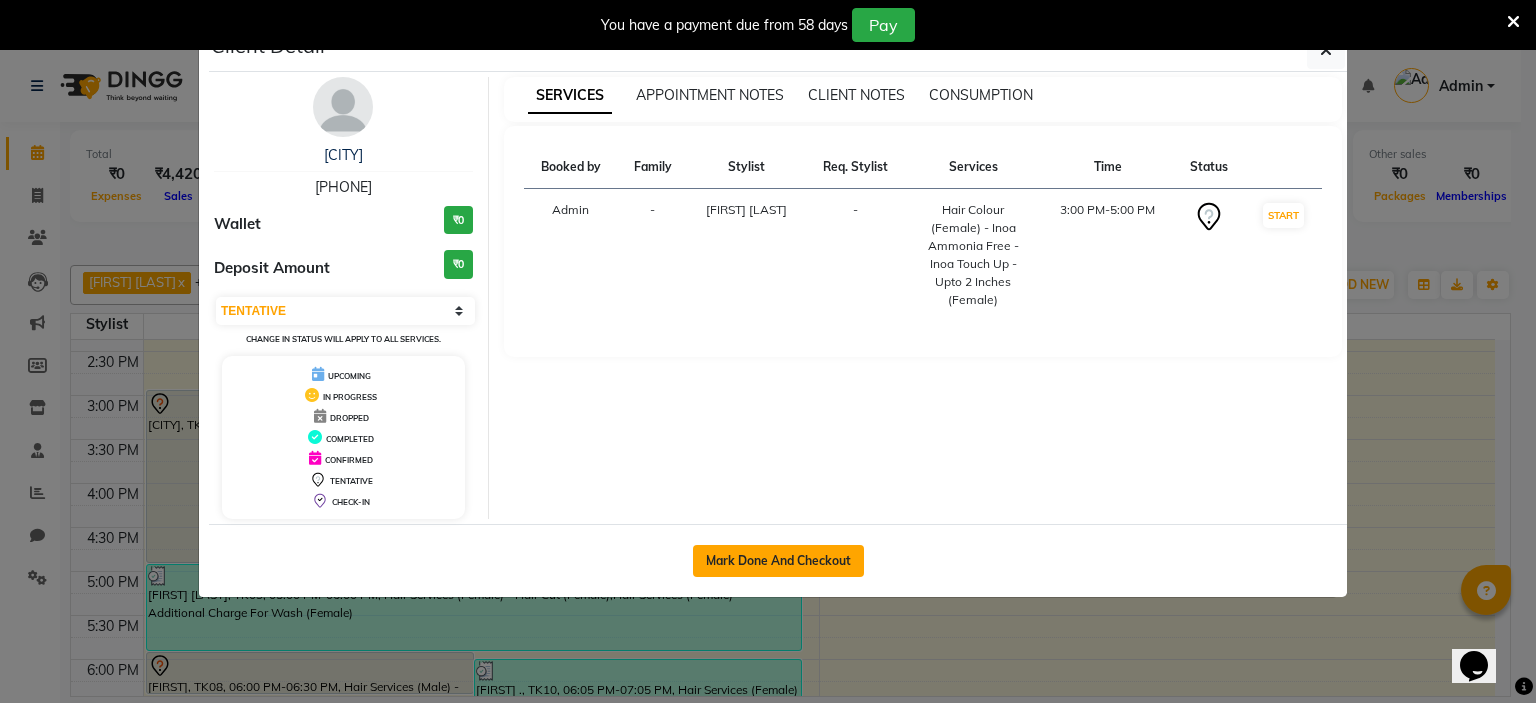 click on "Mark Done And Checkout" 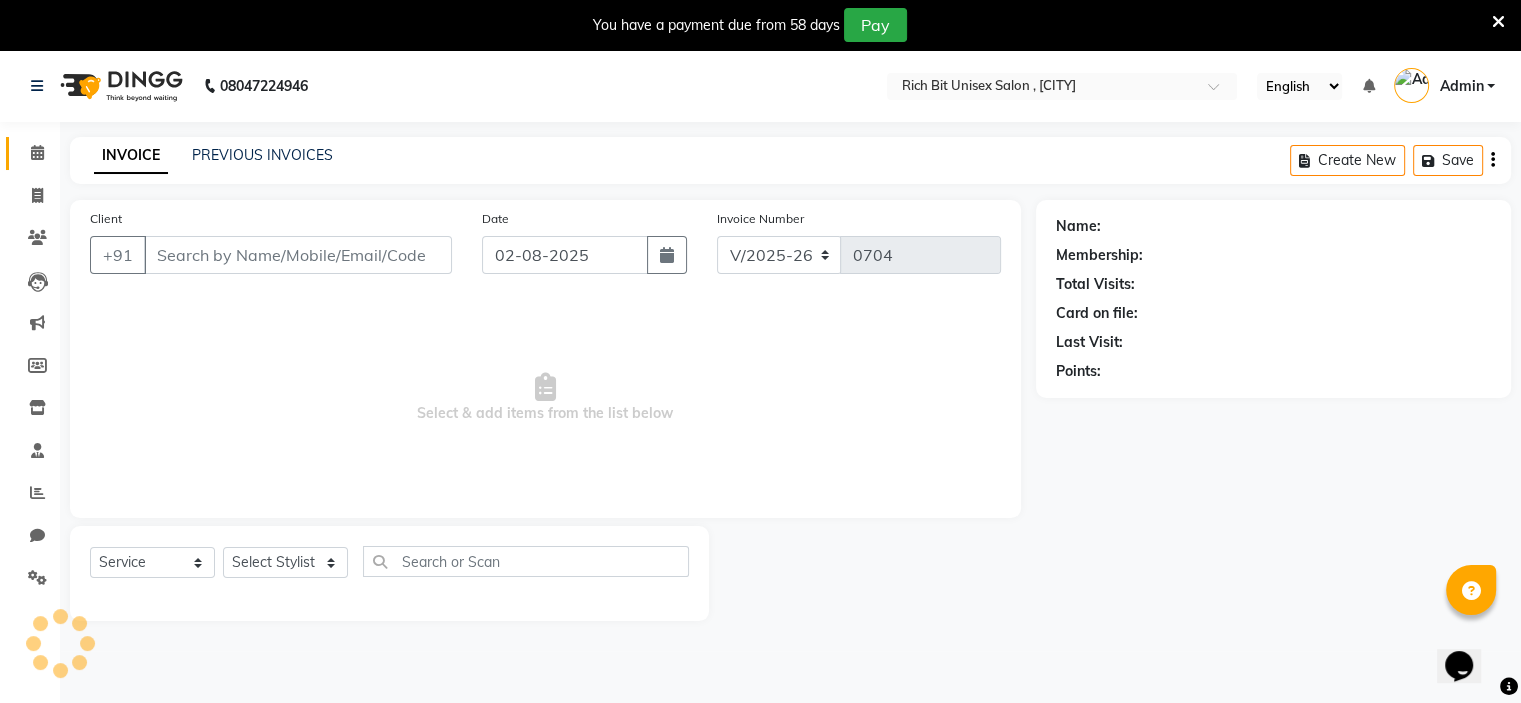type on "[PHONE]" 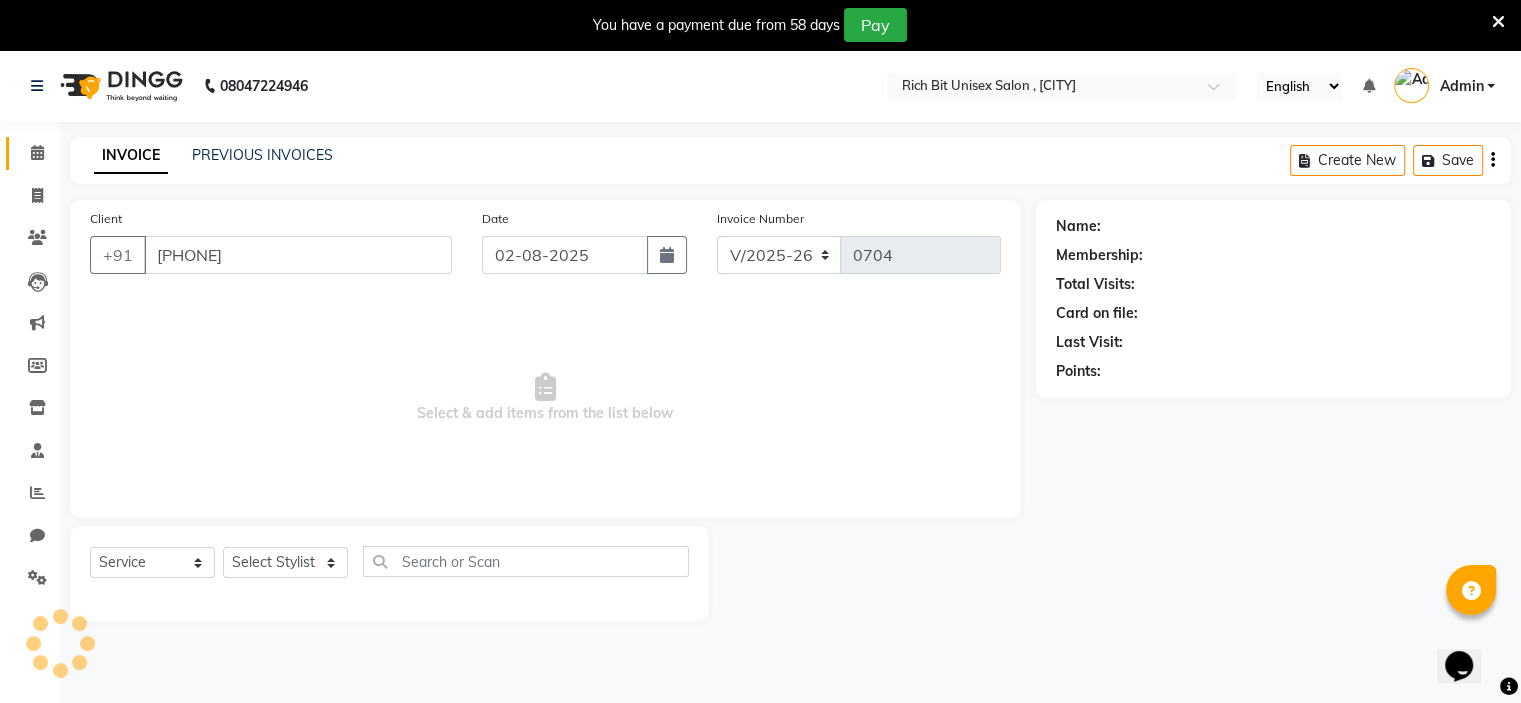 select on "70823" 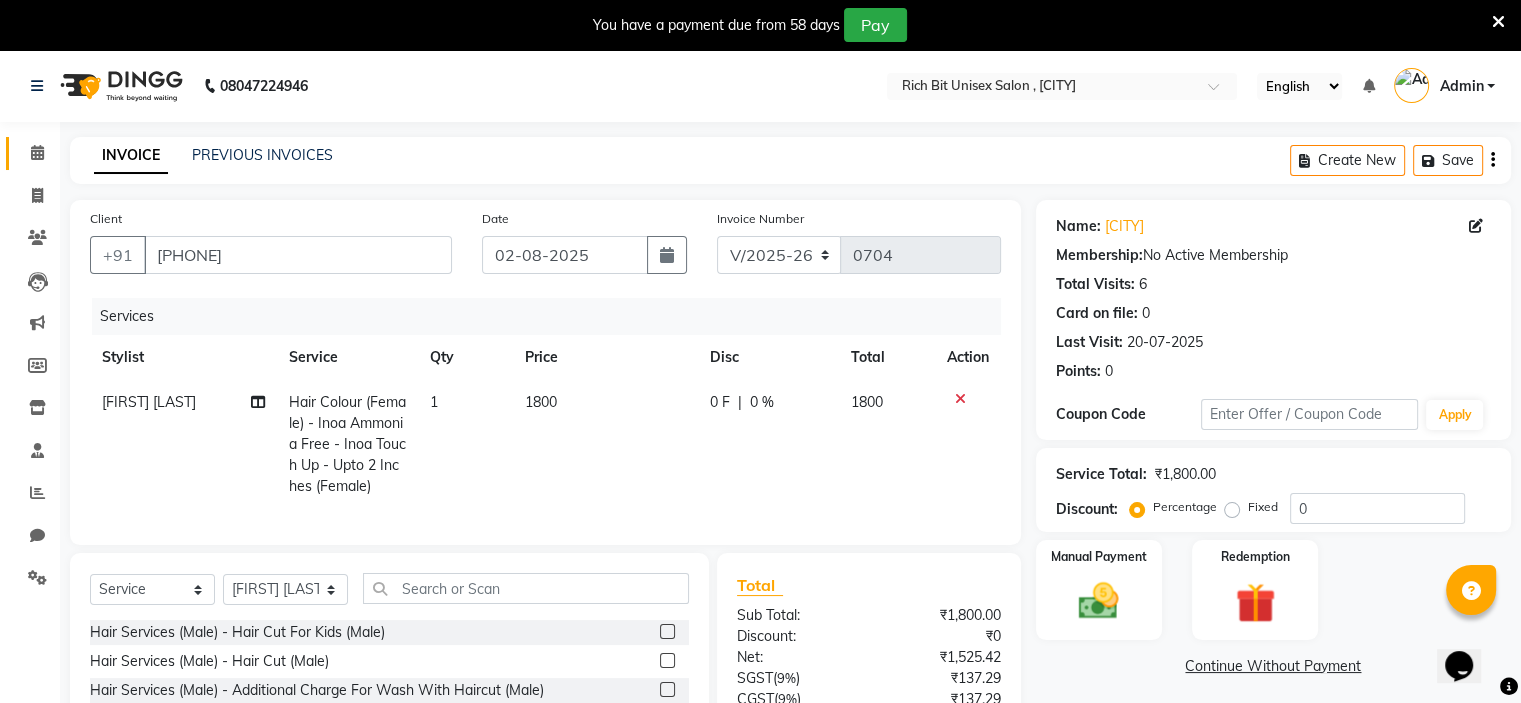 scroll, scrollTop: 191, scrollLeft: 0, axis: vertical 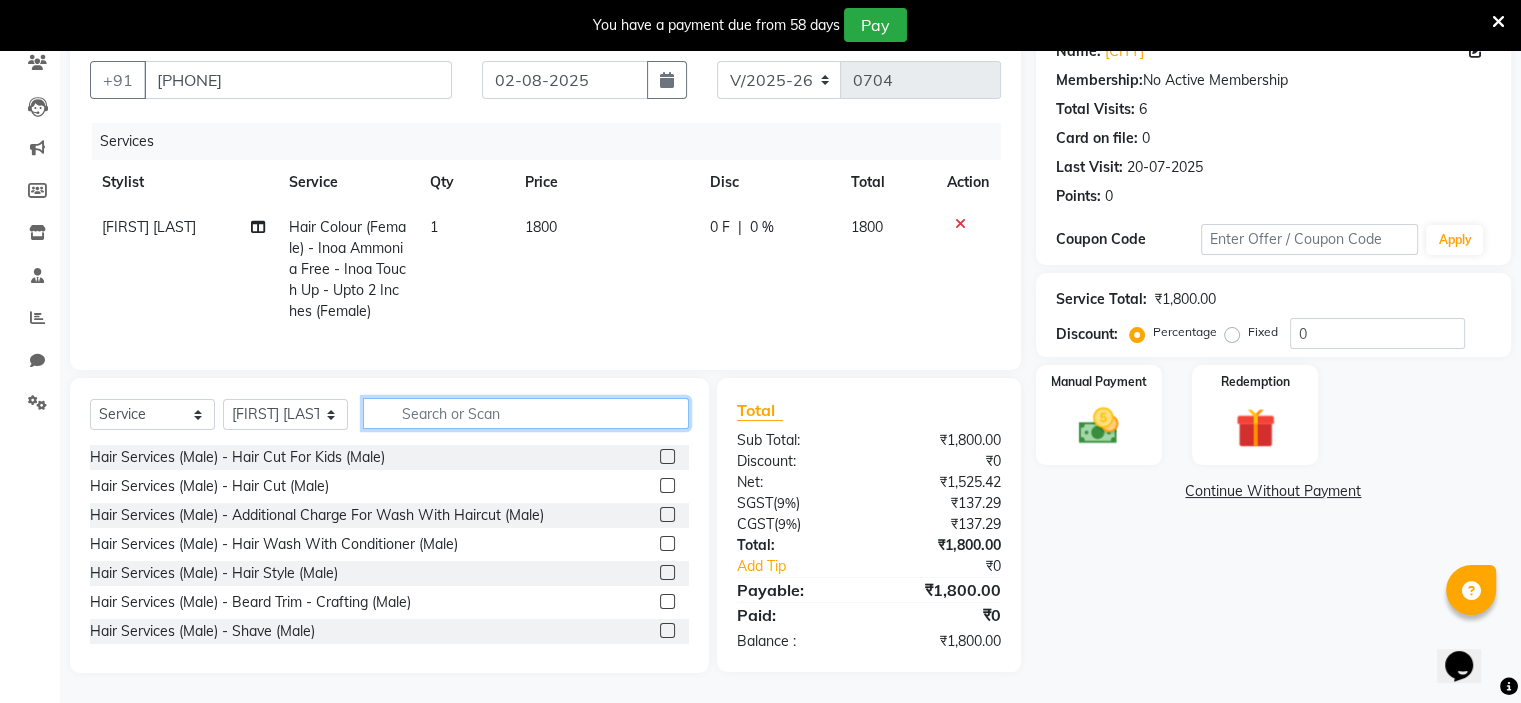click 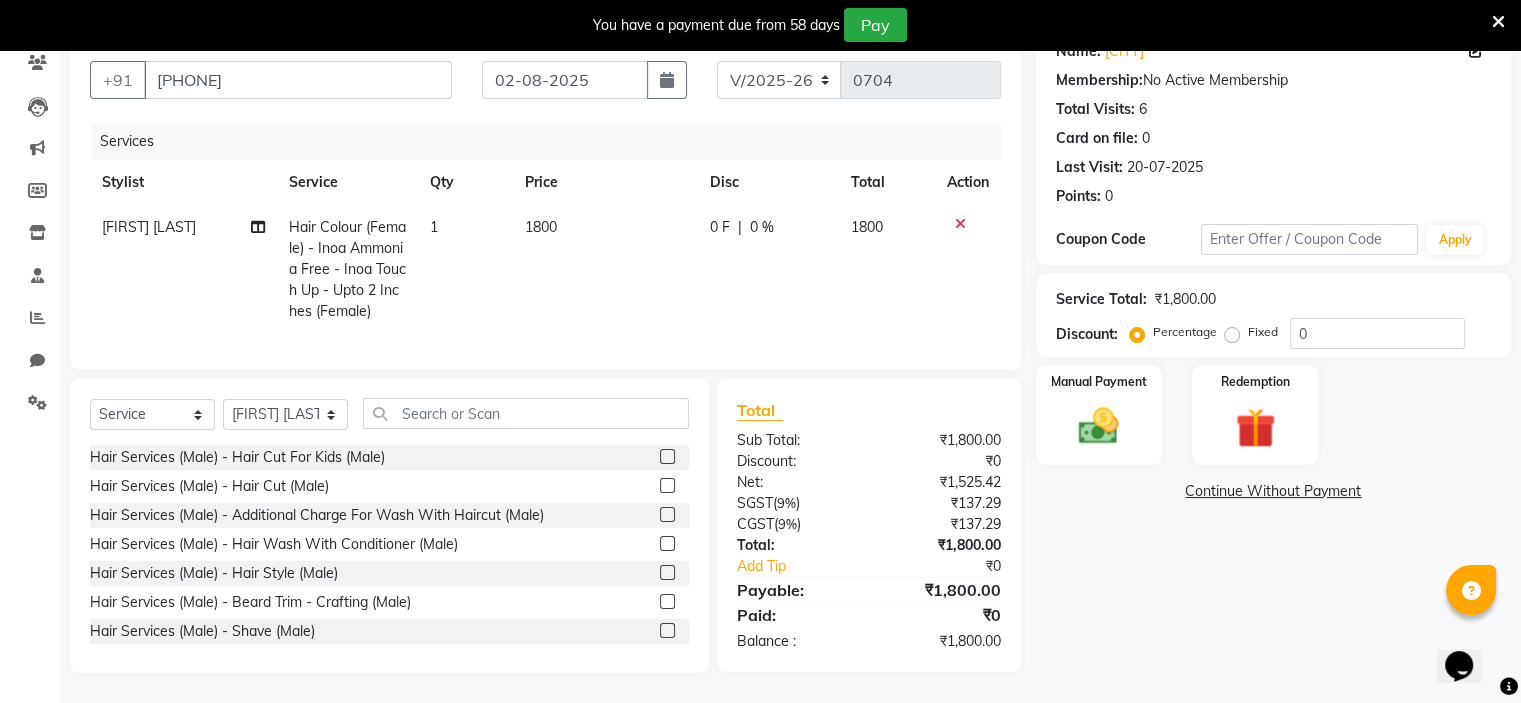 click 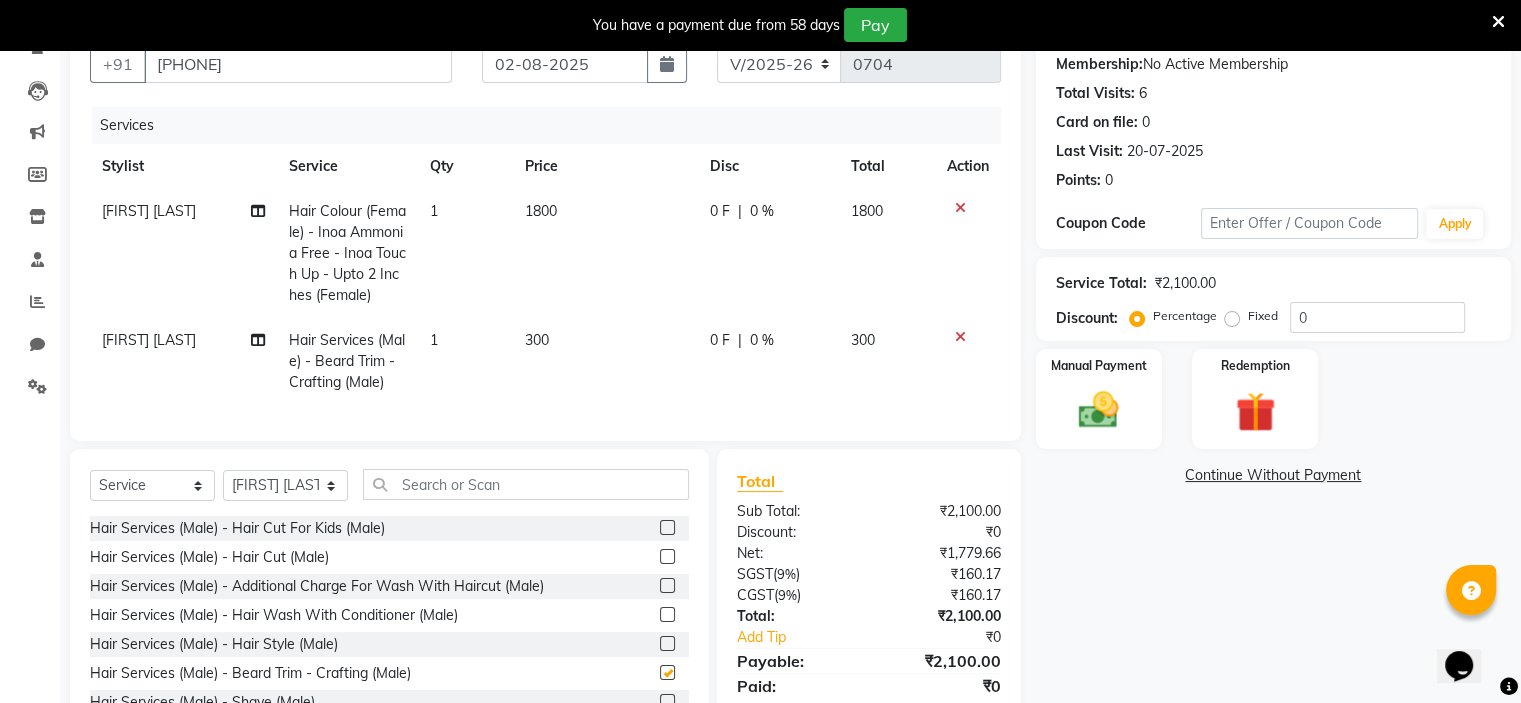 checkbox on "false" 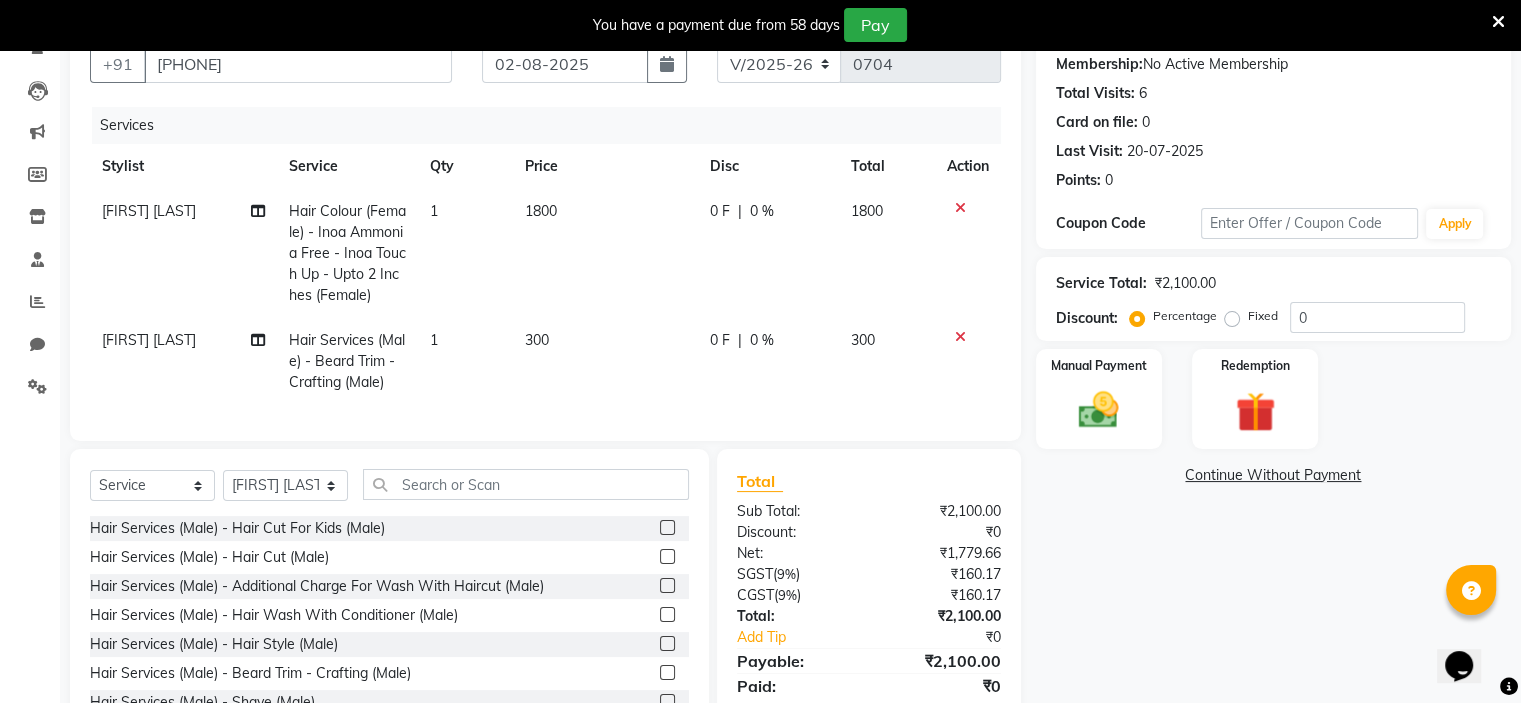 click on "0 F | 0 %" 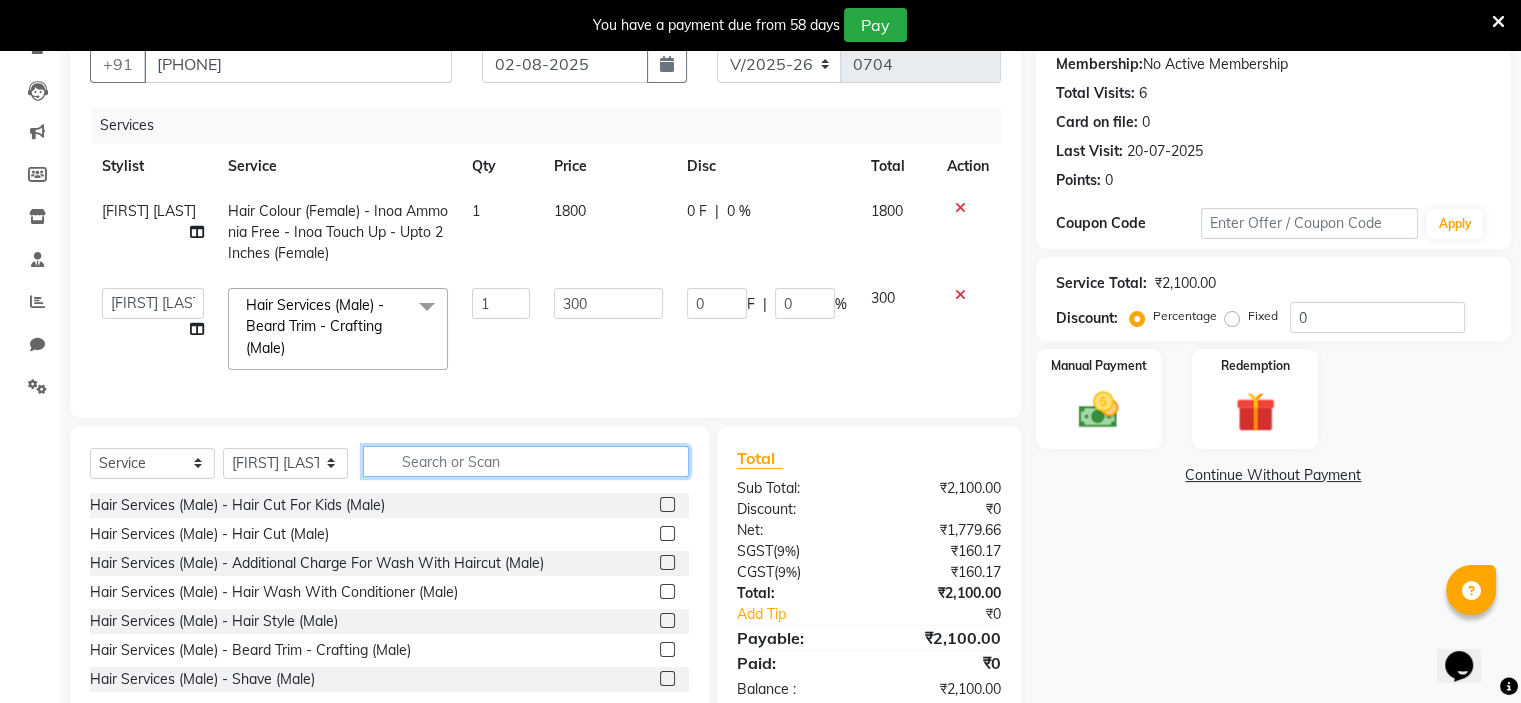 click 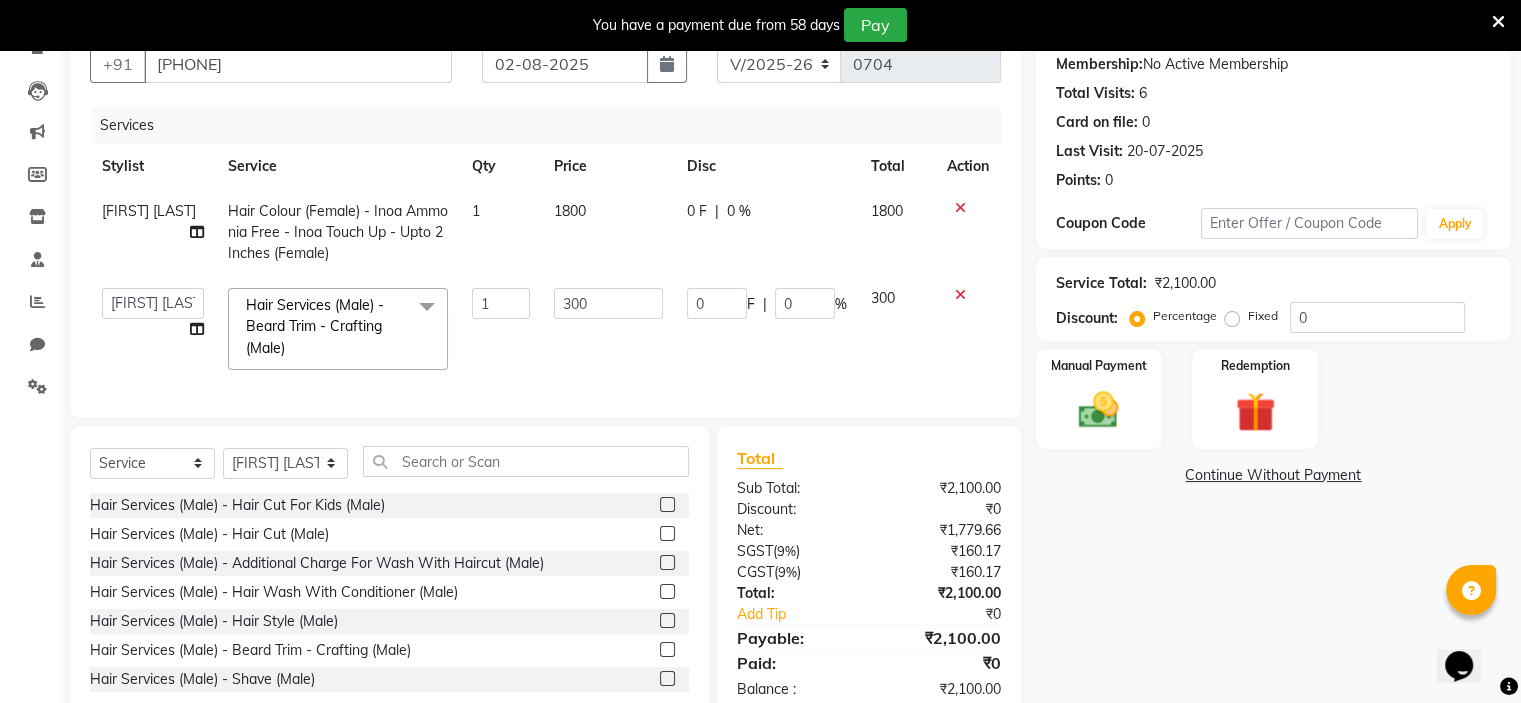 click on "0 F | 0 %" 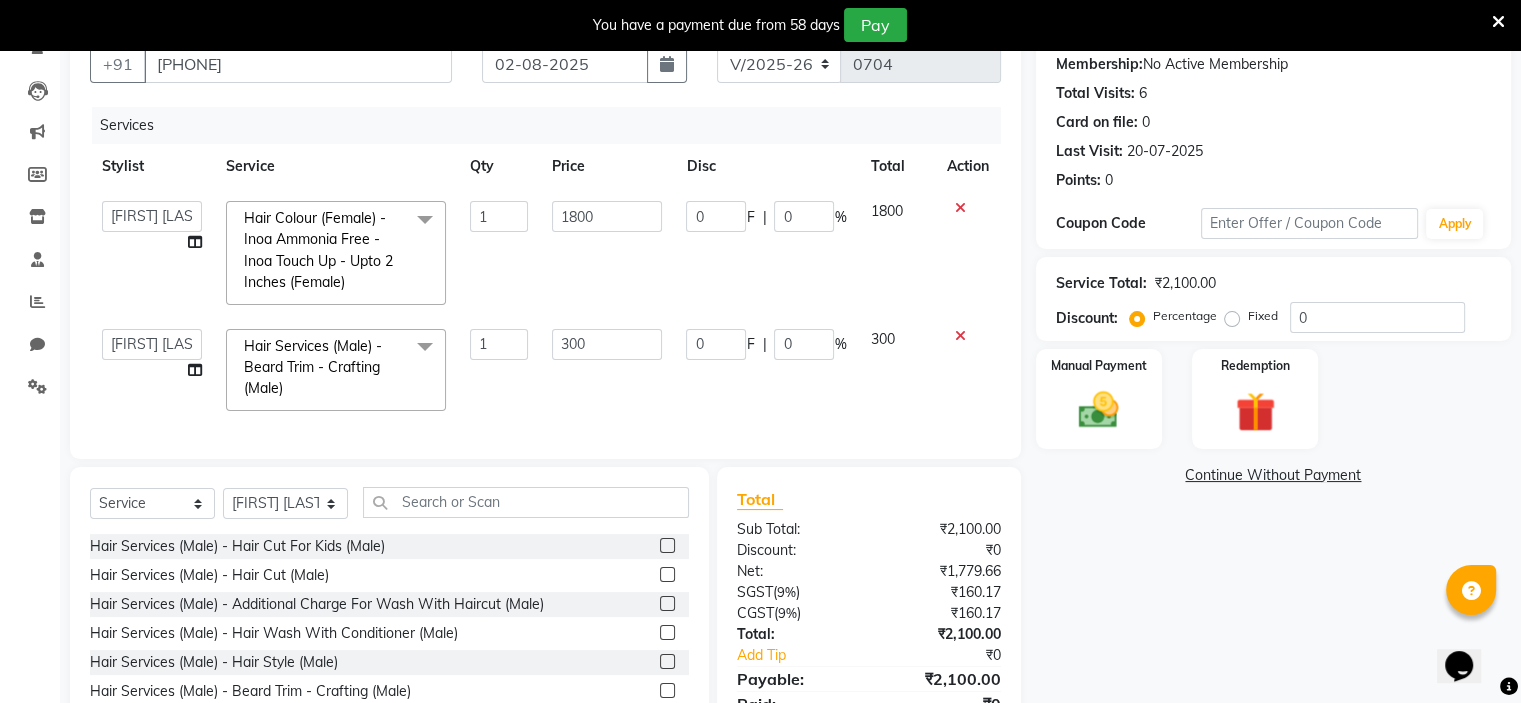 click on "F" 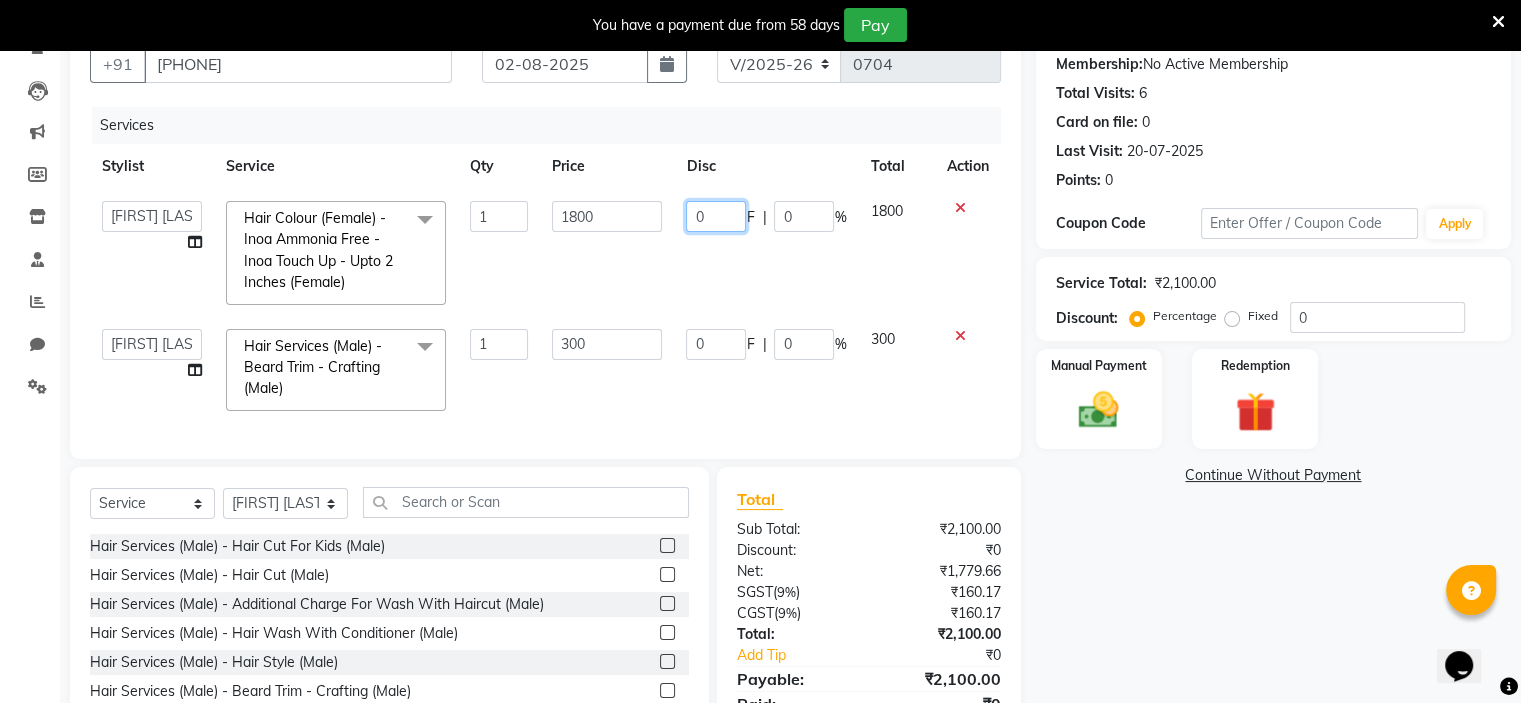 click on "0" 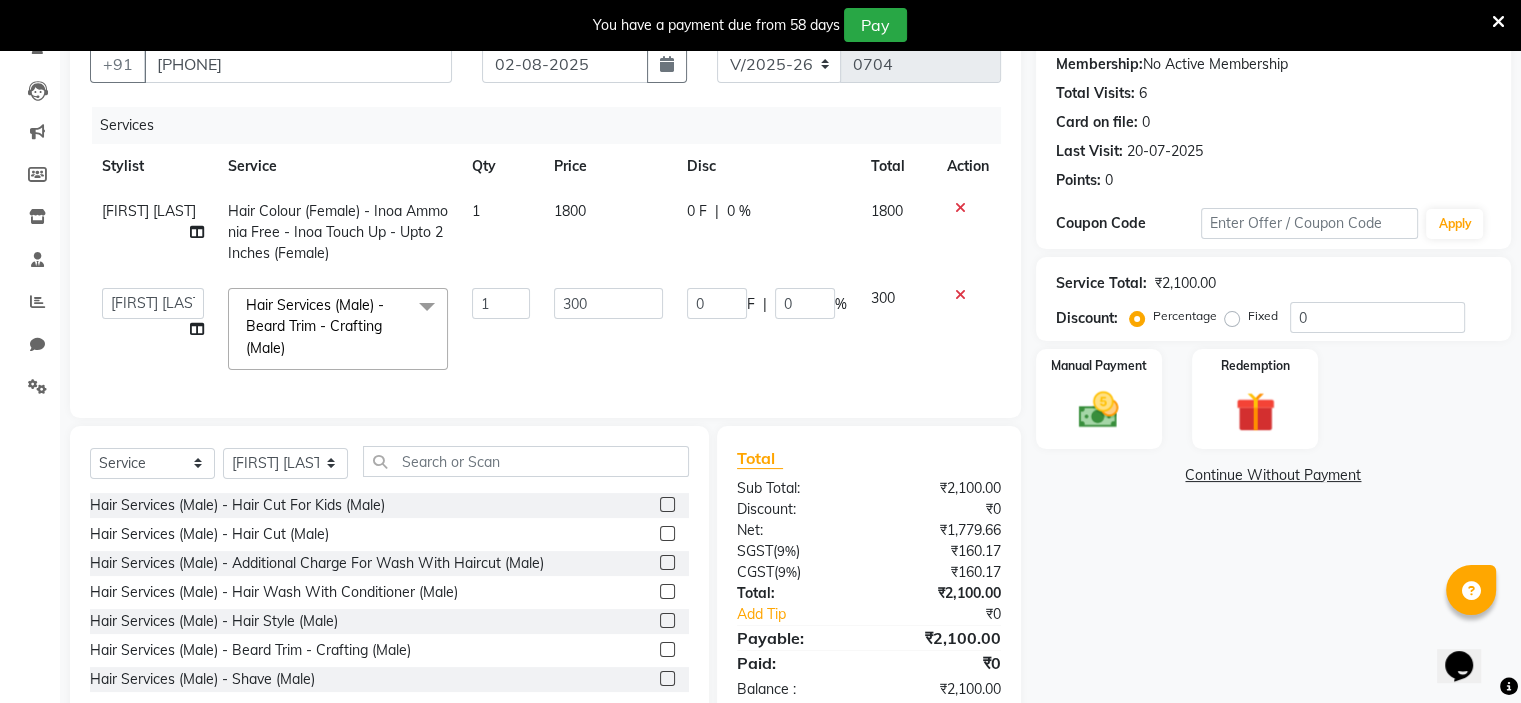 click on "Hair Colour (Female) - Inoa Ammonia Free - Inoa Touch Up - Upto 2 Inches (Female)" 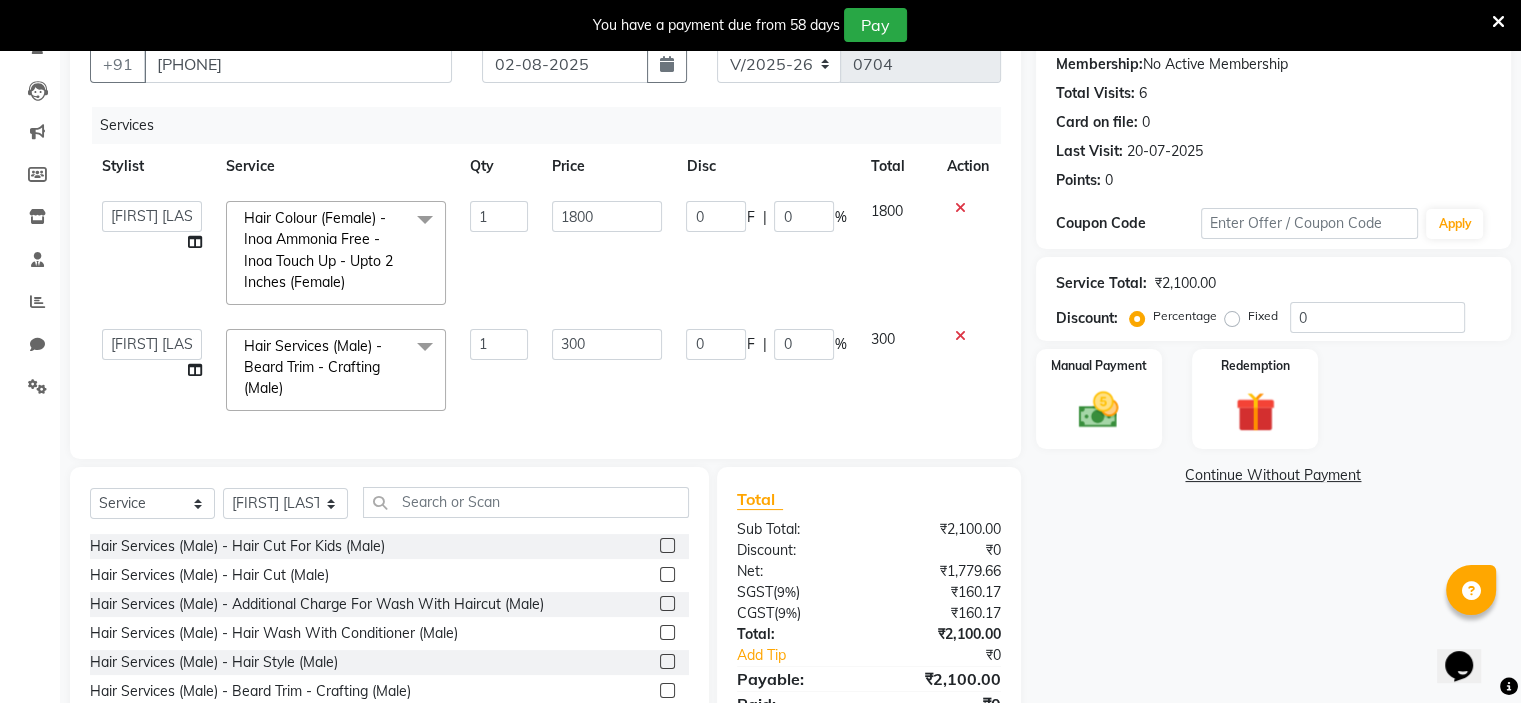click 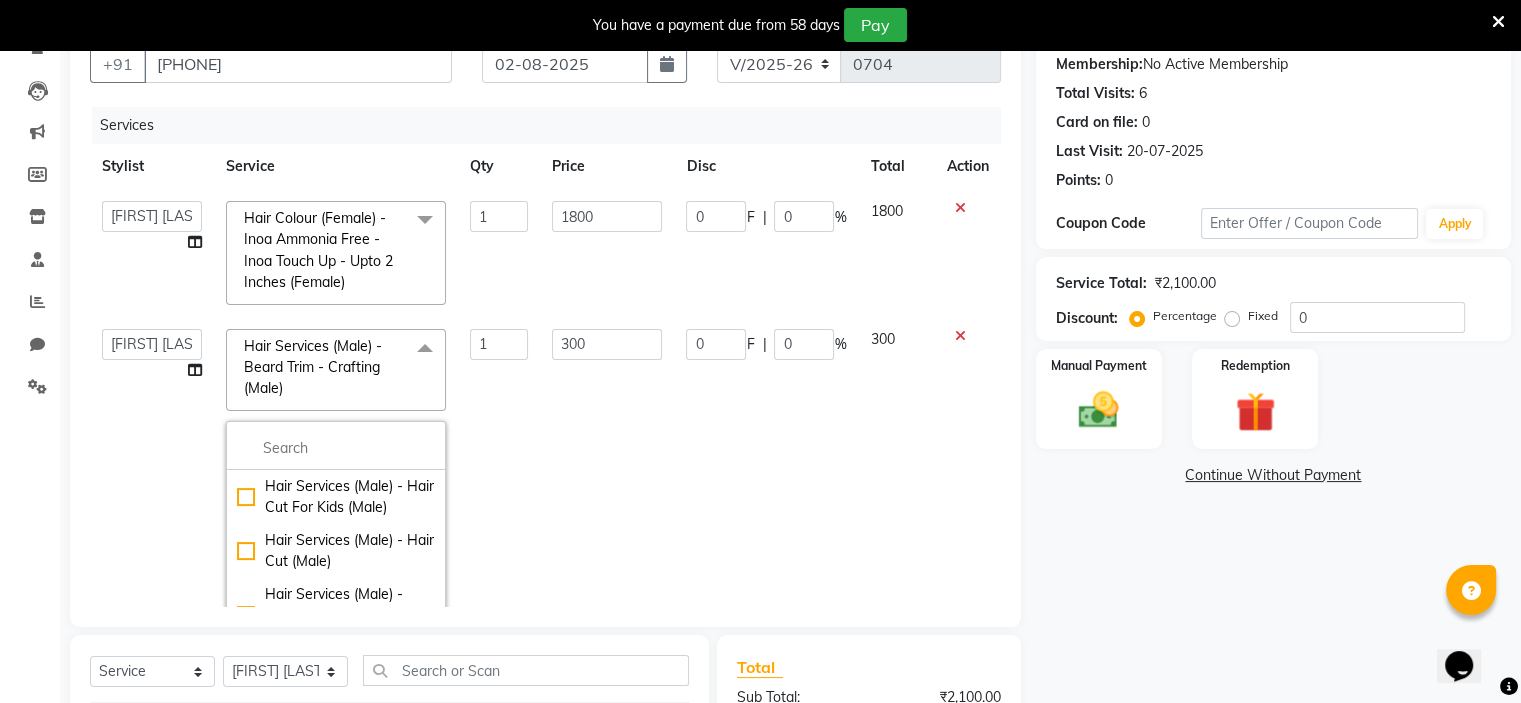 click 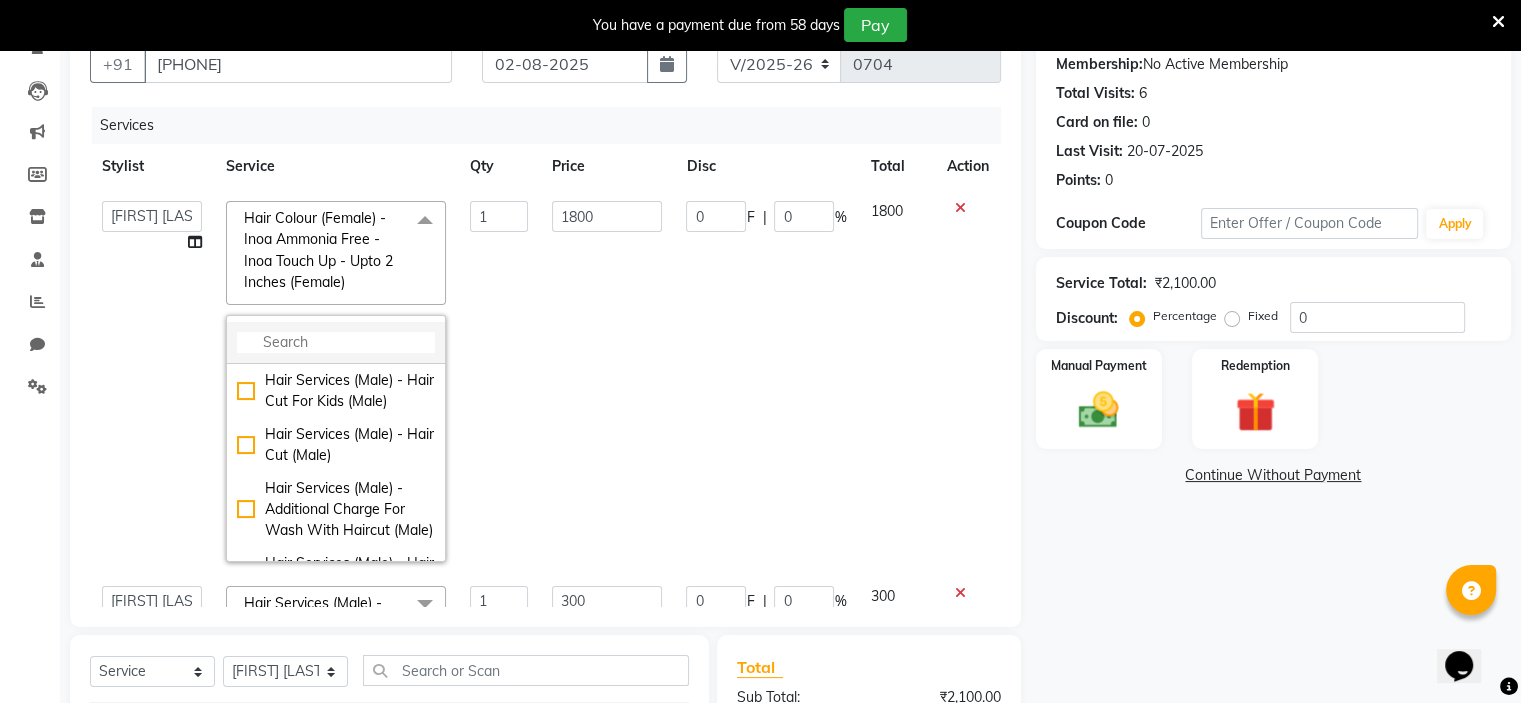 click 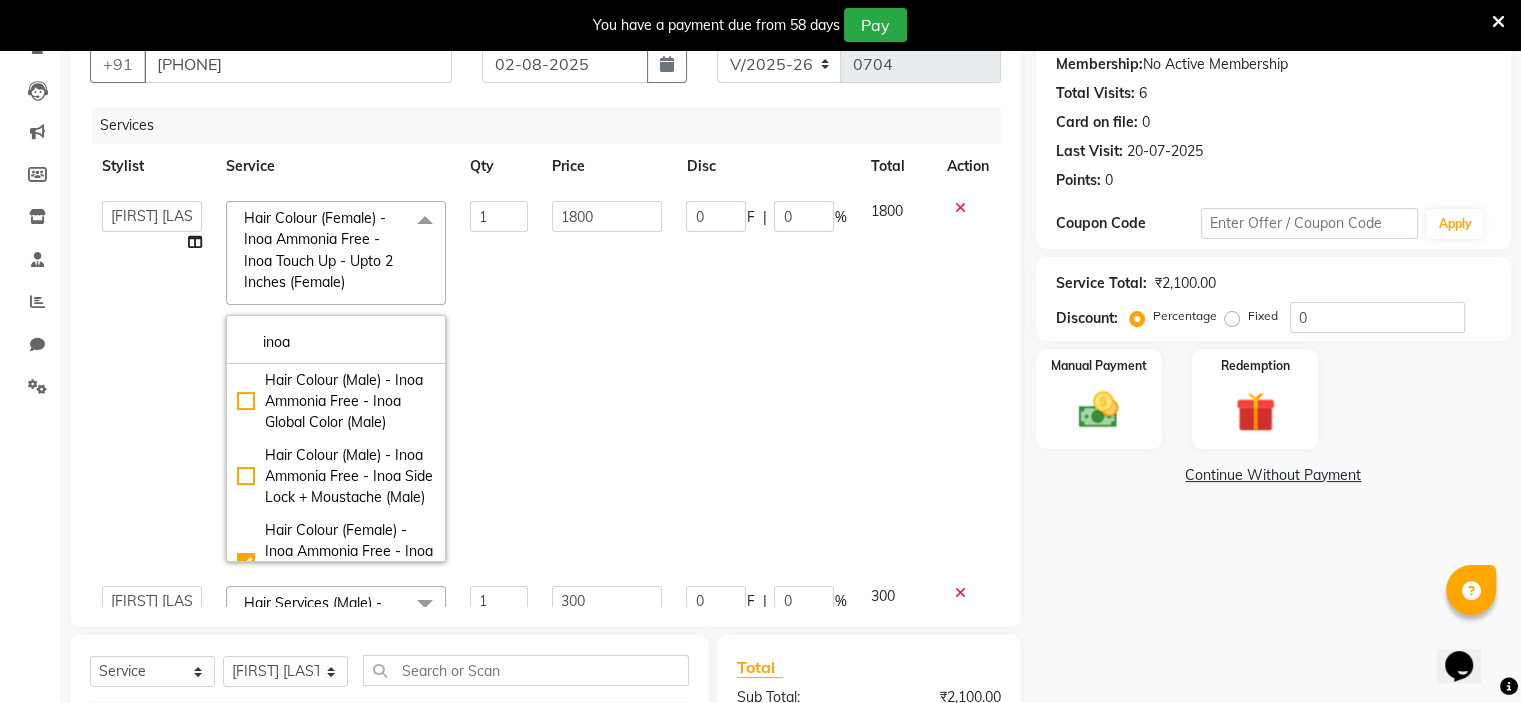 type on "inoa" 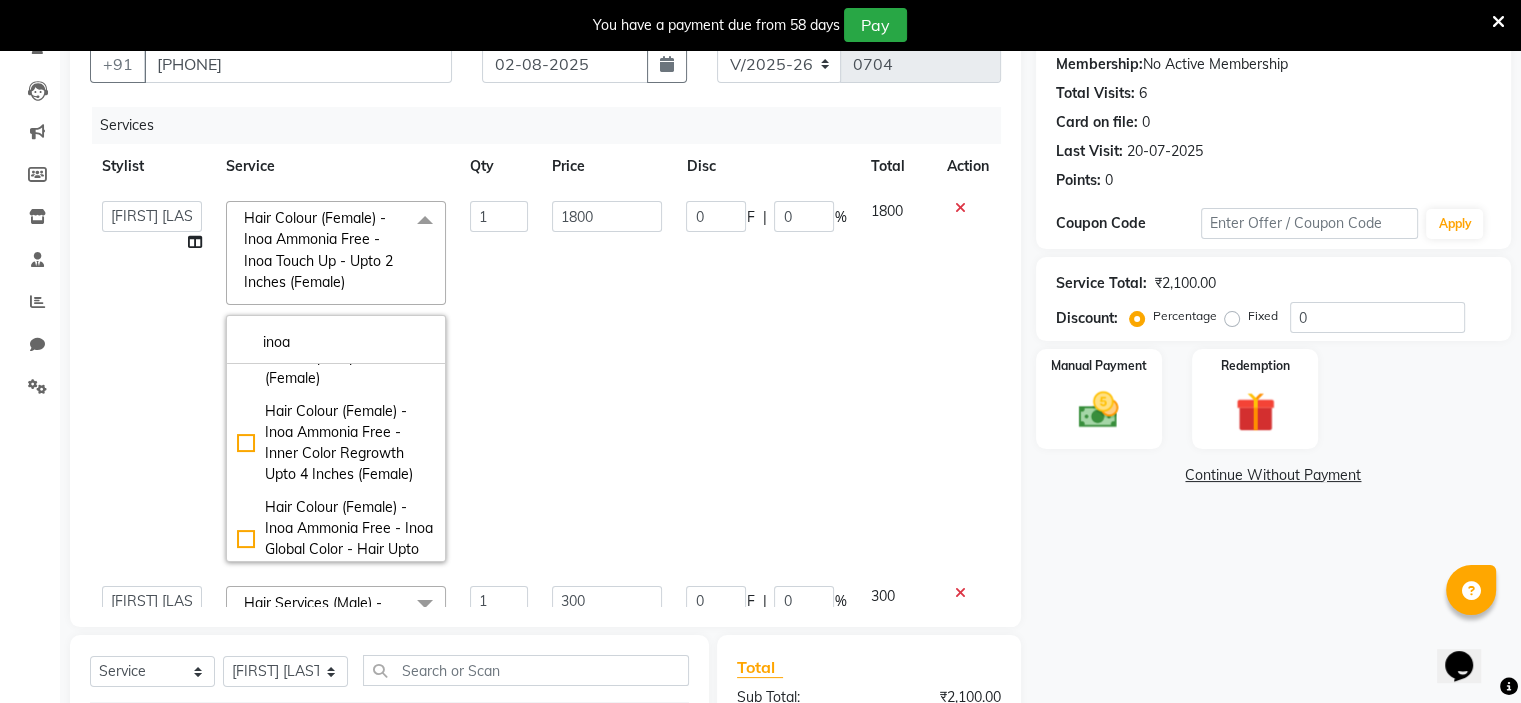 scroll, scrollTop: 219, scrollLeft: 0, axis: vertical 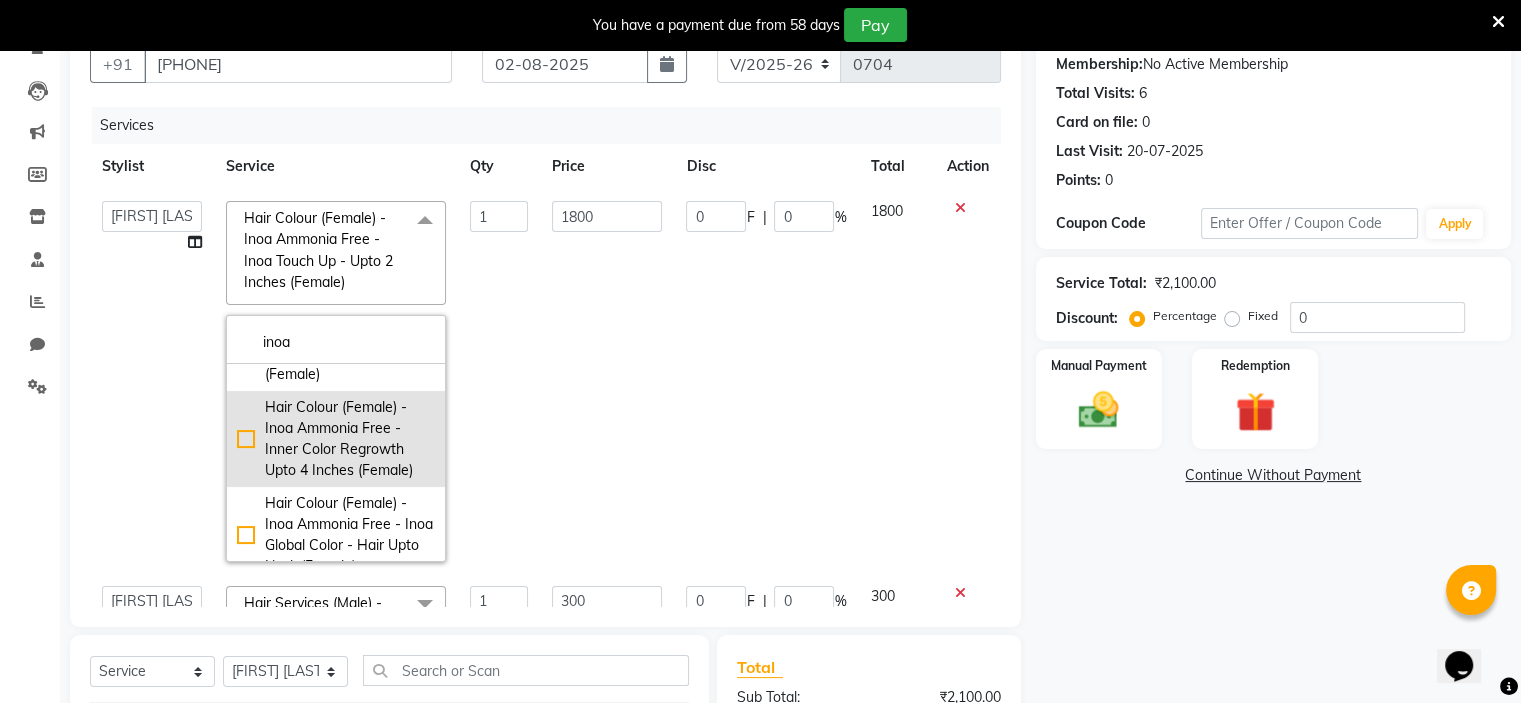 click on "Hair Colour (Female) - Inoa Ammonia Free - Inner Color Regrowth Upto 4 Inches (Female)" 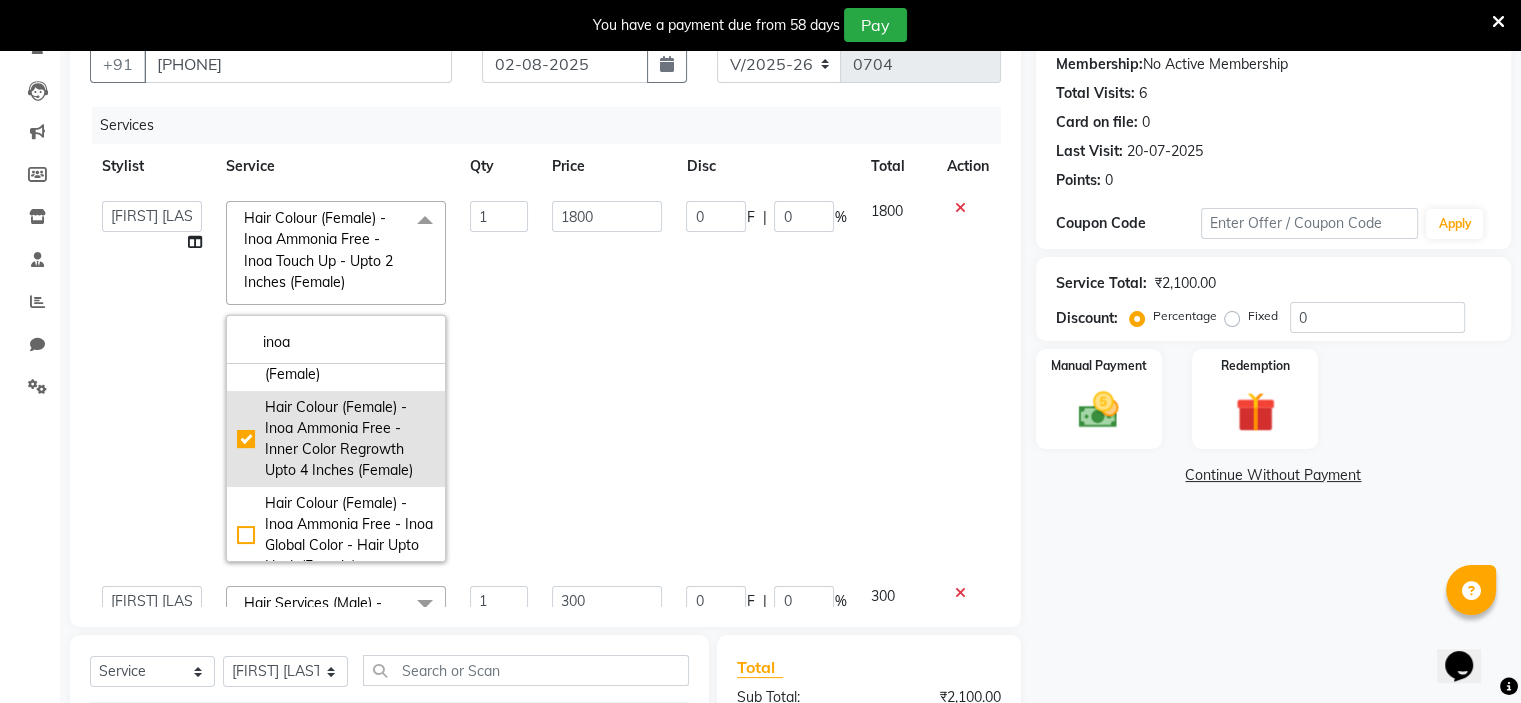 checkbox on "false" 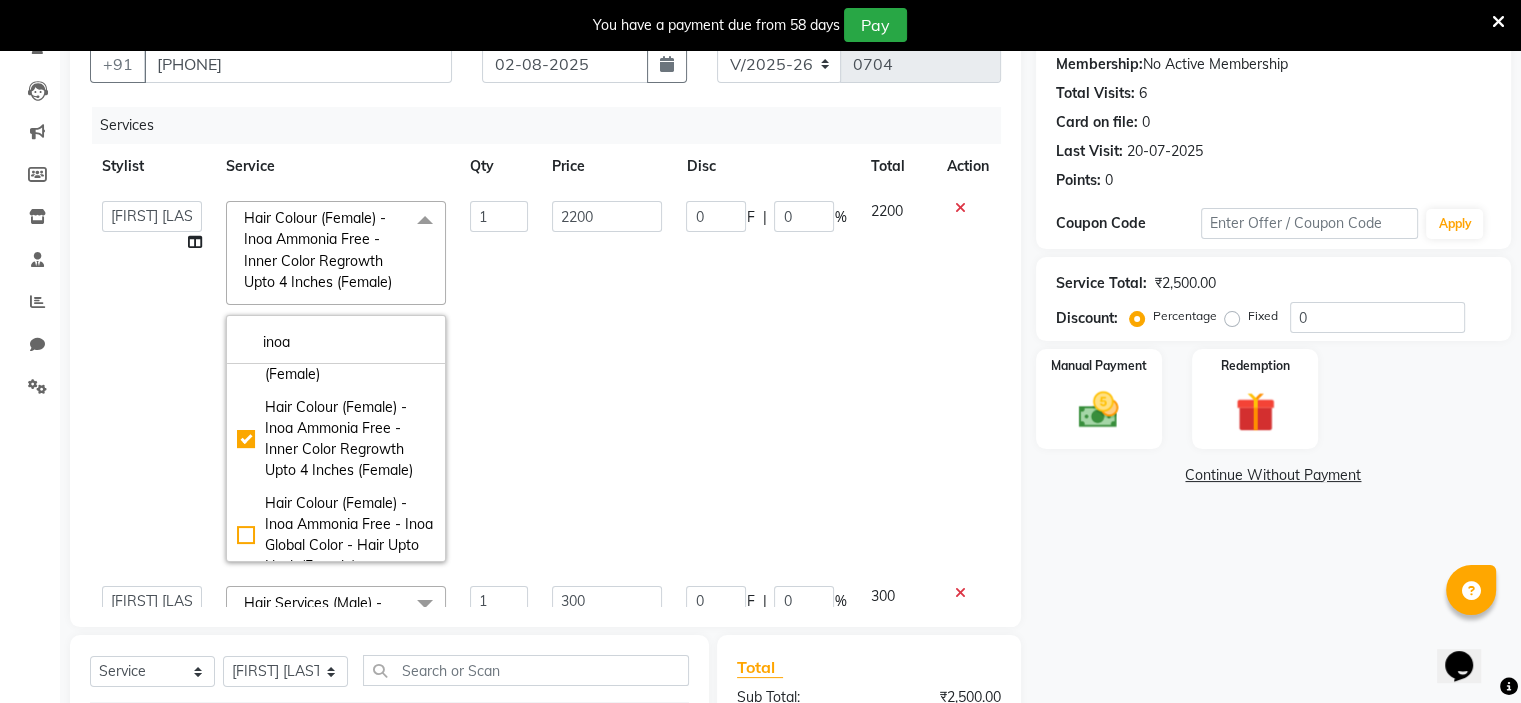 click on "0 F | 0 %" 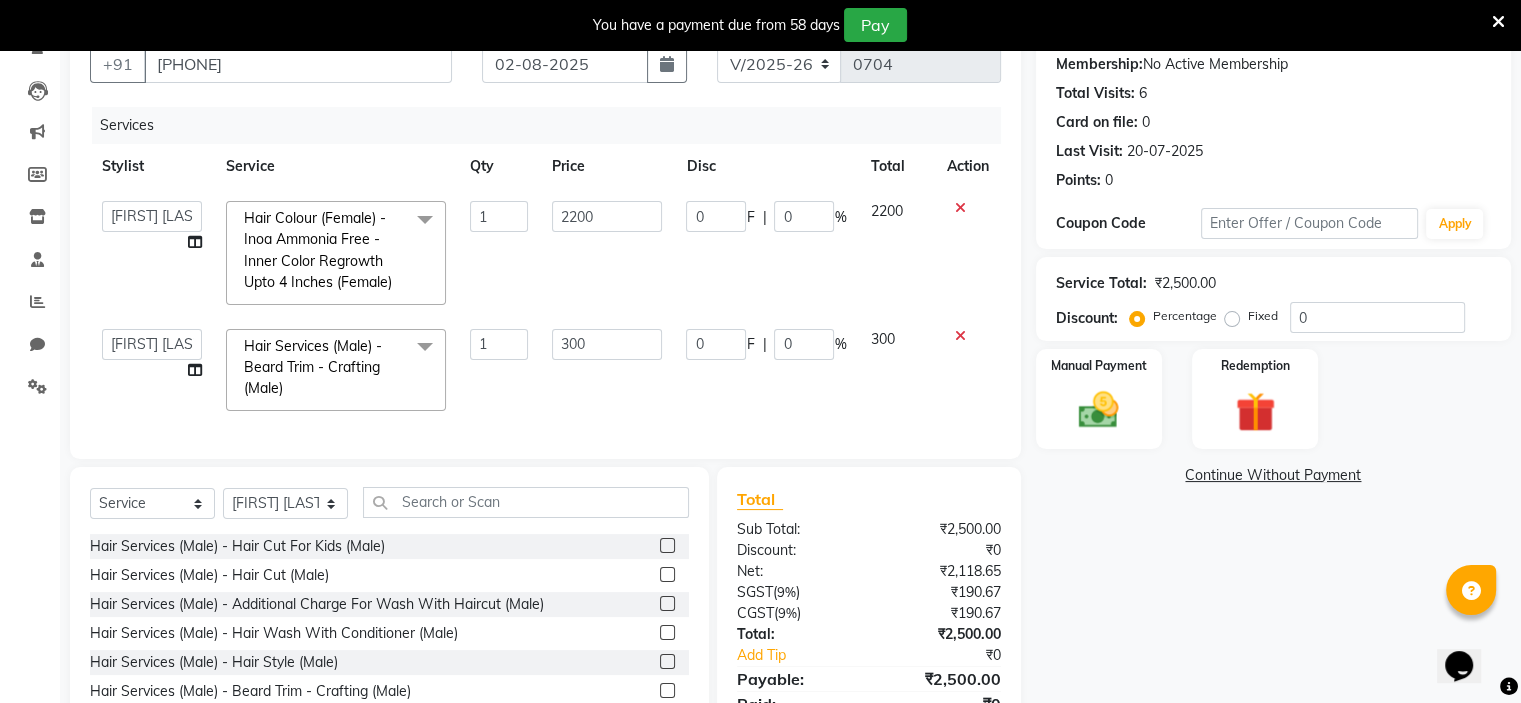 click on "0 F | 0 %" 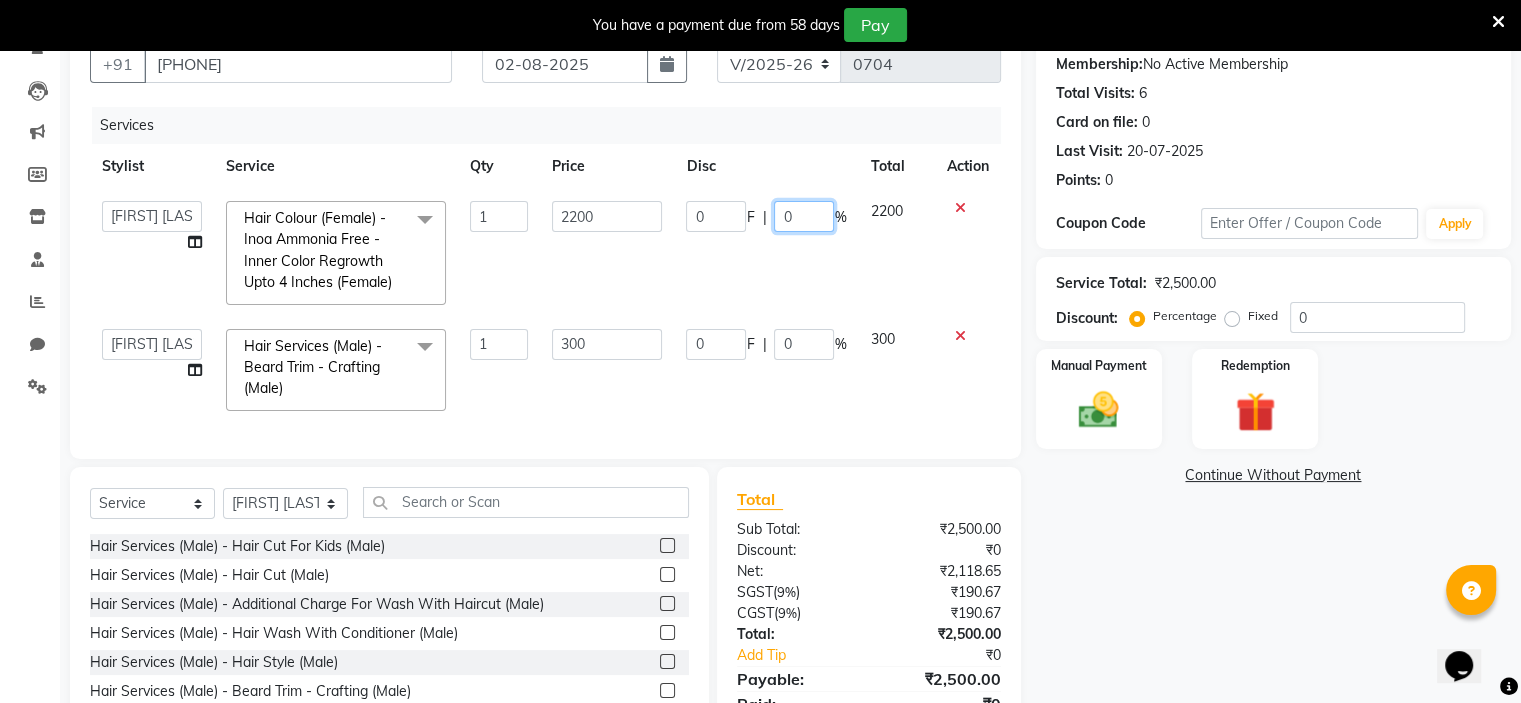 click on "0" 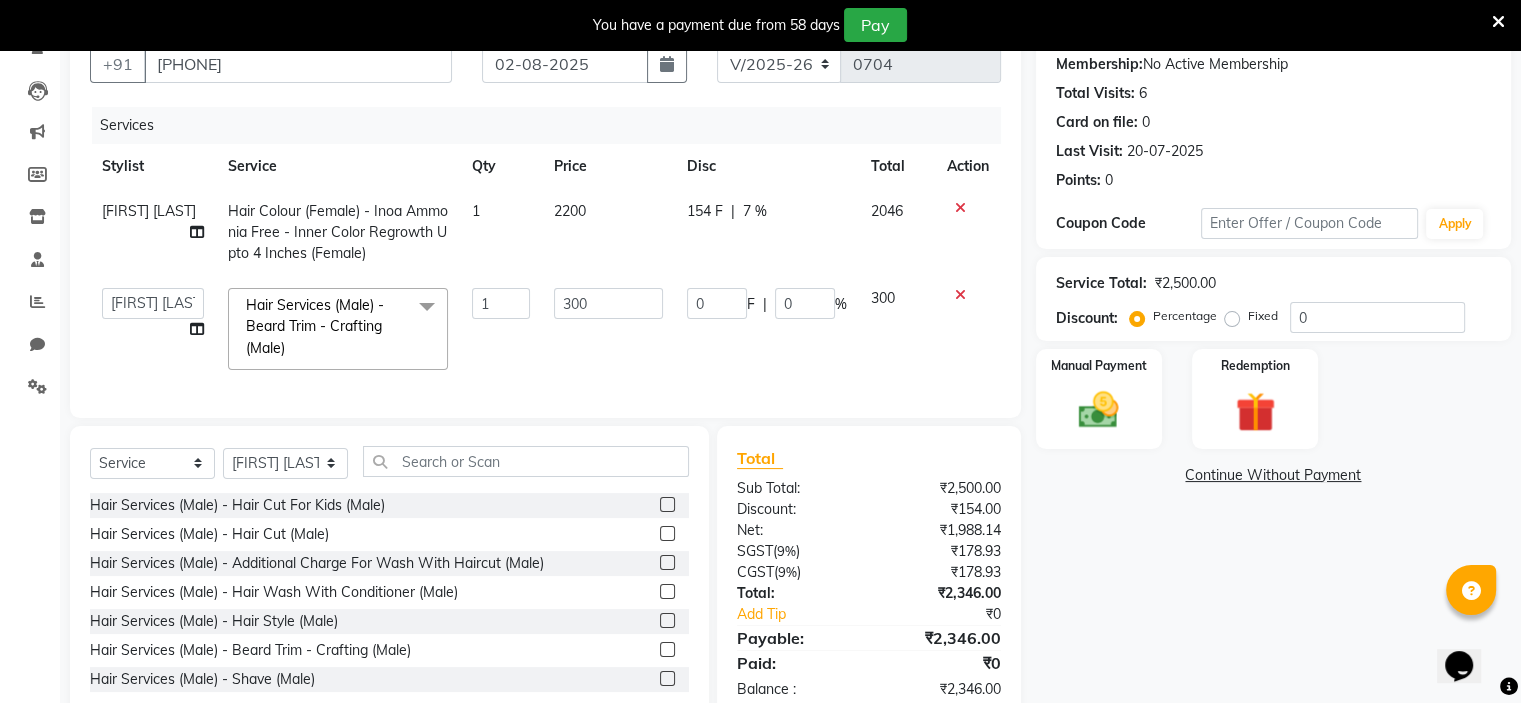 click on "154 F | 7 %" 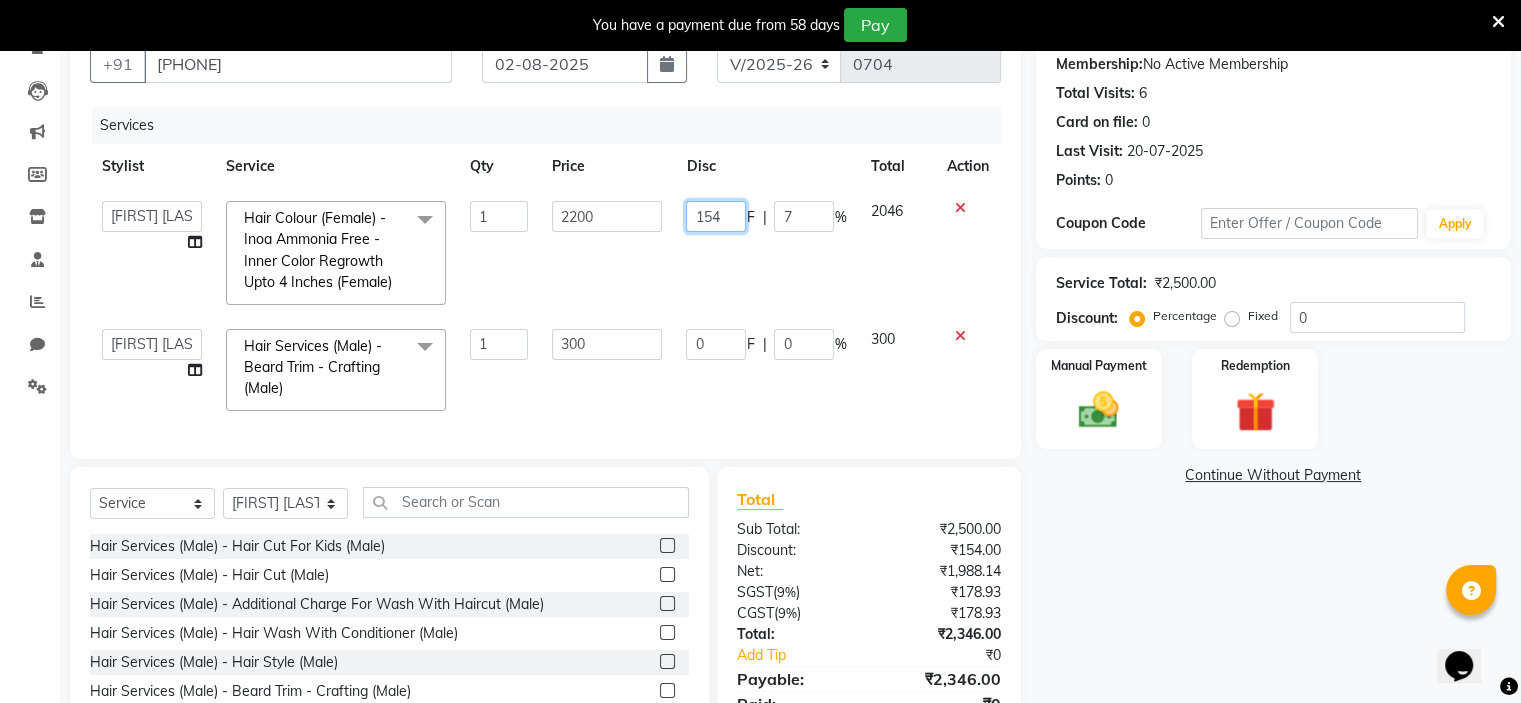 click on "154" 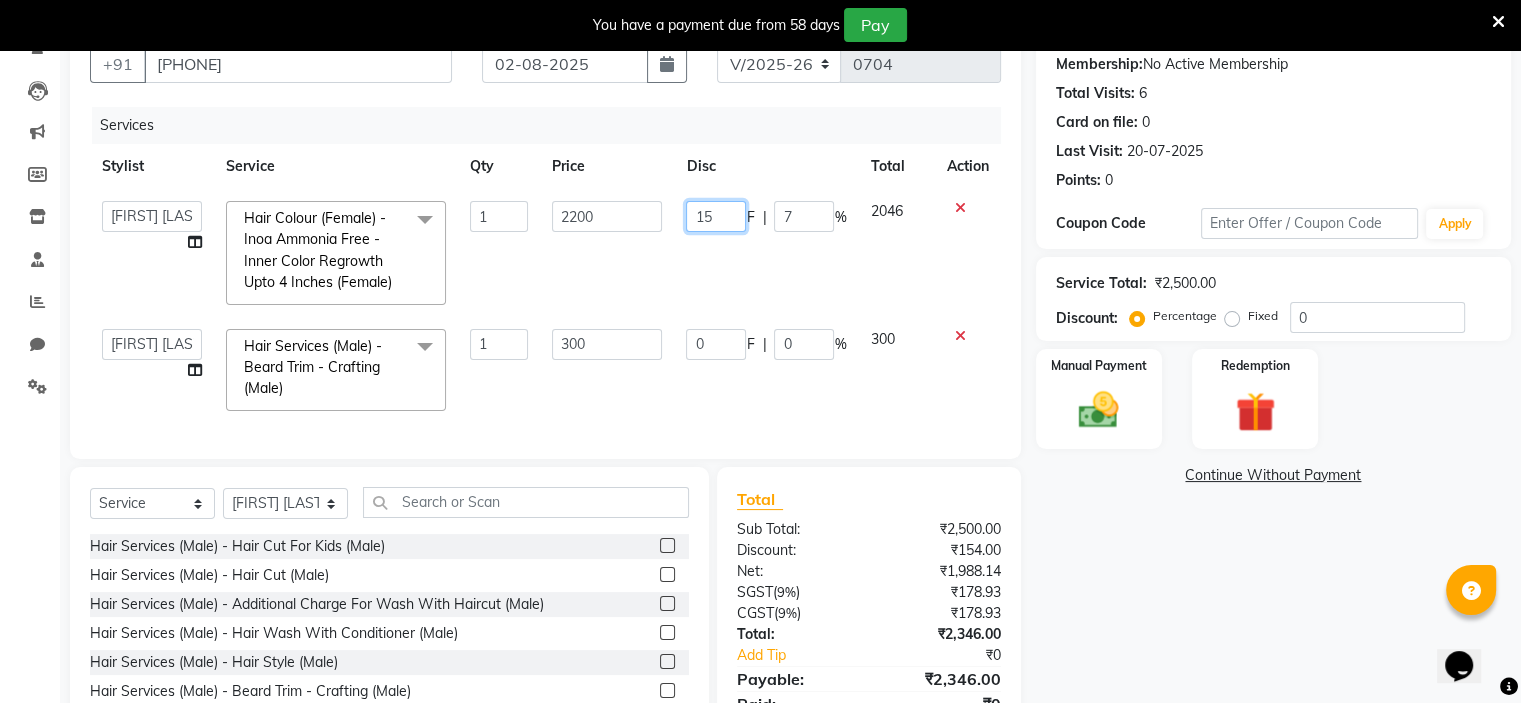 type on "1" 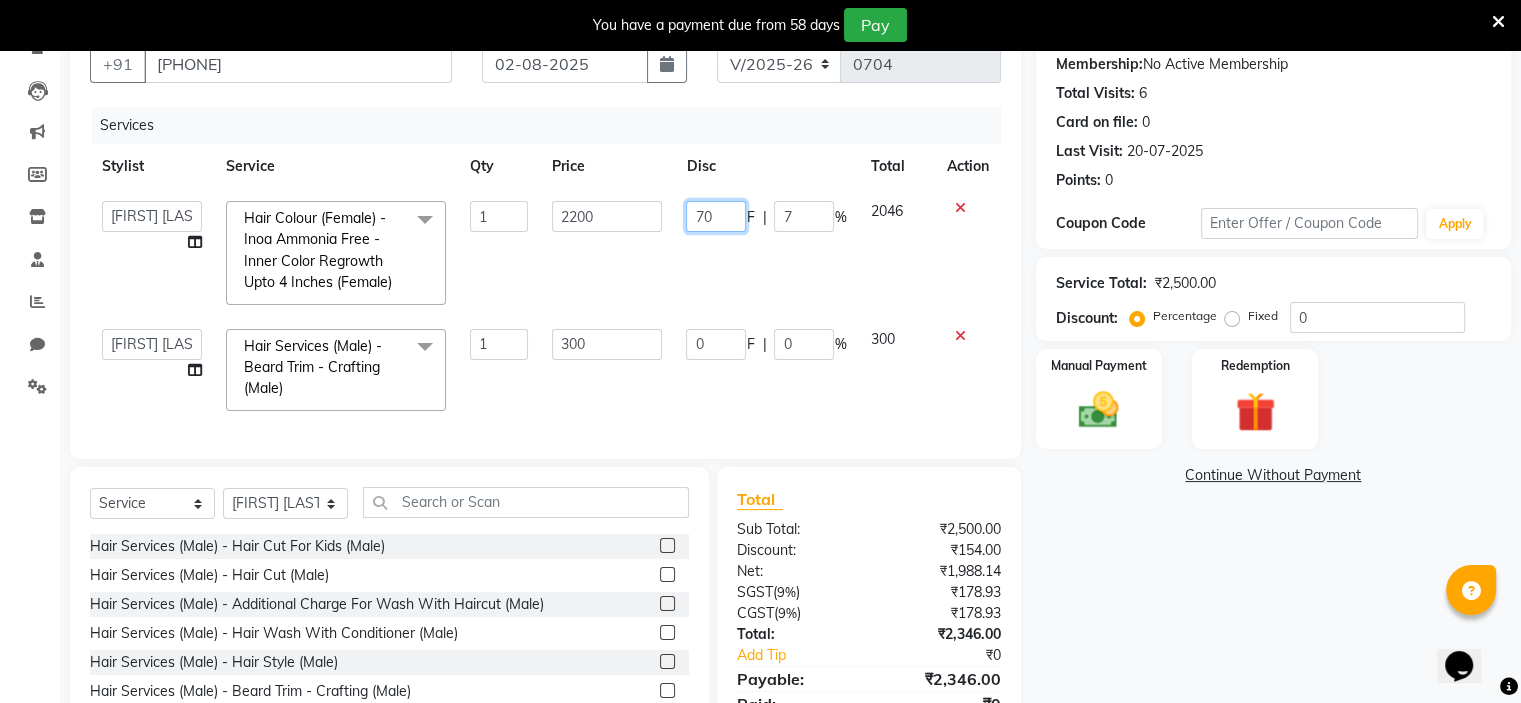type on "700" 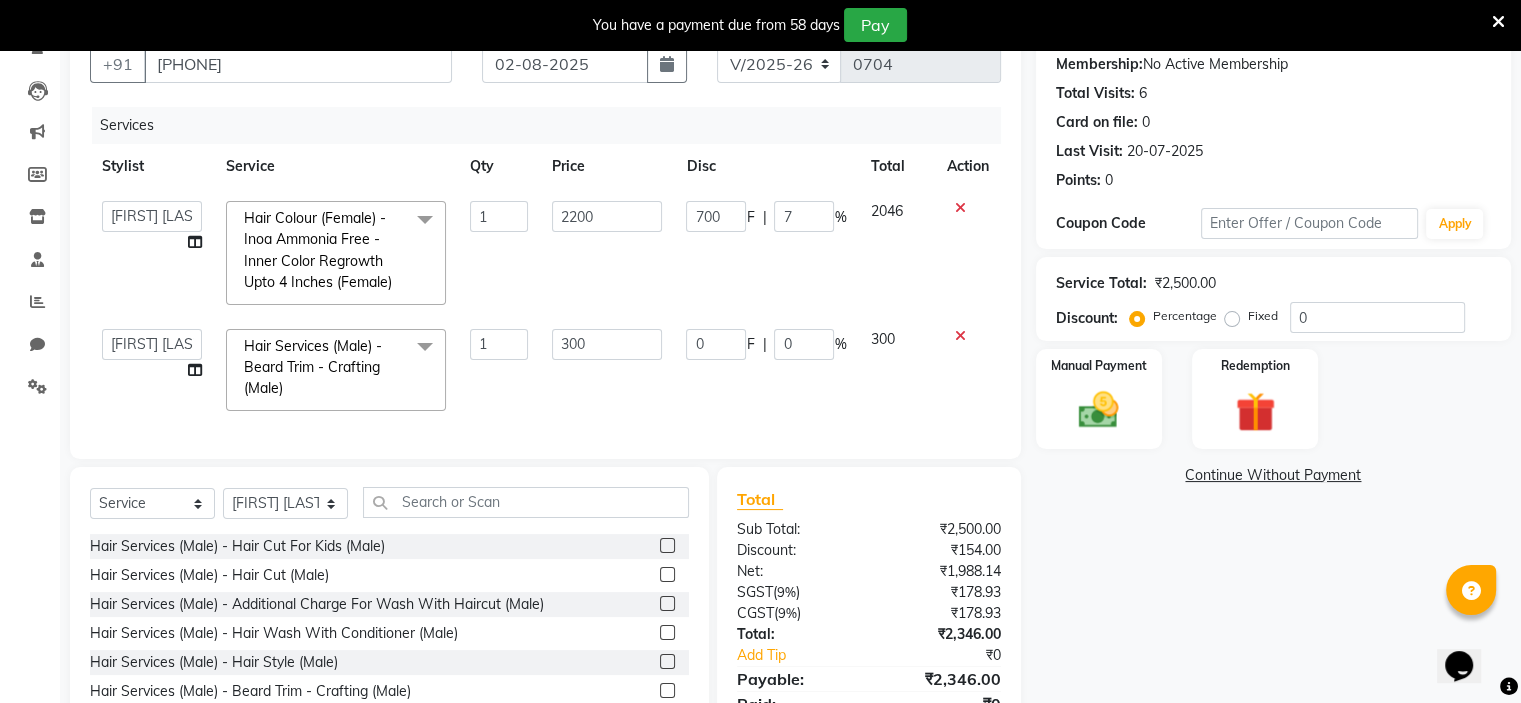 click on "700 F | 7 %" 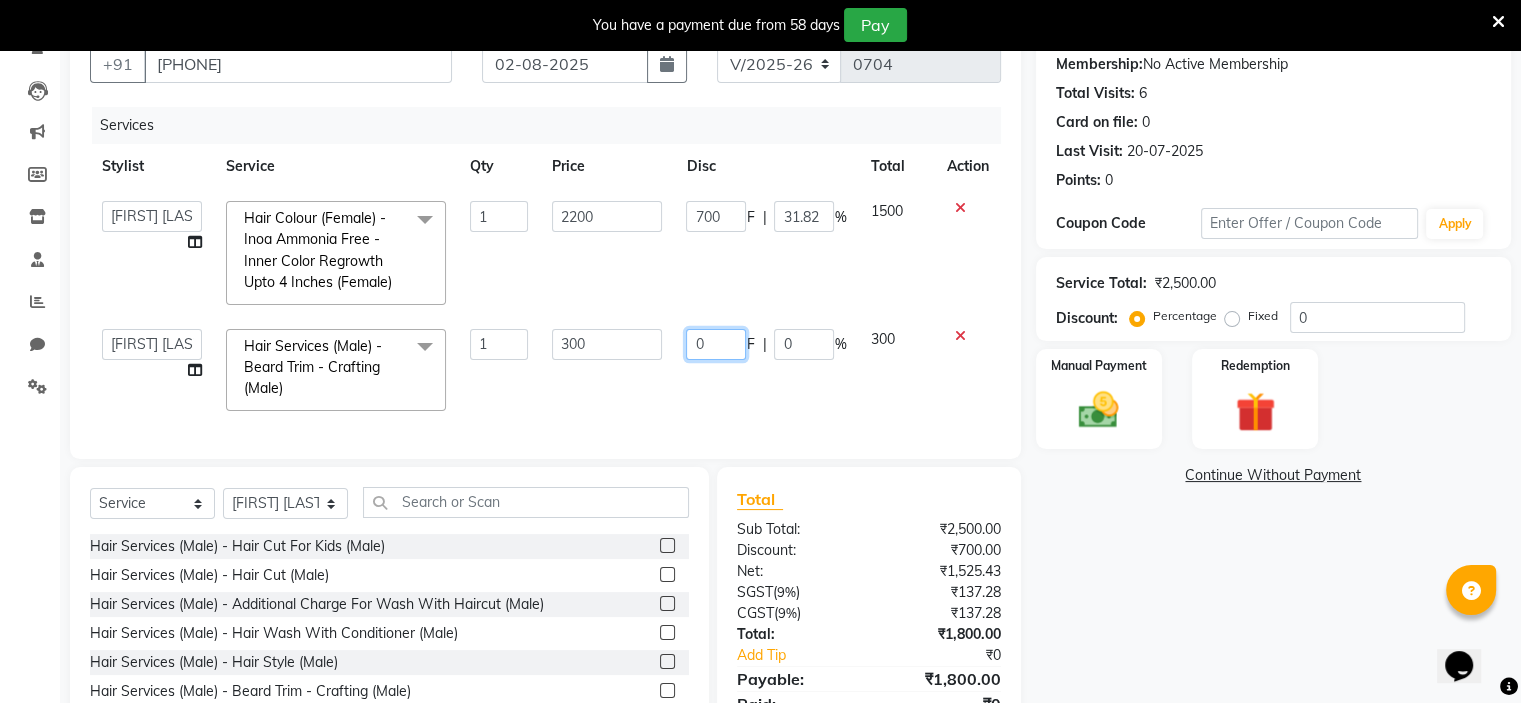 click on "0" 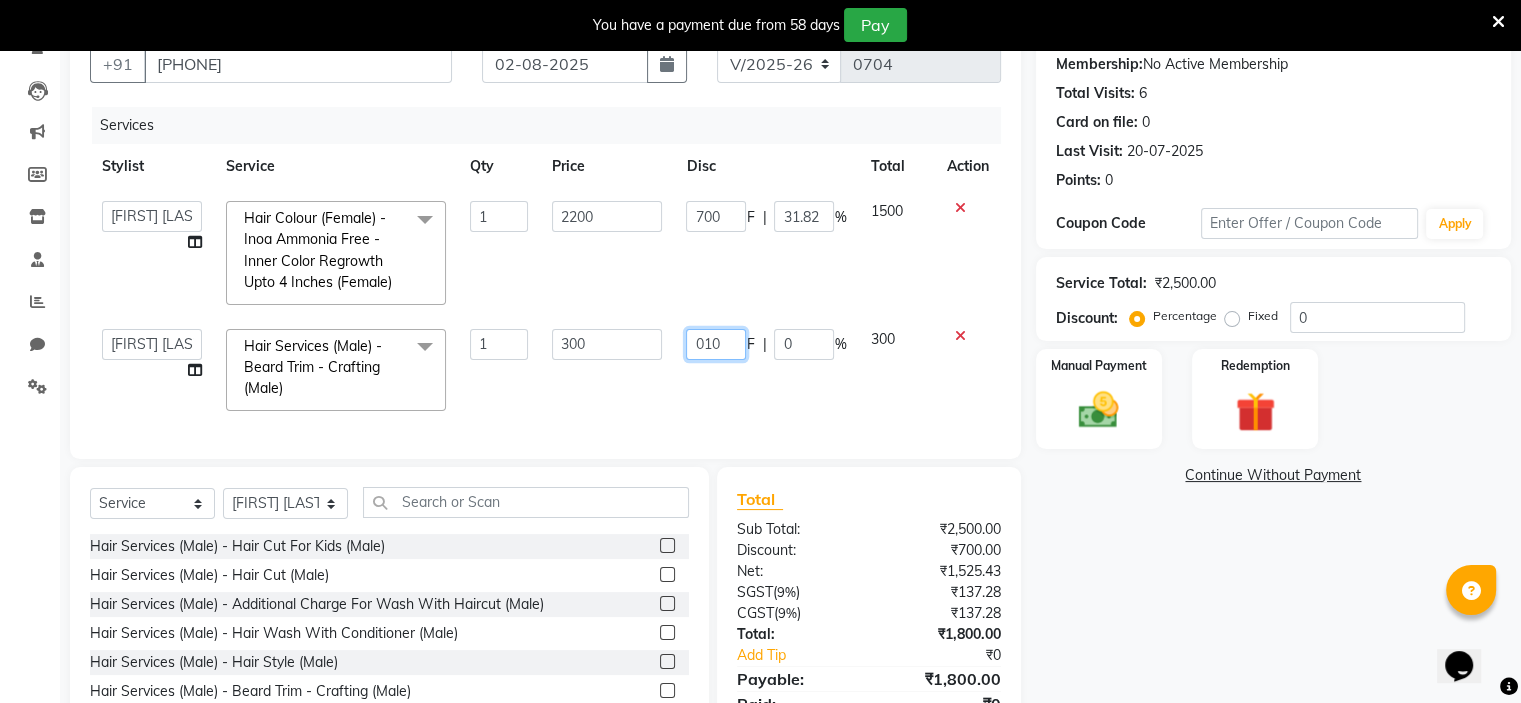 type on "0100" 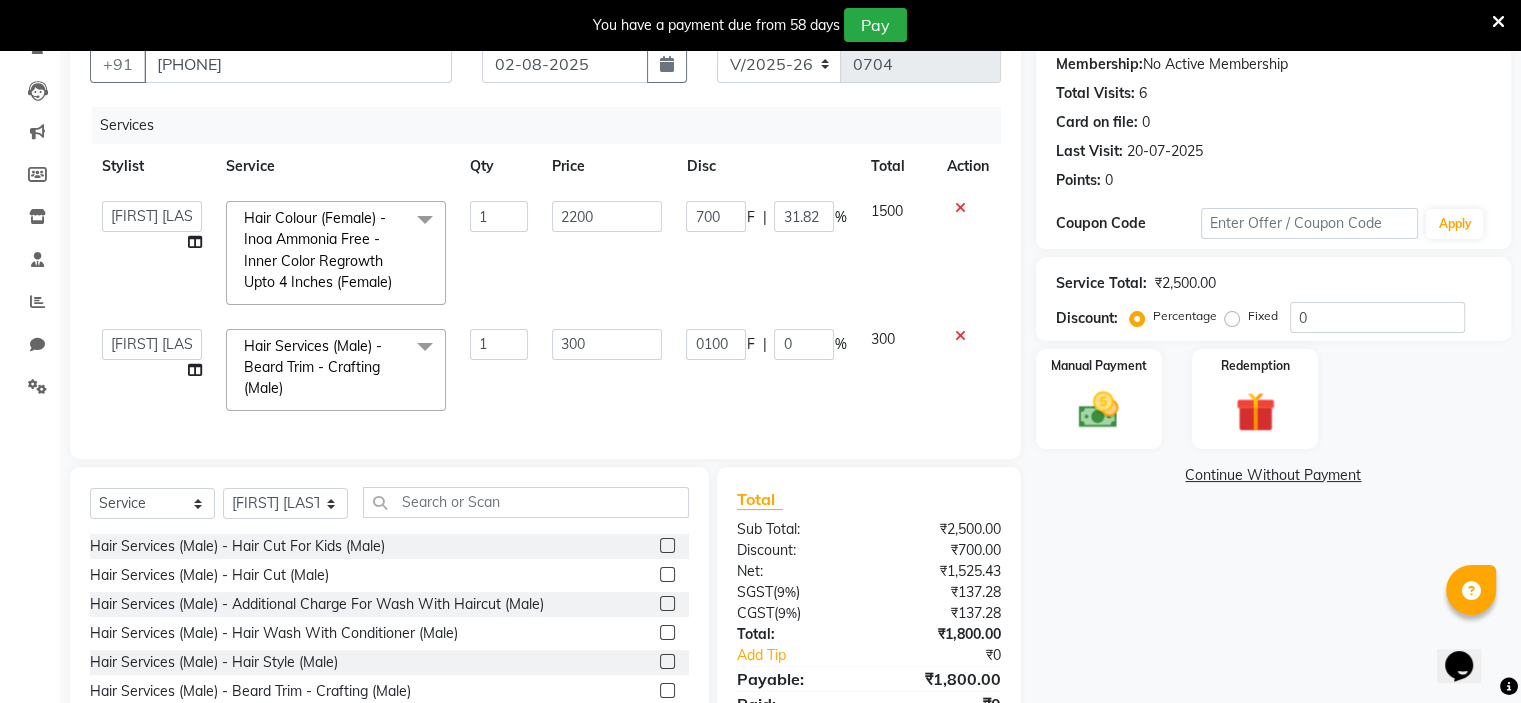 click on "Services Stylist Service Qty Price Disc Total Action  [FIRST] [LAST]   [FIRST] [LAST]  Hair Colour (Female) - Inoa Ammonia Free - Inner Color Regrowth Upto 4 Inches (Female)  x Hair Services (Male) - Hair Cut For Kids (Male) Hair Services (Male) - Hair Cut (Male) Hair Services (Male) - Additional Charge For Wash With Haircut (Male) Hair Services (Male) - Hair Wash With Conditioner (Male) Hair Services (Male) - Hair Style (Male) Hair Services (Male) - Beard Trim - Crafting (Male) Hair Services (Male) - Shave (Male) Hair Services (Female) - Hair Cut For Kids (Female) Hair Services (Female) - Hair Cut (Female) Hair Services (Female) - Fringe (Female) Hair Services (Female) - Additional Charge For Wash (Female) Hair Services (Female) - Hair Wash With Conditioner - Upto Shoulder (Female) Hair Services (Female) - Hair Wash With Conditioner - Below Shoulder (Female) Hair Services (Female) - Hair Wash With Conditioner - Below Waist (Female) Hair Services (Female) - Blow Dry Curl - Upto Shoulder (Female) 1 2200 700" 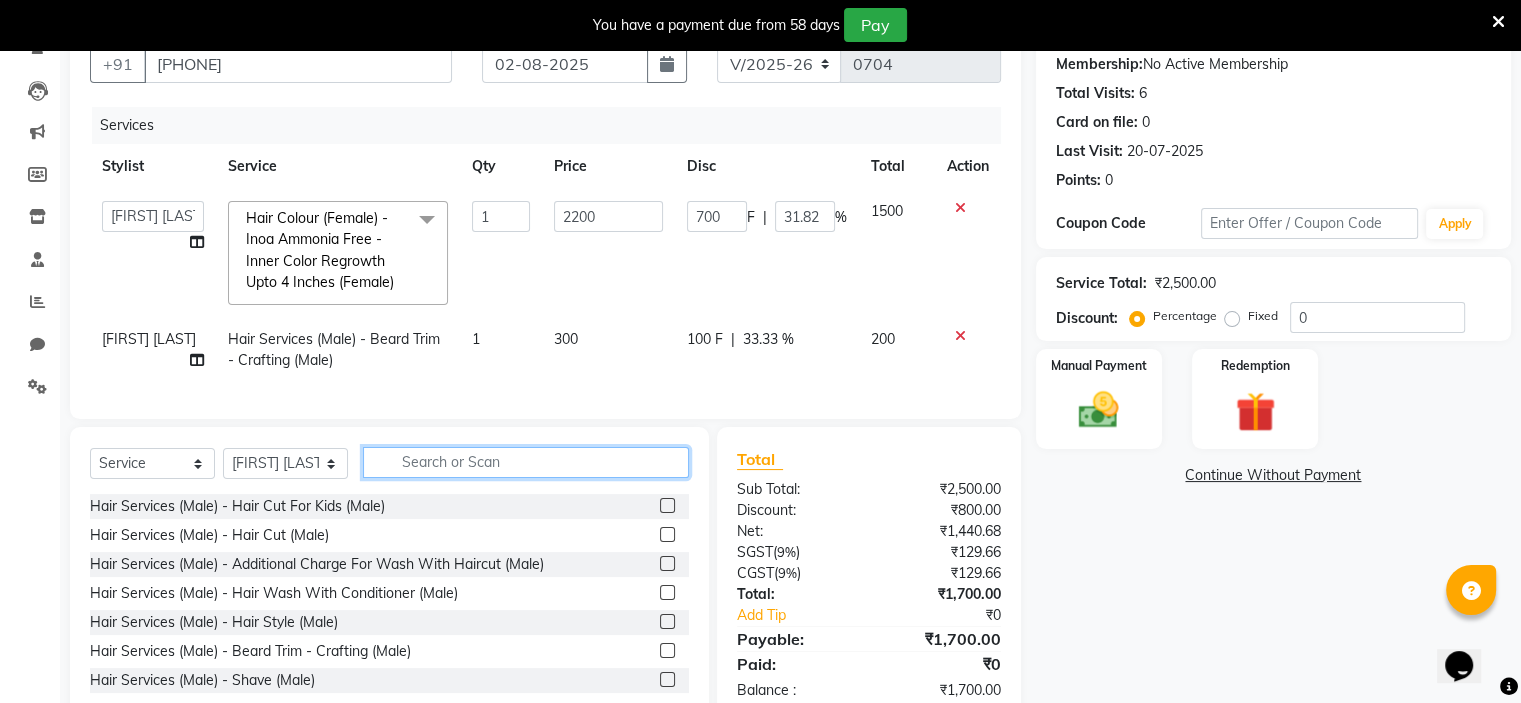 click 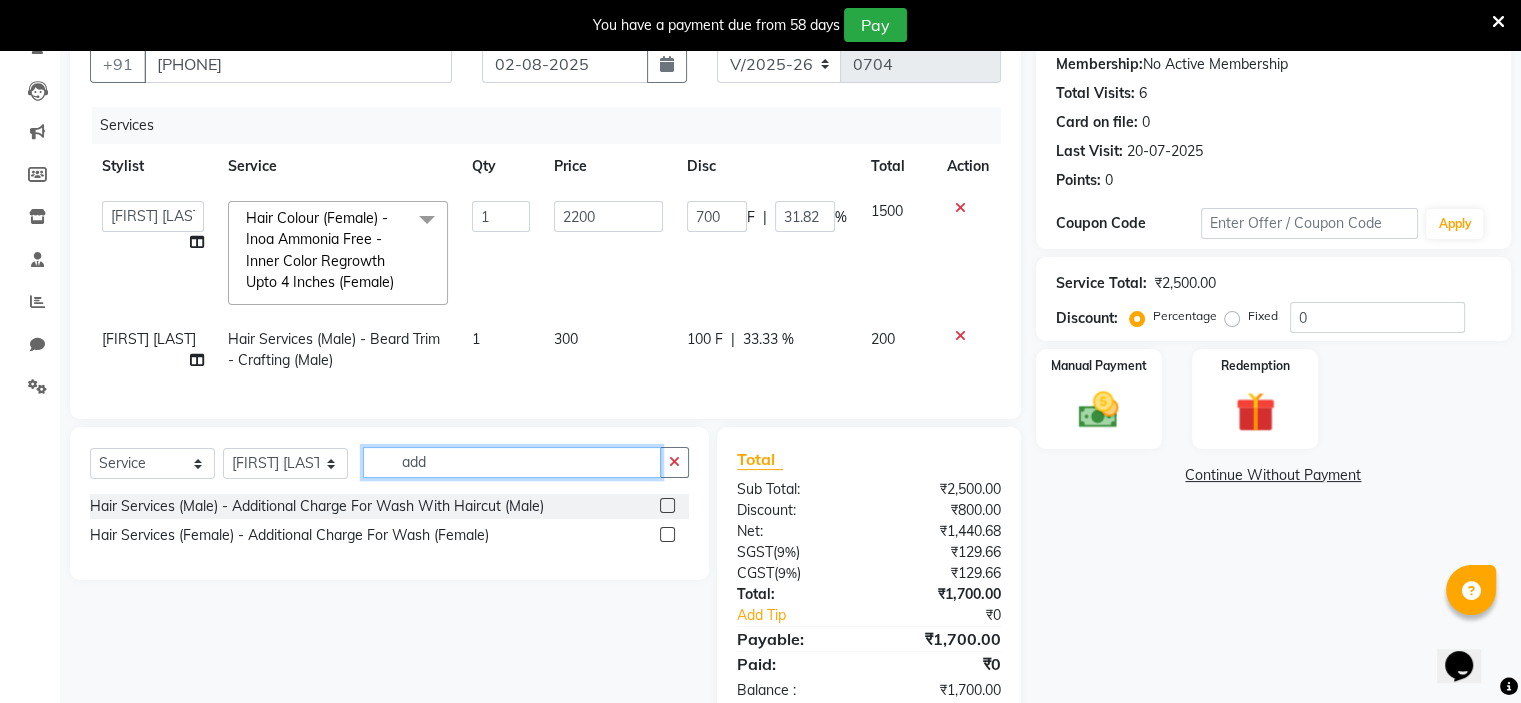 type on "add" 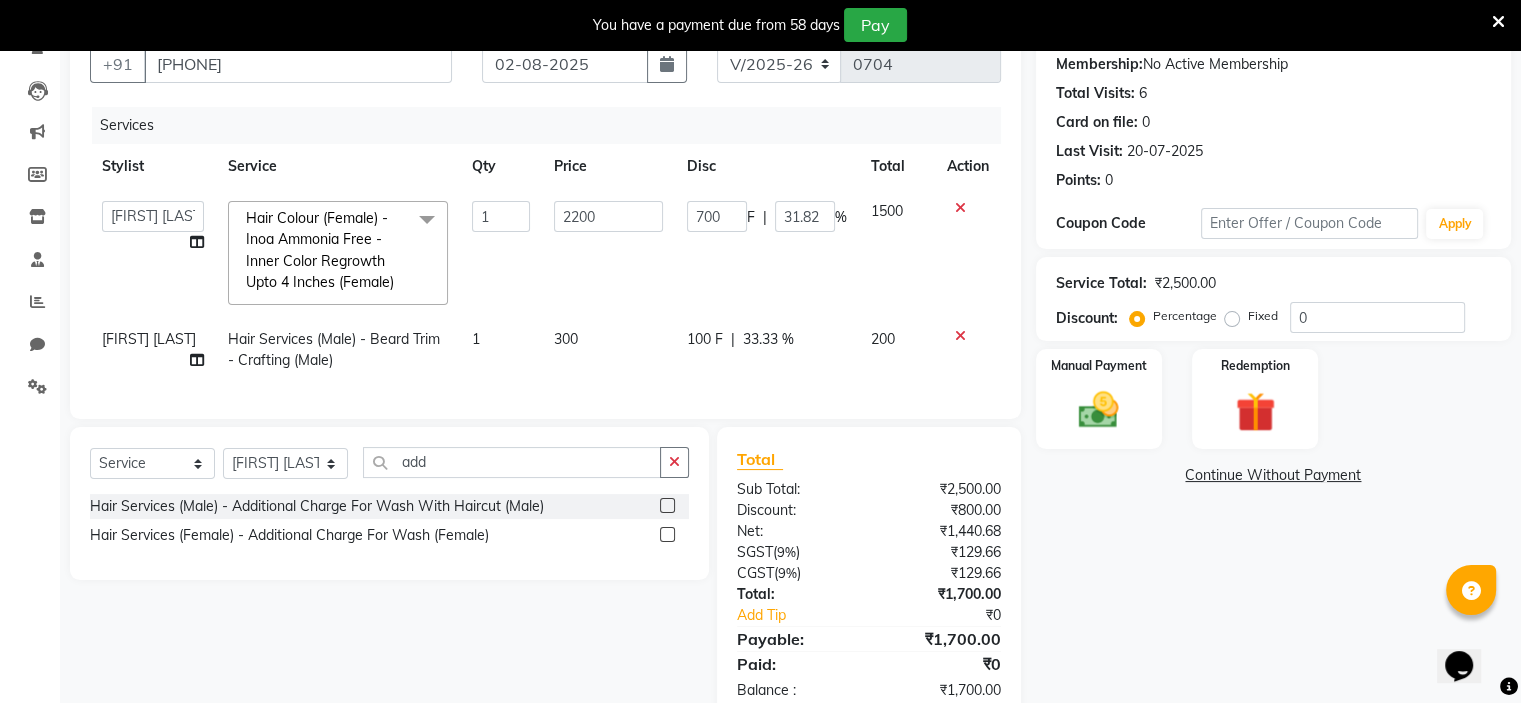 click 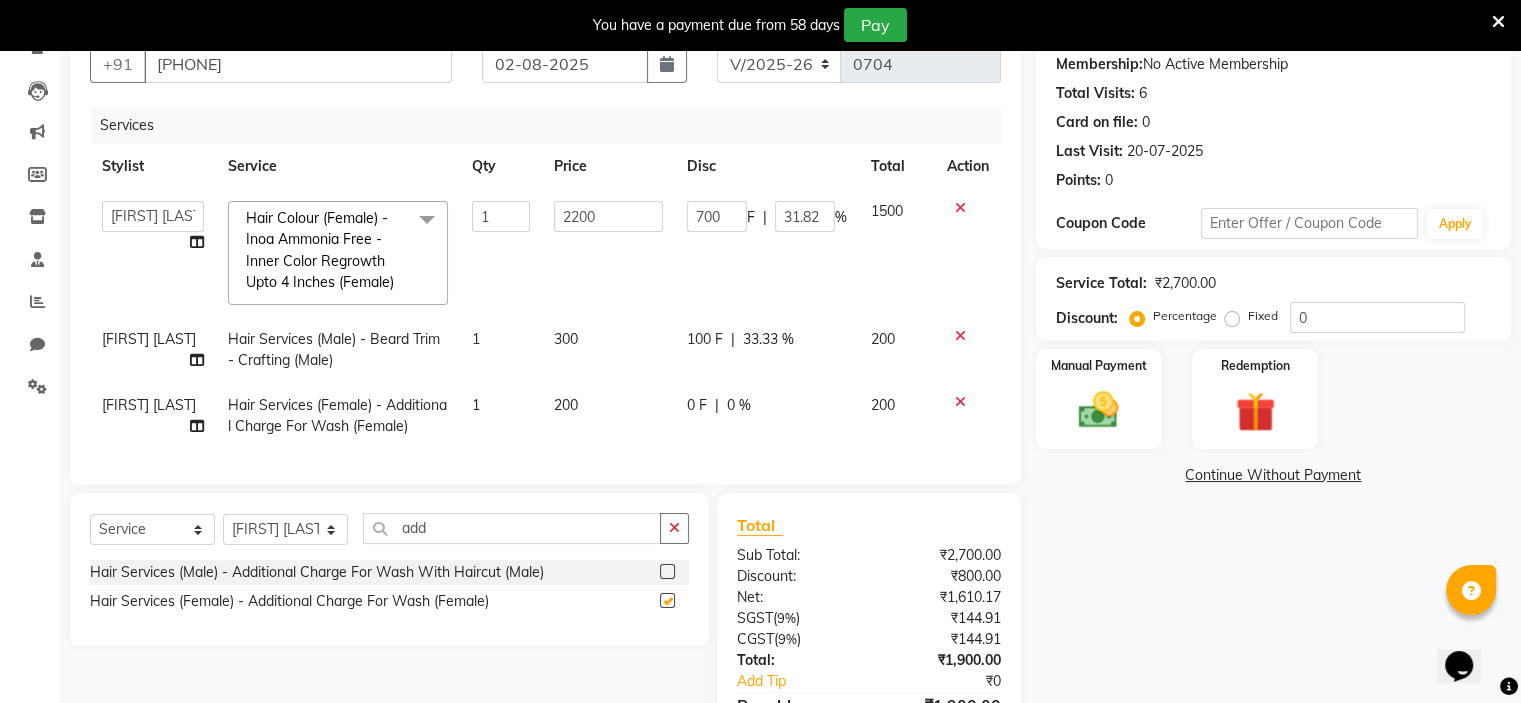 checkbox on "false" 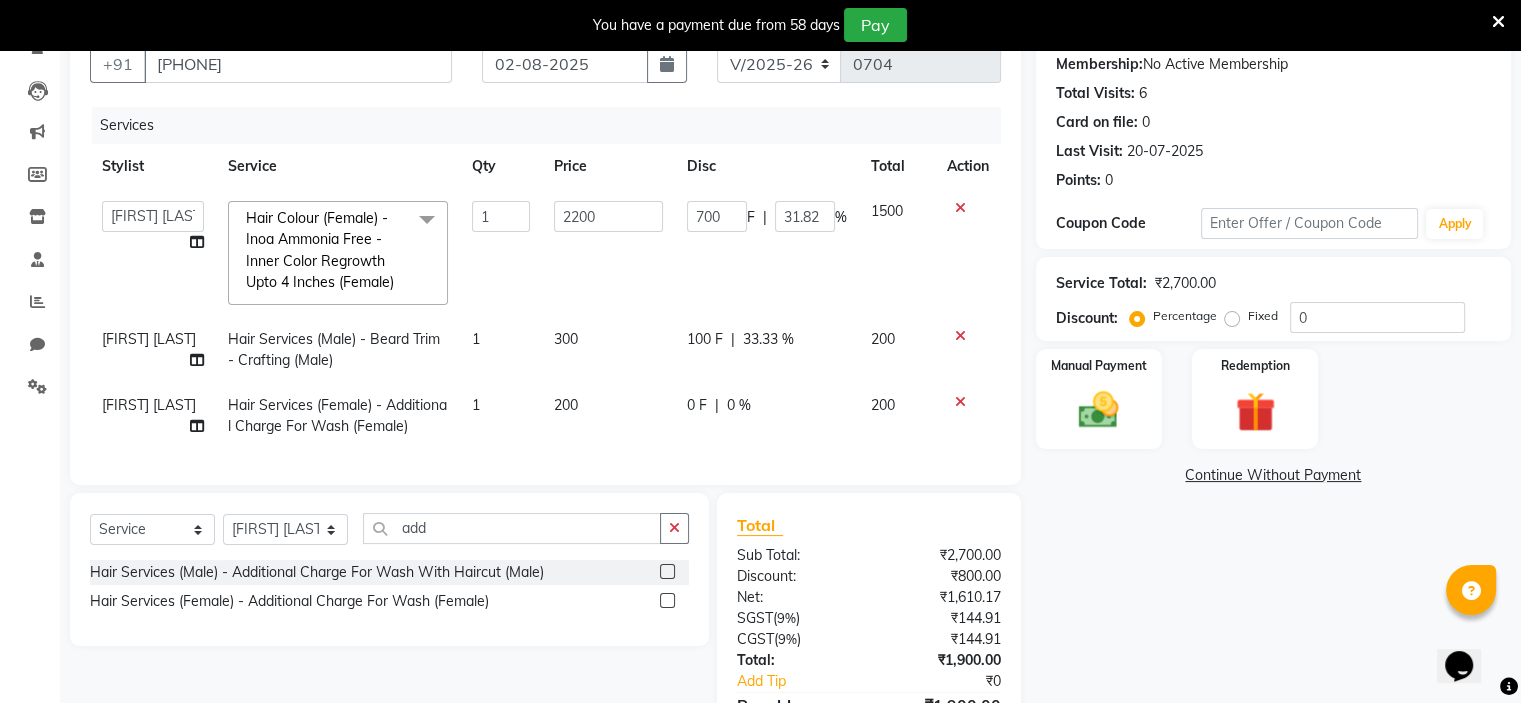 click on "0 F | 0 %" 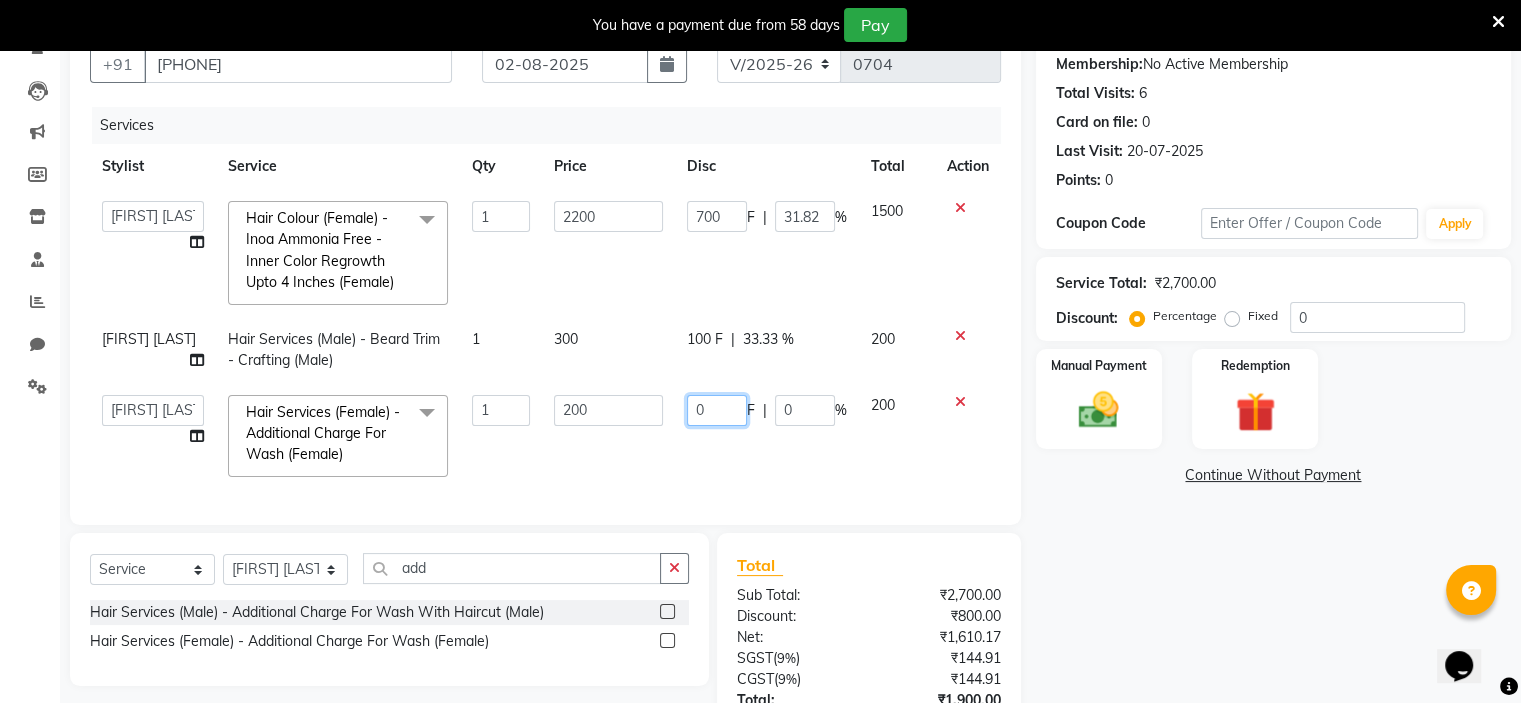 click on "0" 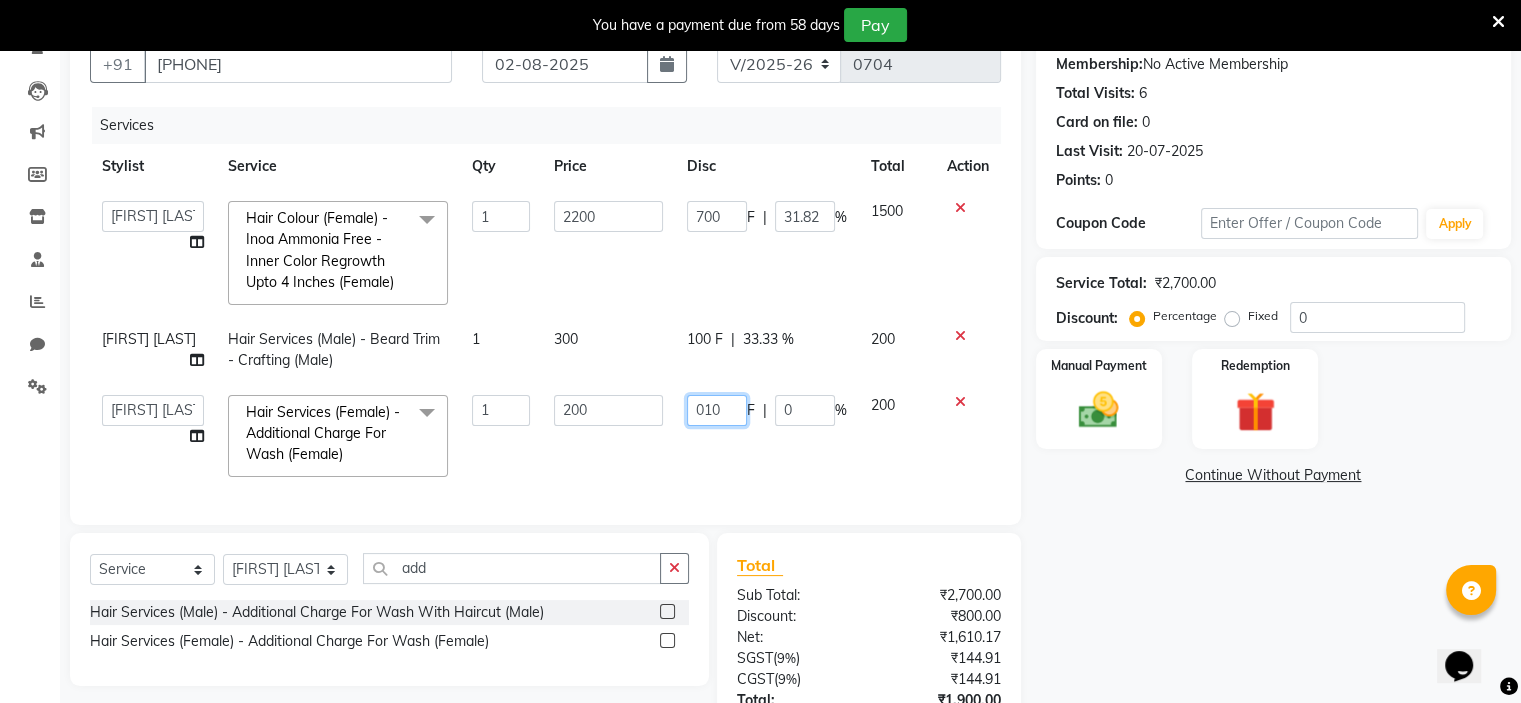 type on "0100" 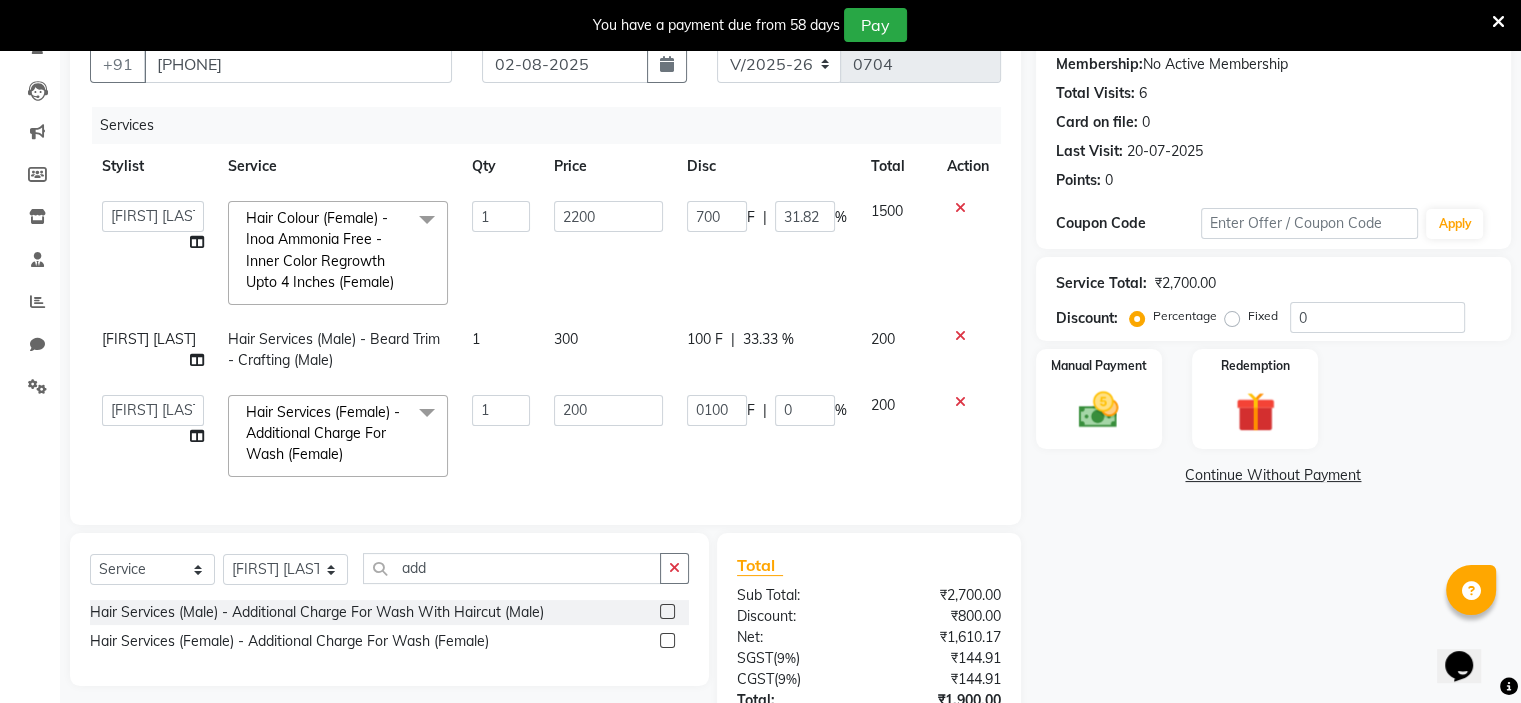 click on "Services Stylist Service Qty Price Disc Total Action  [FIRST] [LAST]   [FIRST] [LAST]  Hair Colour (Female) - Inoa Ammonia Free - Inner Color Regrowth Upto 4 Inches (Female)  x Hair Services (Male) - Hair Cut For Kids (Male) Hair Services (Male) - Hair Cut (Male) Hair Services (Male) - Additional Charge For Wash With Haircut (Male) Hair Services (Male) - Hair Wash With Conditioner (Male) Hair Services (Male) - Hair Style (Male) Hair Services (Male) - Beard Trim - Crafting (Male) Hair Services (Male) - Shave (Male) Hair Services (Female) - Hair Cut For Kids (Female) Hair Services (Female) - Hair Cut (Female) Hair Services (Female) - Fringe (Female) Hair Services (Female) - Additional Charge For Wash (Female) Hair Services (Female) - Hair Wash With Conditioner - Upto Shoulder (Female) Hair Services (Female) - Hair Wash With Conditioner - Below Shoulder (Female) Hair Services (Female) - Hair Wash With Conditioner - Below Waist (Female) Hair Services (Female) - Blow Dry Curl - Upto Shoulder (Female) 1 2200 700" 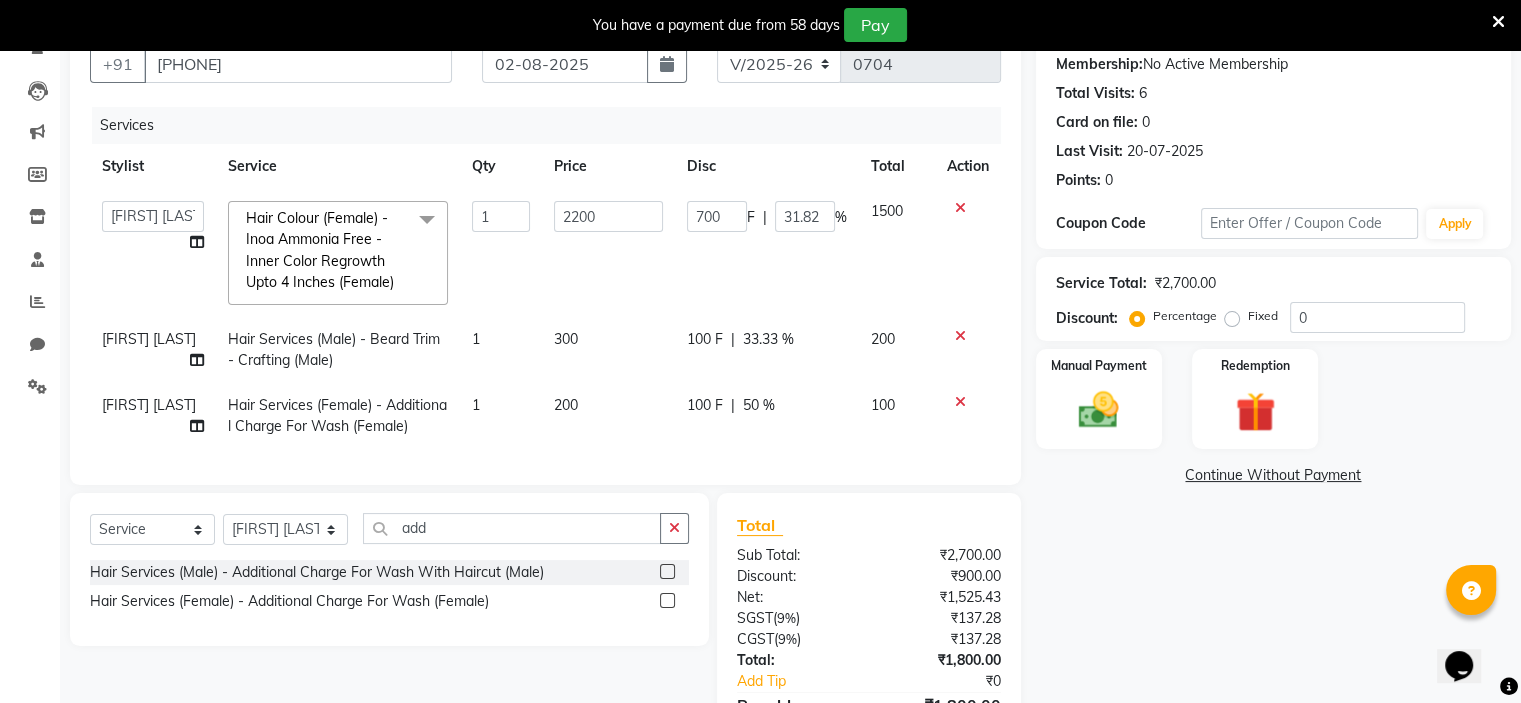scroll, scrollTop: 320, scrollLeft: 0, axis: vertical 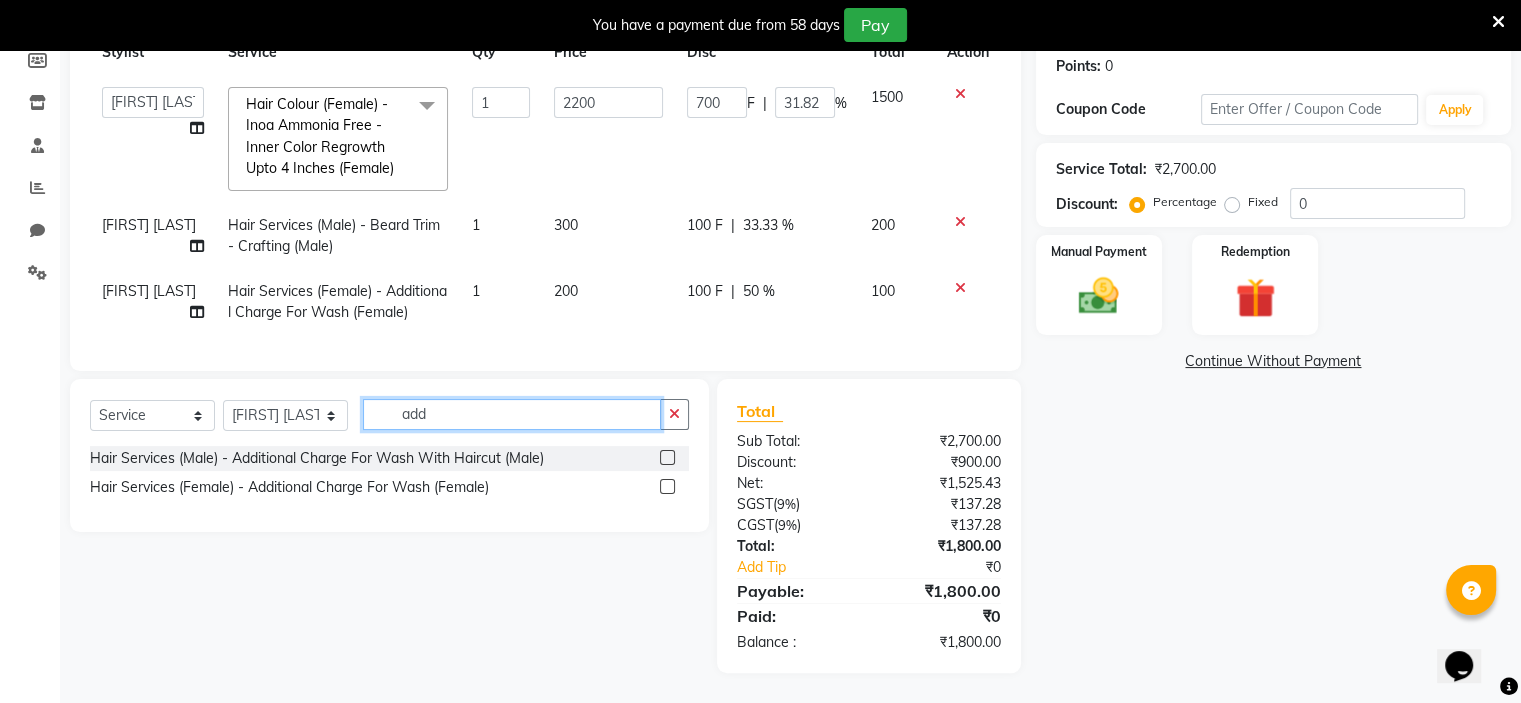 click on "add" 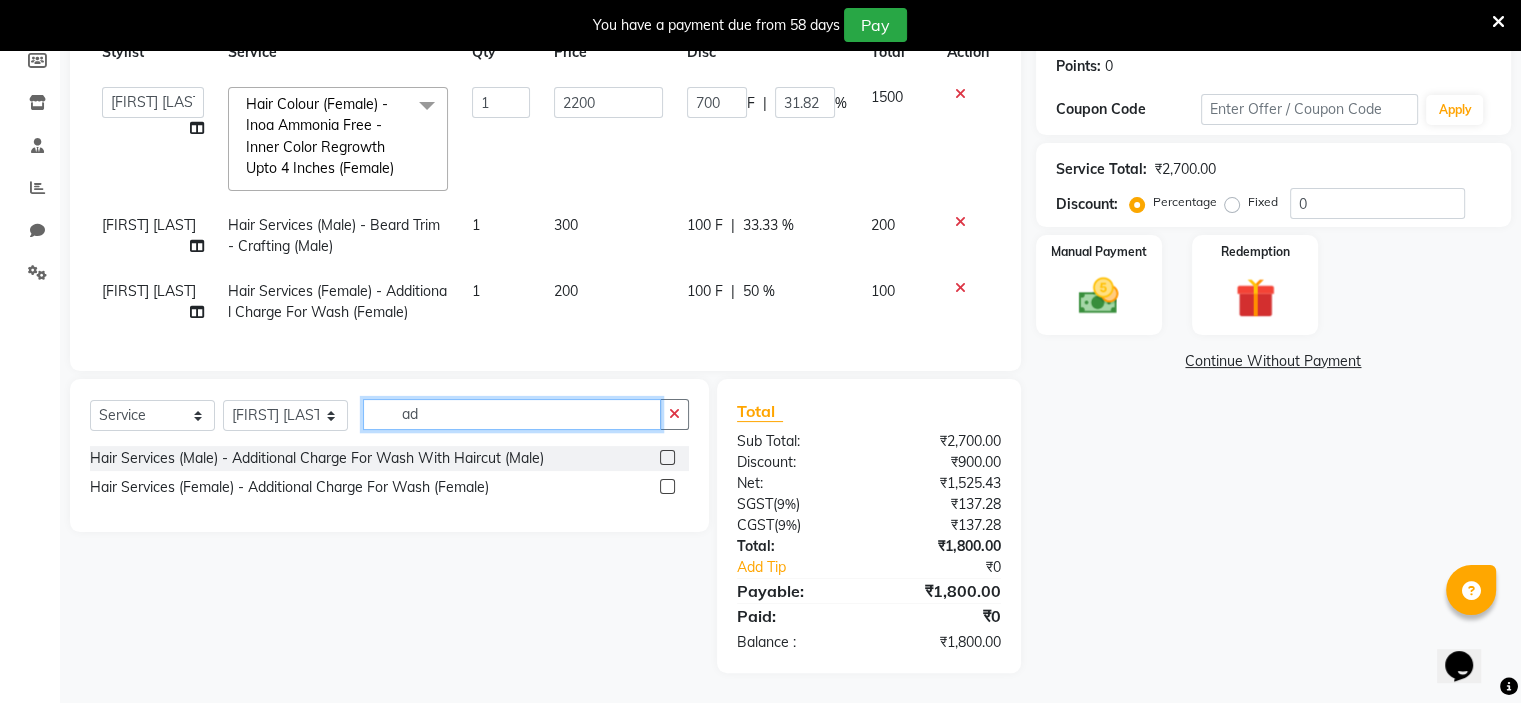 type on "a" 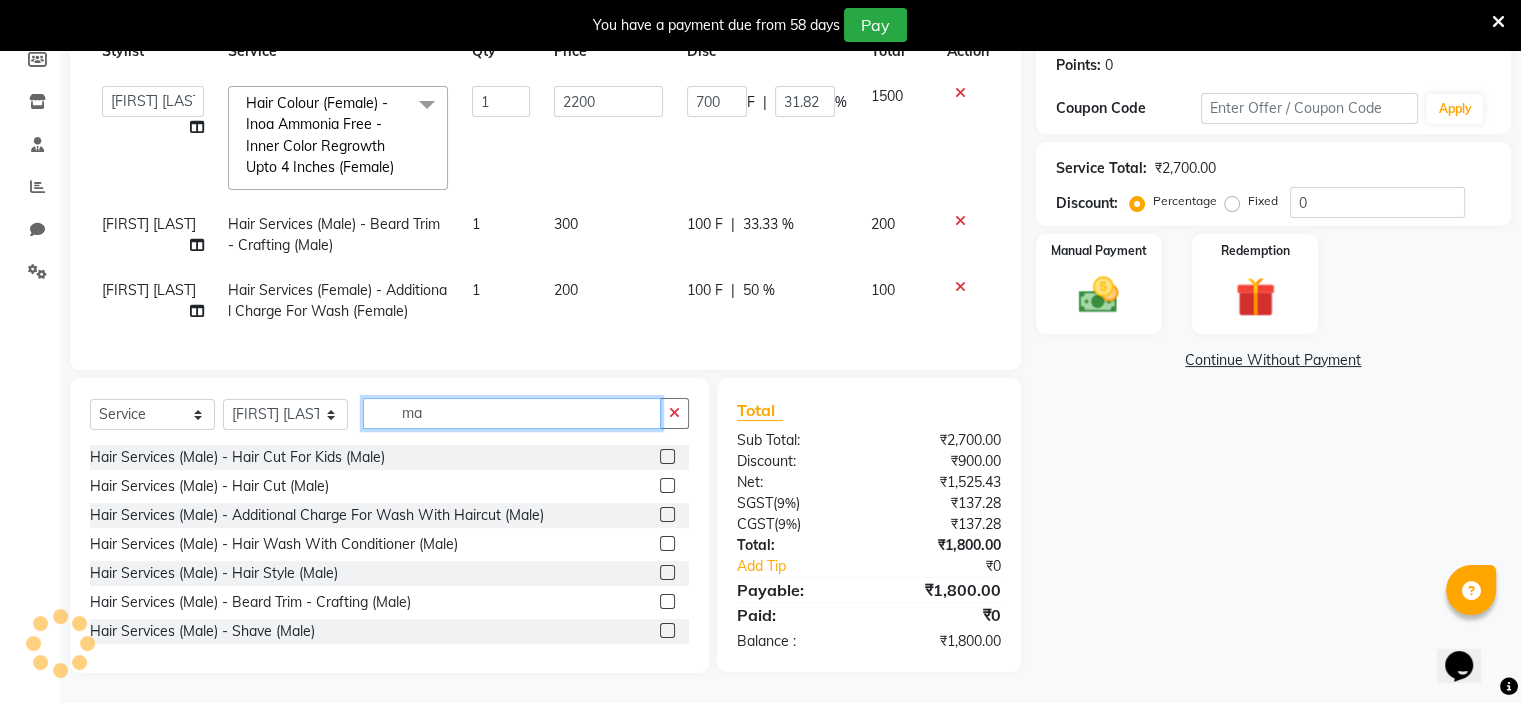 type on "m" 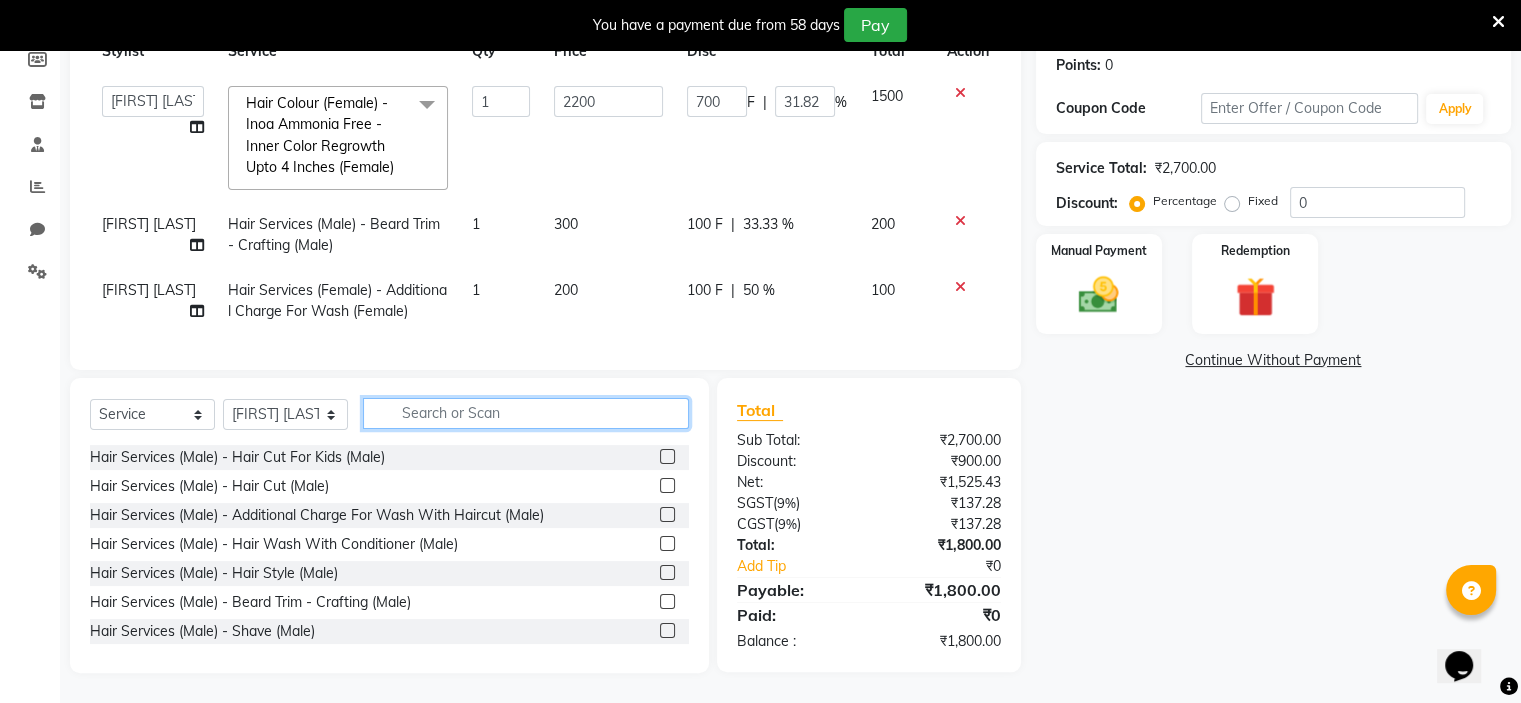 scroll, scrollTop: 0, scrollLeft: 0, axis: both 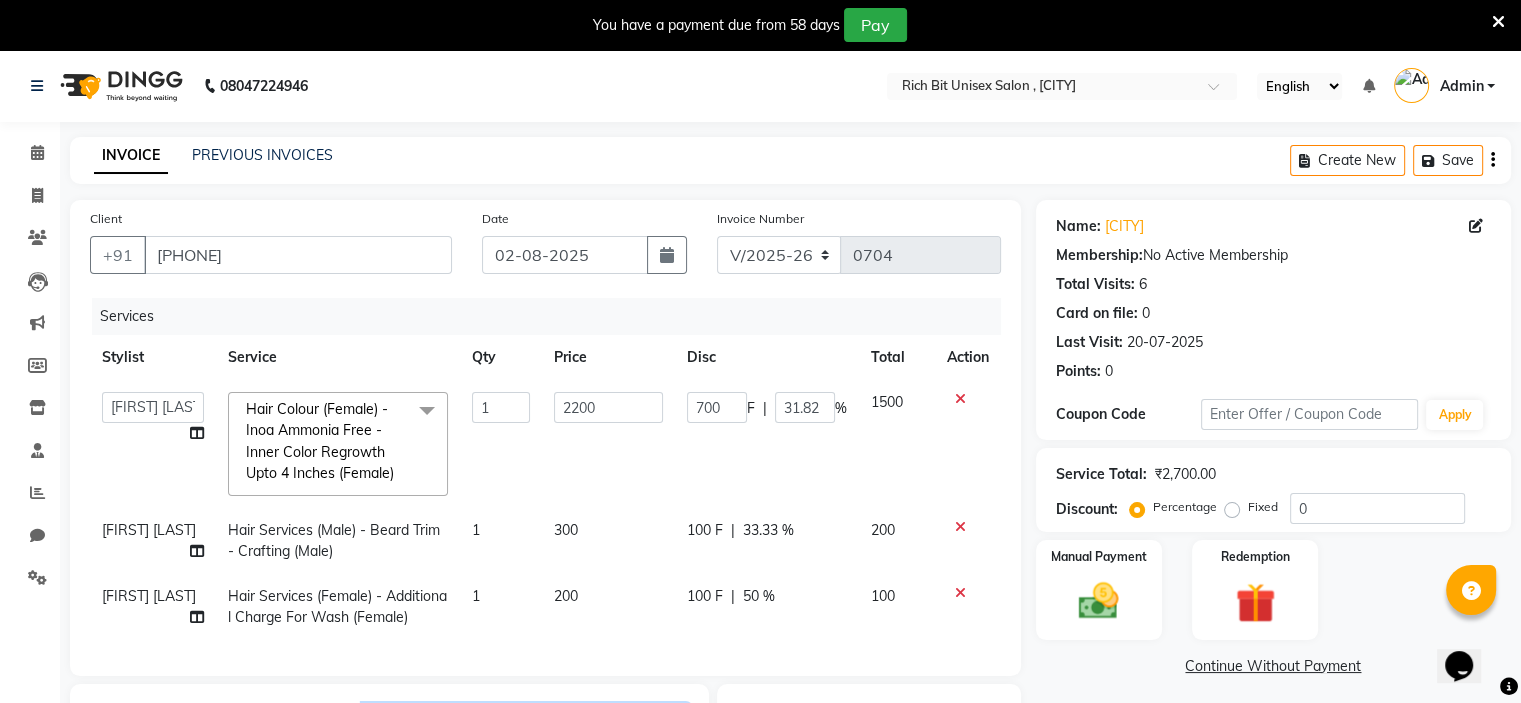 type 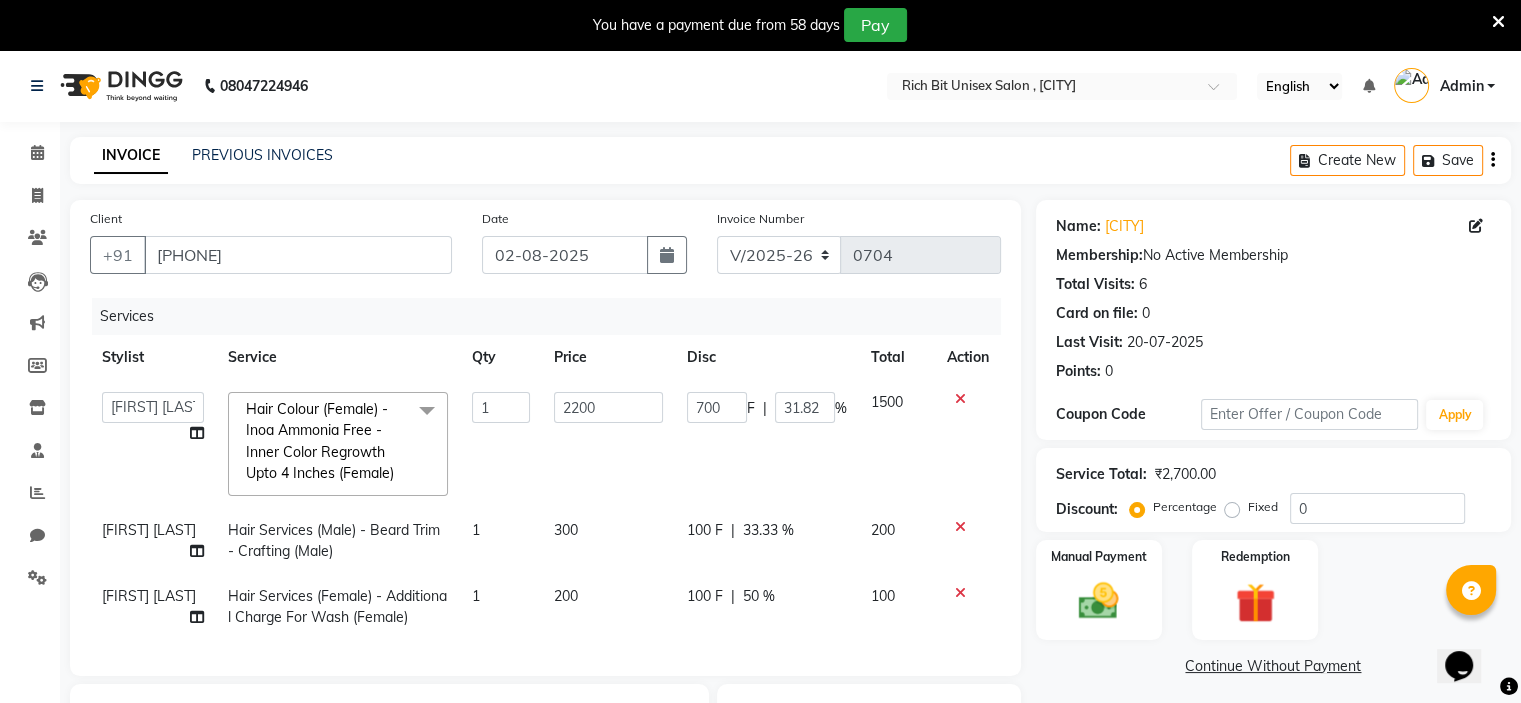 click on "100 F | 33.33 %" 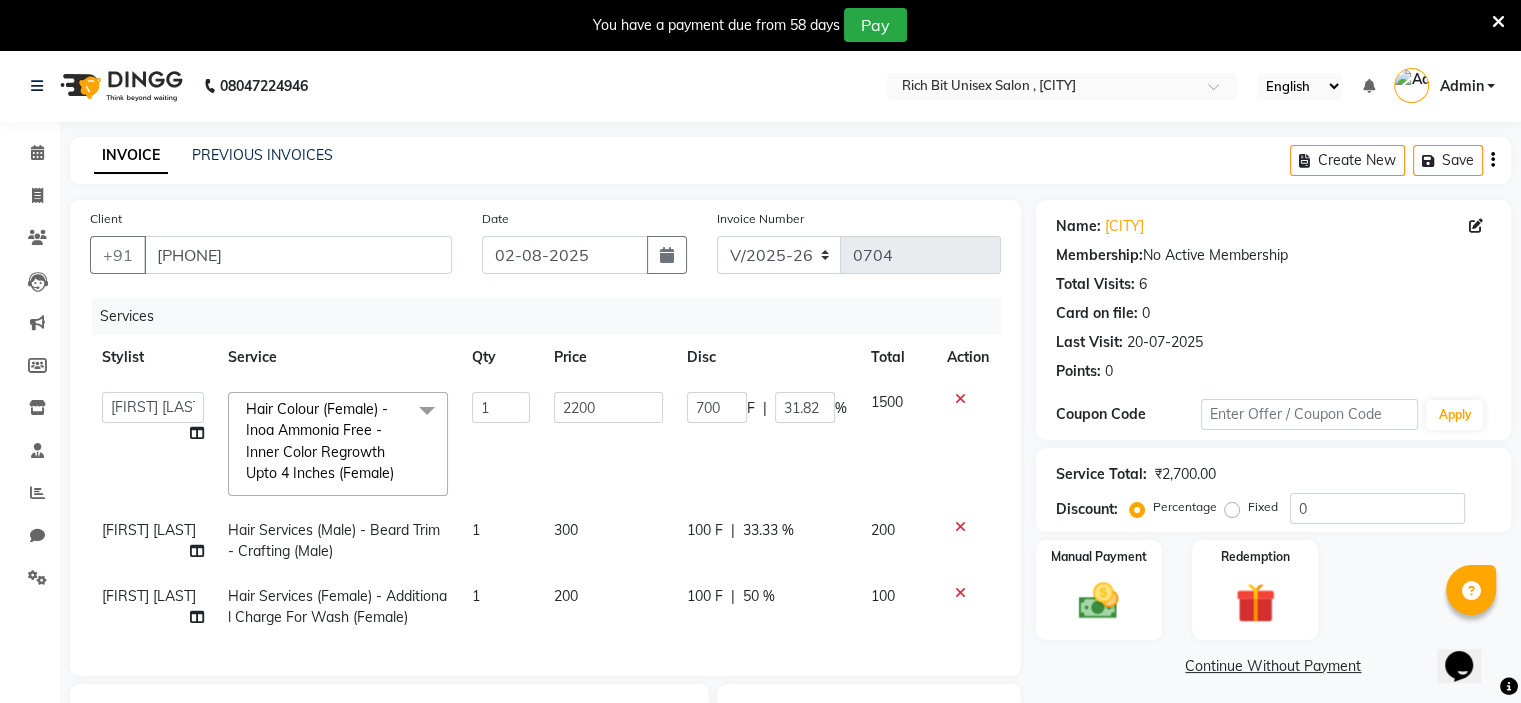 select on "70823" 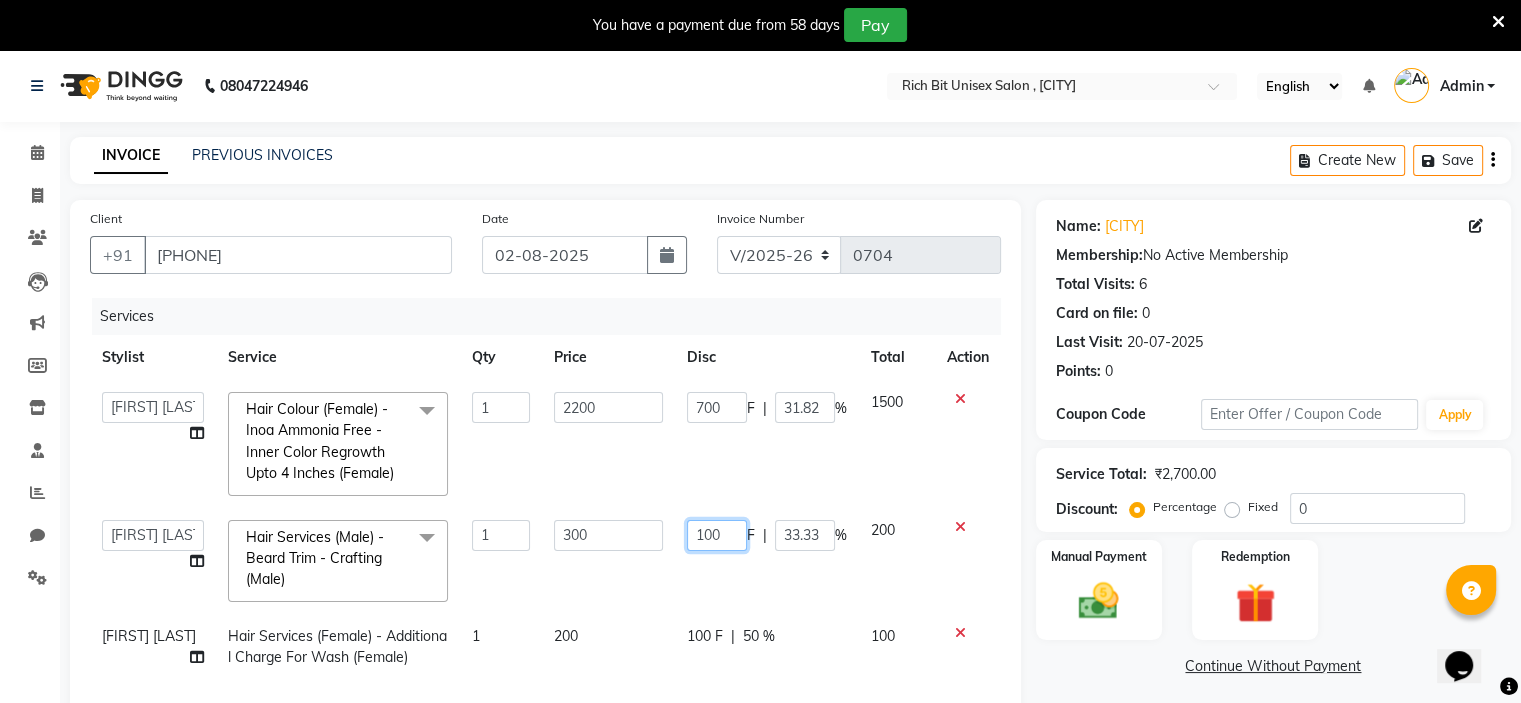 click on "100" 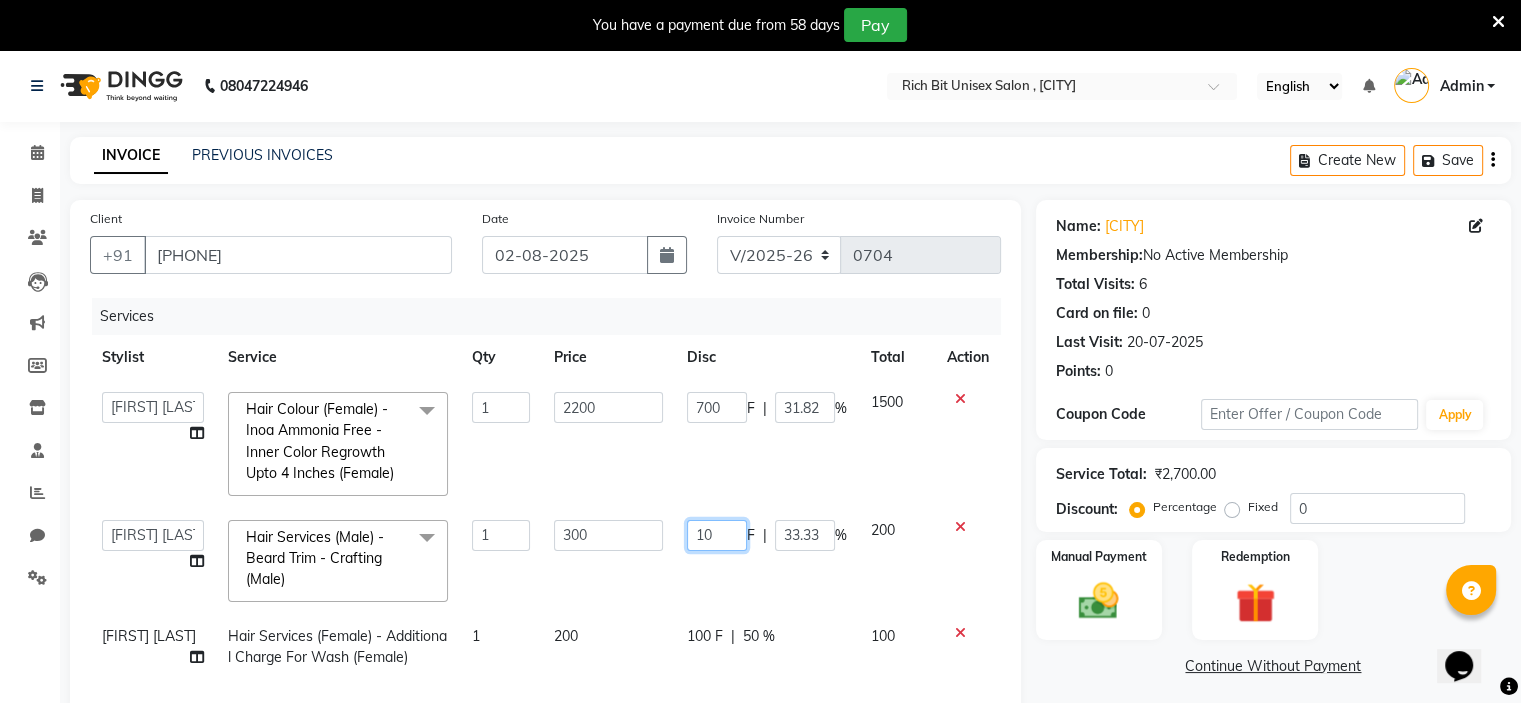 type on "100" 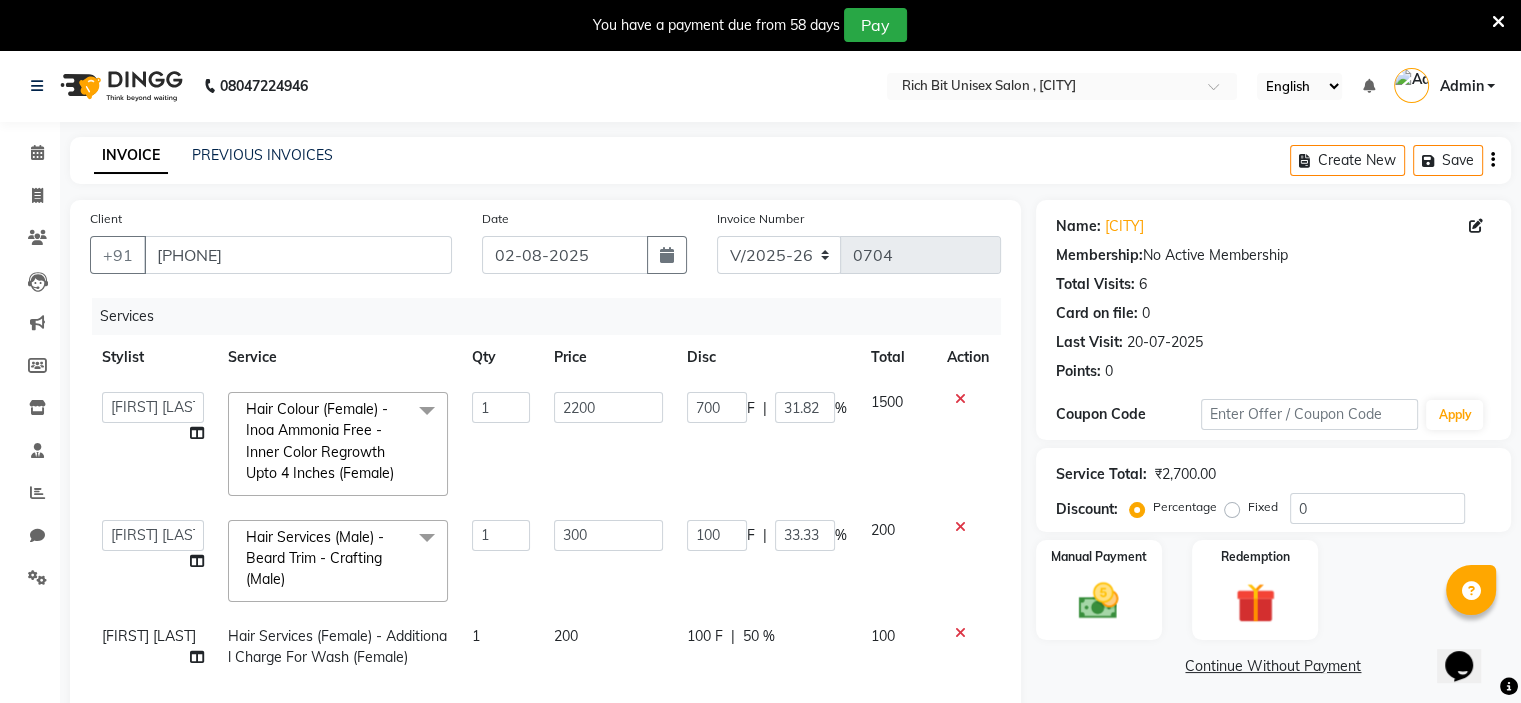 click on "[FIRST] [LAST]   [FIRST] [LAST]  Hair Colour (Female) - Inoa Ammonia Free - Inner Color Regrowth Upto 4 Inches (Female)  x Hair Services (Male) - Hair Cut For Kids (Male) Hair Services (Male) - Hair Cut (Male) Hair Services (Male) - Additional Charge For Wash With Haircut (Male) Hair Services (Male) - Hair Wash With Conditioner (Male) Hair Services (Male) - Hair Style (Male) Hair Services (Male) - Beard Trim - Crafting (Male) Hair Services (Male) - Shave (Male) Hair Services (Female) - Hair Cut For Kids (Female) Hair Services (Female) - Hair Cut (Female) Hair Services (Female) - Fringe (Female) Hair Services (Female) - Additional Charge For Wash (Female) Hair Services (Female) - Hair Wash With Conditioner - Upto Shoulder (Female) Hair Services (Female) - Hair Wash With Conditioner - Below Shoulder (Female) Hair Services (Female) - Hair Wash With Conditioner - Below Waist (Female) Hair Services (Female) - Blow Dry Curl - Upto Shoulder (Female)" 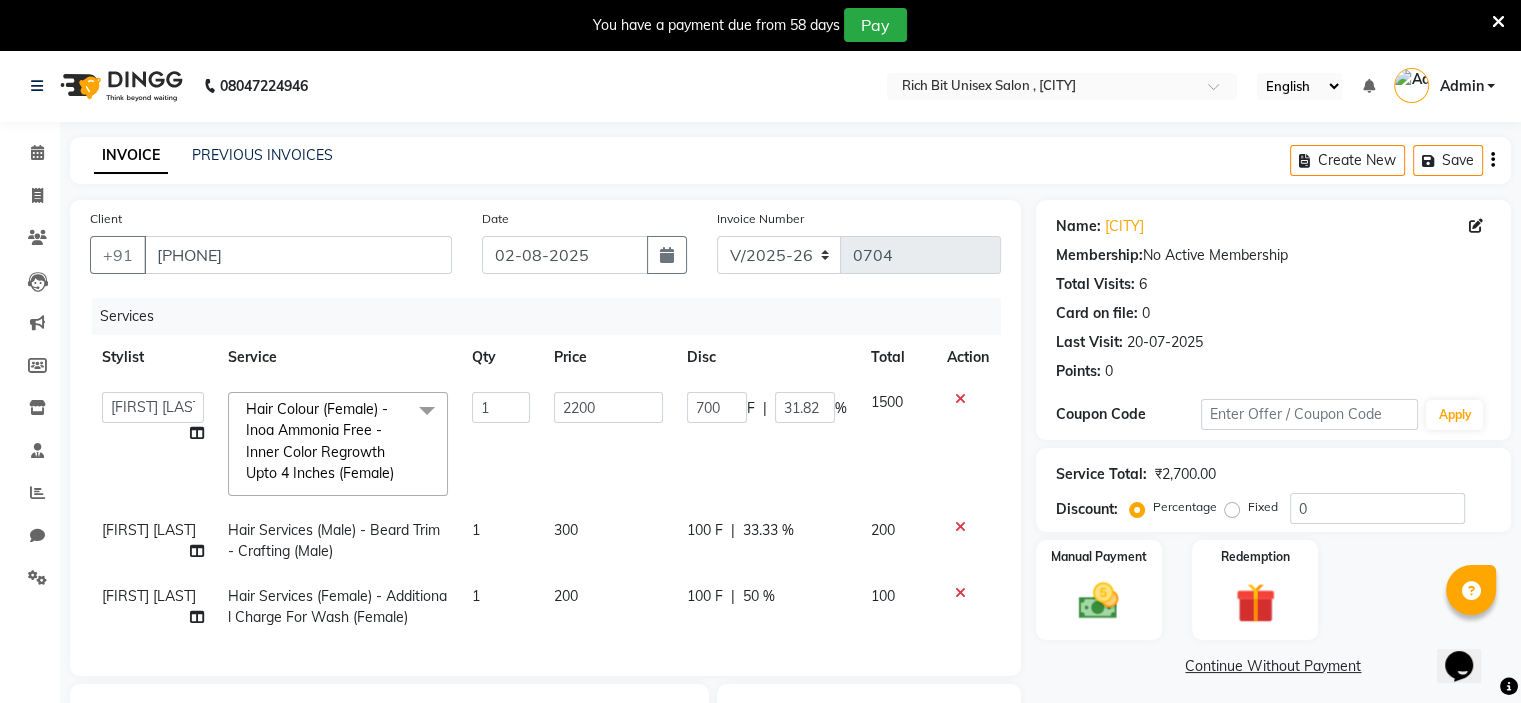 click on "700 F | 31.82 %" 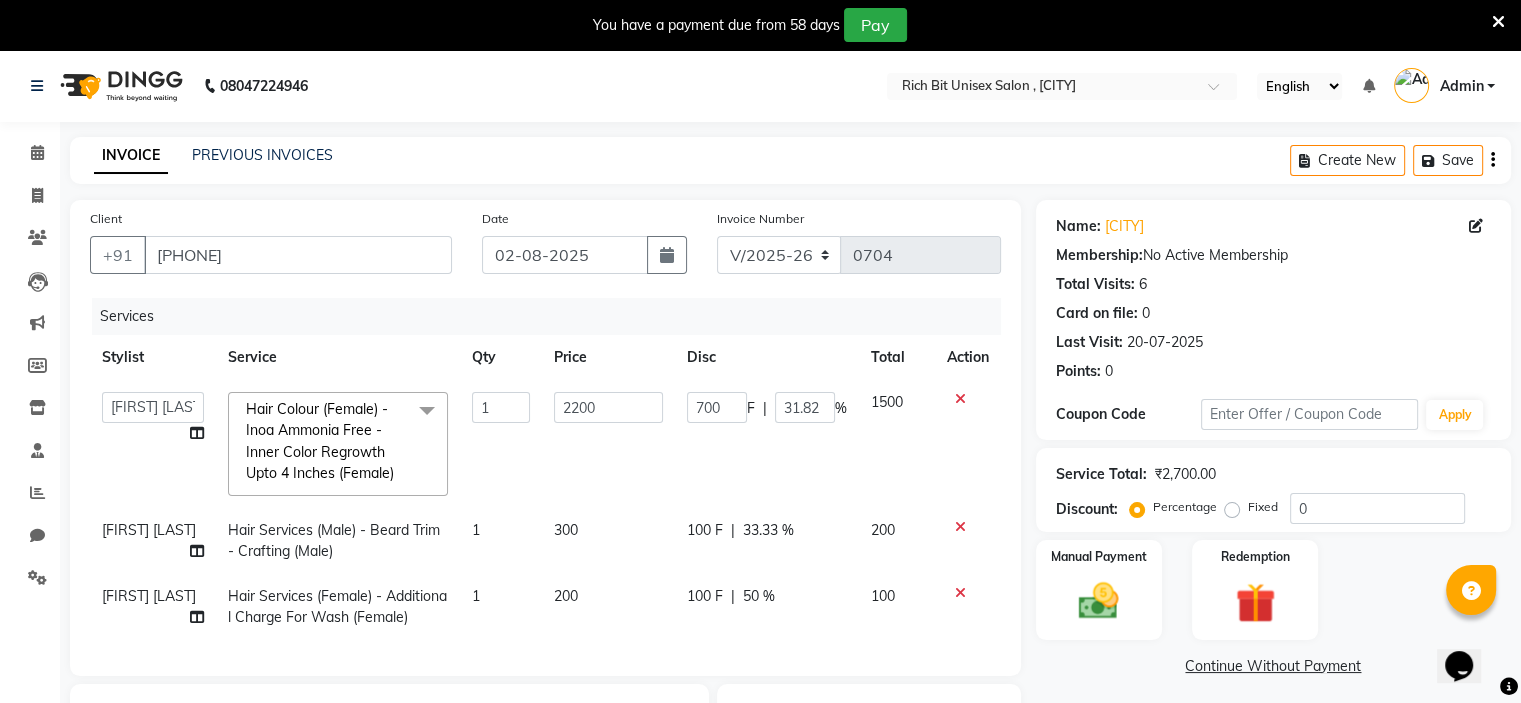 click on "700 F | 31.82 %" 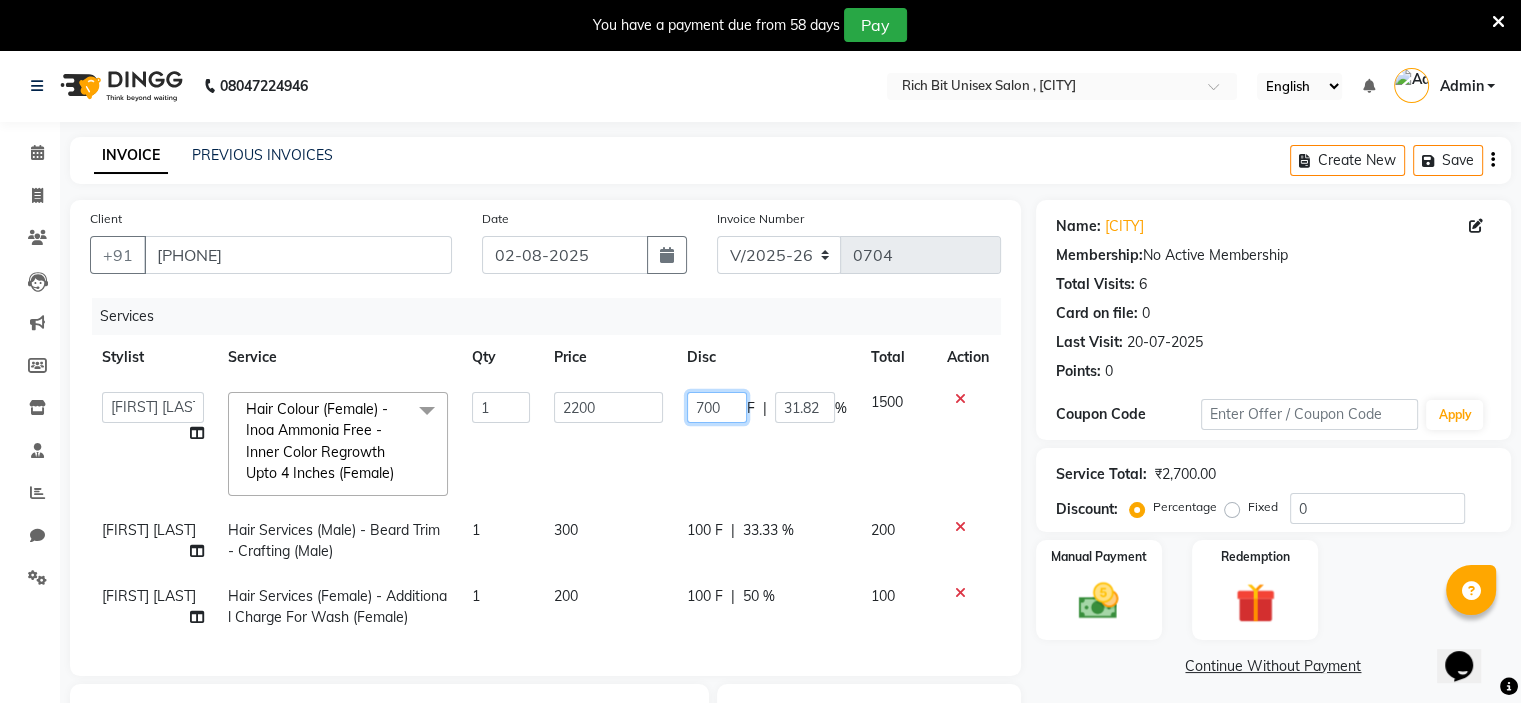 click on "700" 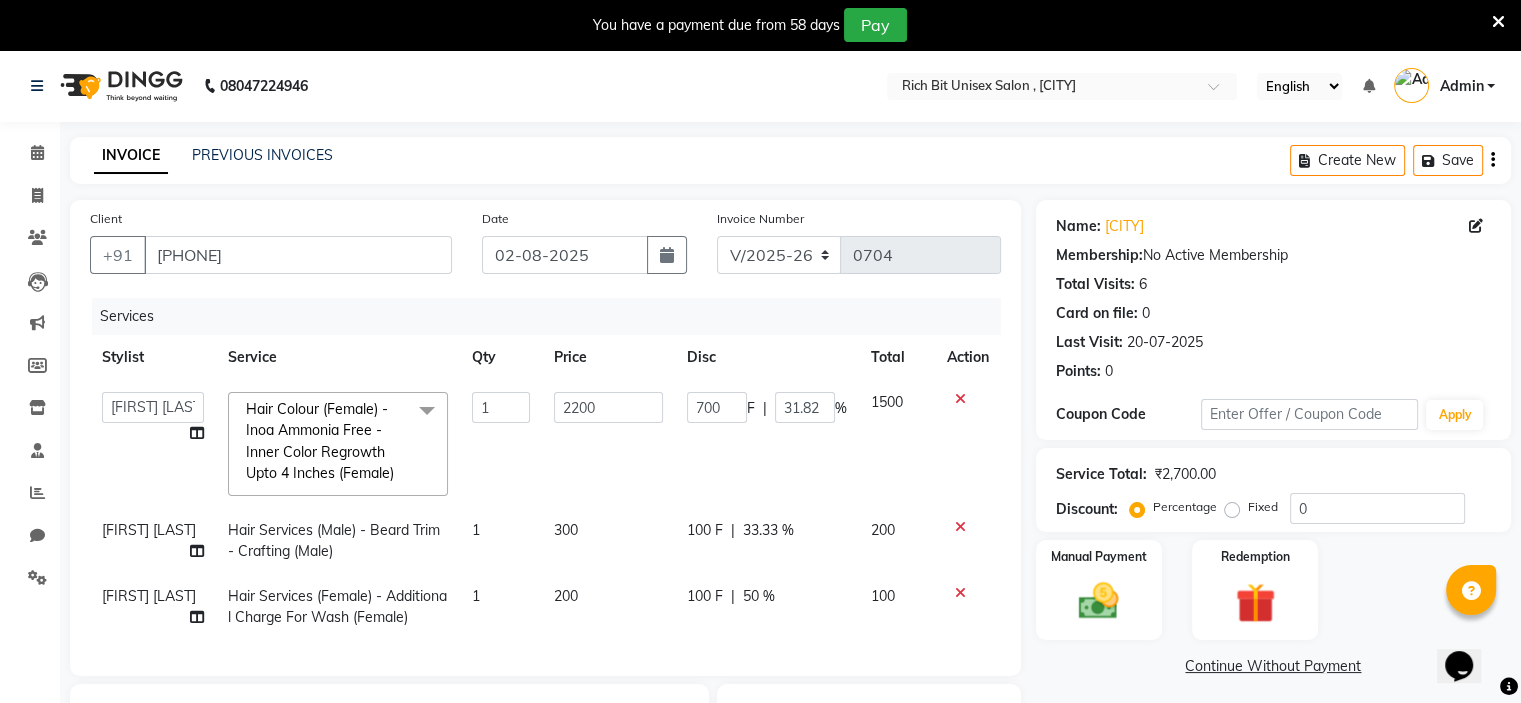 click on "[FIRST] [LAST]   [FIRST] [LAST]  Hair Colour (Female) - Inoa Ammonia Free - Inner Color Regrowth Upto 4 Inches (Female)  x Hair Services (Male) - Hair Cut For Kids (Male) Hair Services (Male) - Hair Cut (Male) Hair Services (Male) - Additional Charge For Wash With Haircut (Male) Hair Services (Male) - Hair Wash With Conditioner (Male) Hair Services (Male) - Hair Style (Male) Hair Services (Male) - Beard Trim - Crafting (Male) Hair Services (Male) - Shave (Male) Hair Services (Female) - Hair Cut For Kids (Female) Hair Services (Female) - Hair Cut (Female) Hair Services (Female) - Fringe (Female) Hair Services (Female) - Additional Charge For Wash (Female) Hair Services (Female) - Hair Wash With Conditioner - Upto Shoulder (Female) Hair Services (Female) - Hair Wash With Conditioner - Below Shoulder (Female) Hair Services (Female) - Hair Wash With Conditioner - Below Waist (Female) Hair Services (Female) - Blow Dry Curl - Upto Shoulder (Female)" 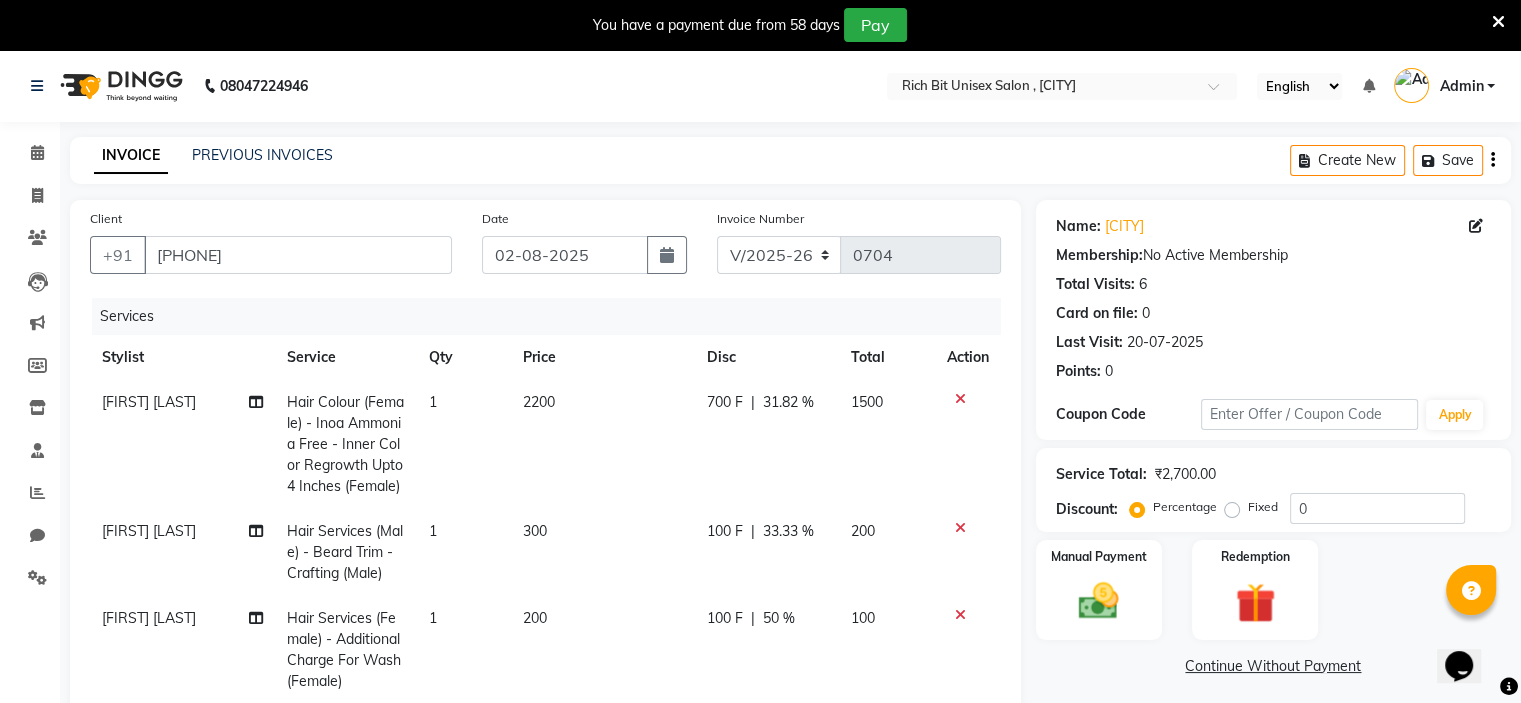 scroll, scrollTop: 407, scrollLeft: 0, axis: vertical 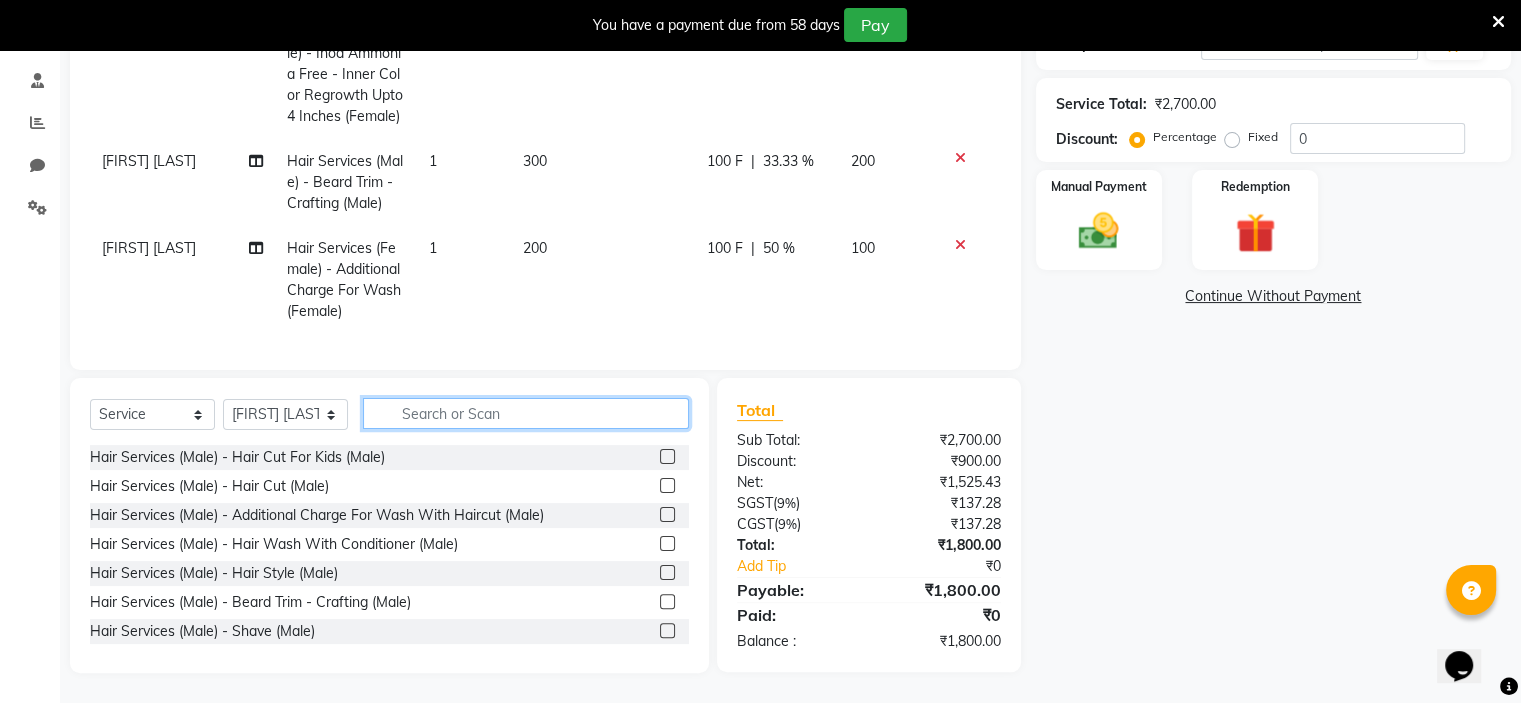 click 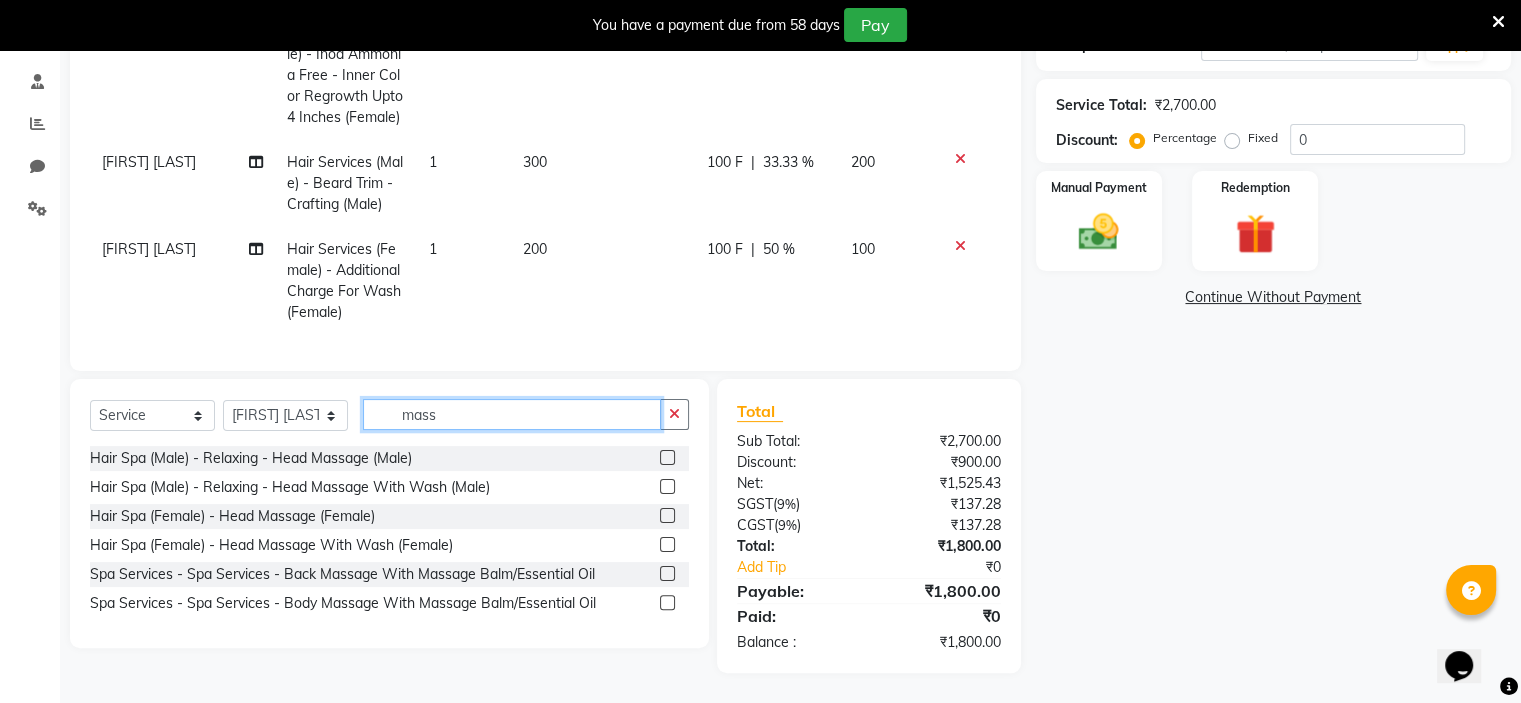 scroll, scrollTop: 405, scrollLeft: 0, axis: vertical 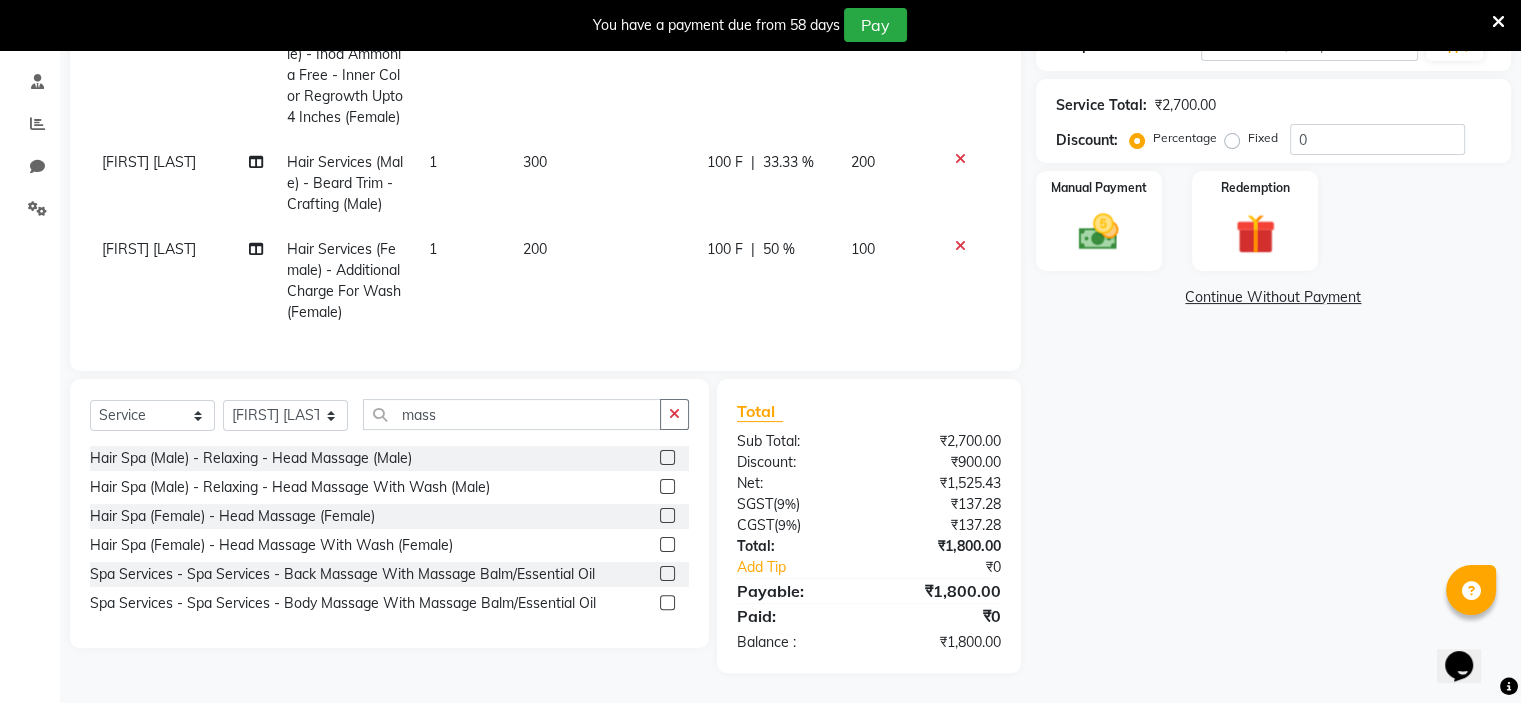 click 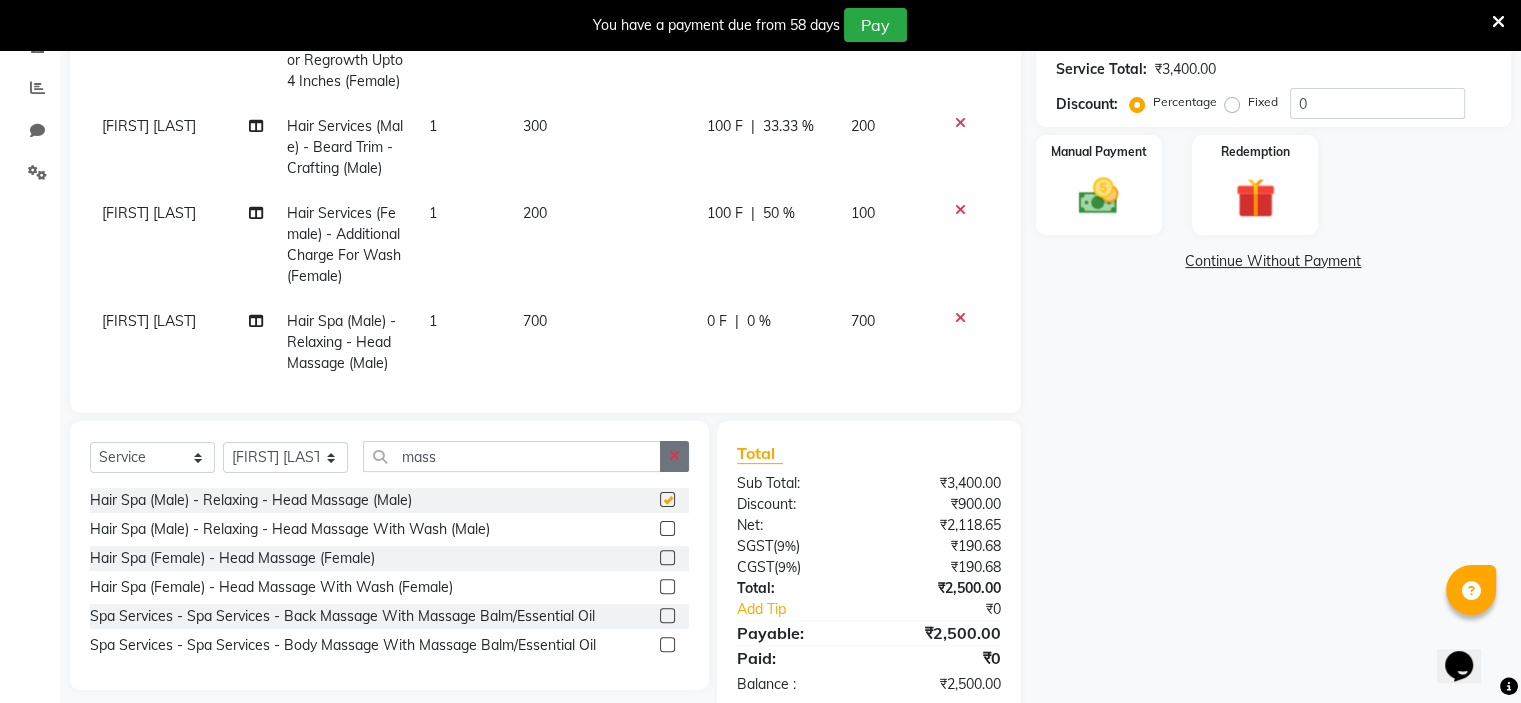 checkbox on "false" 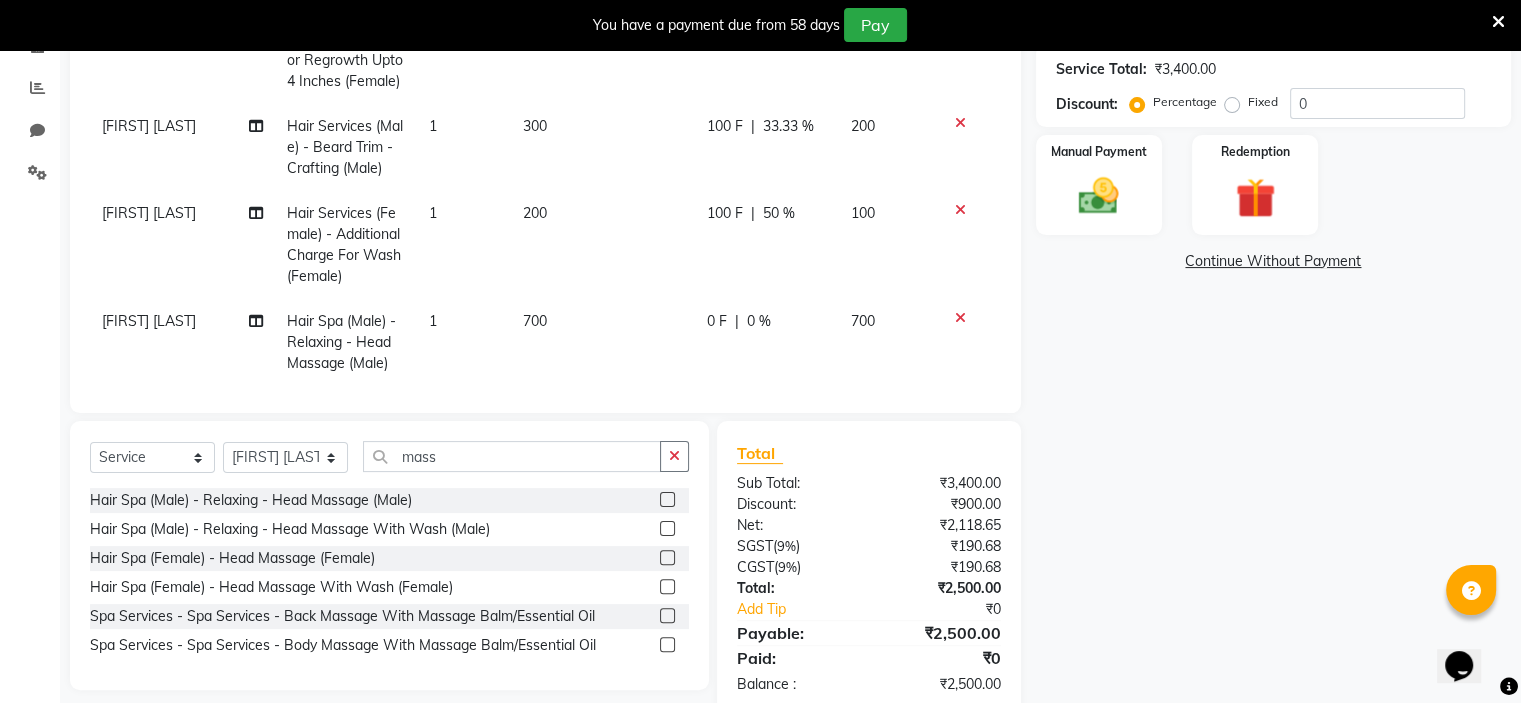 click on "700" 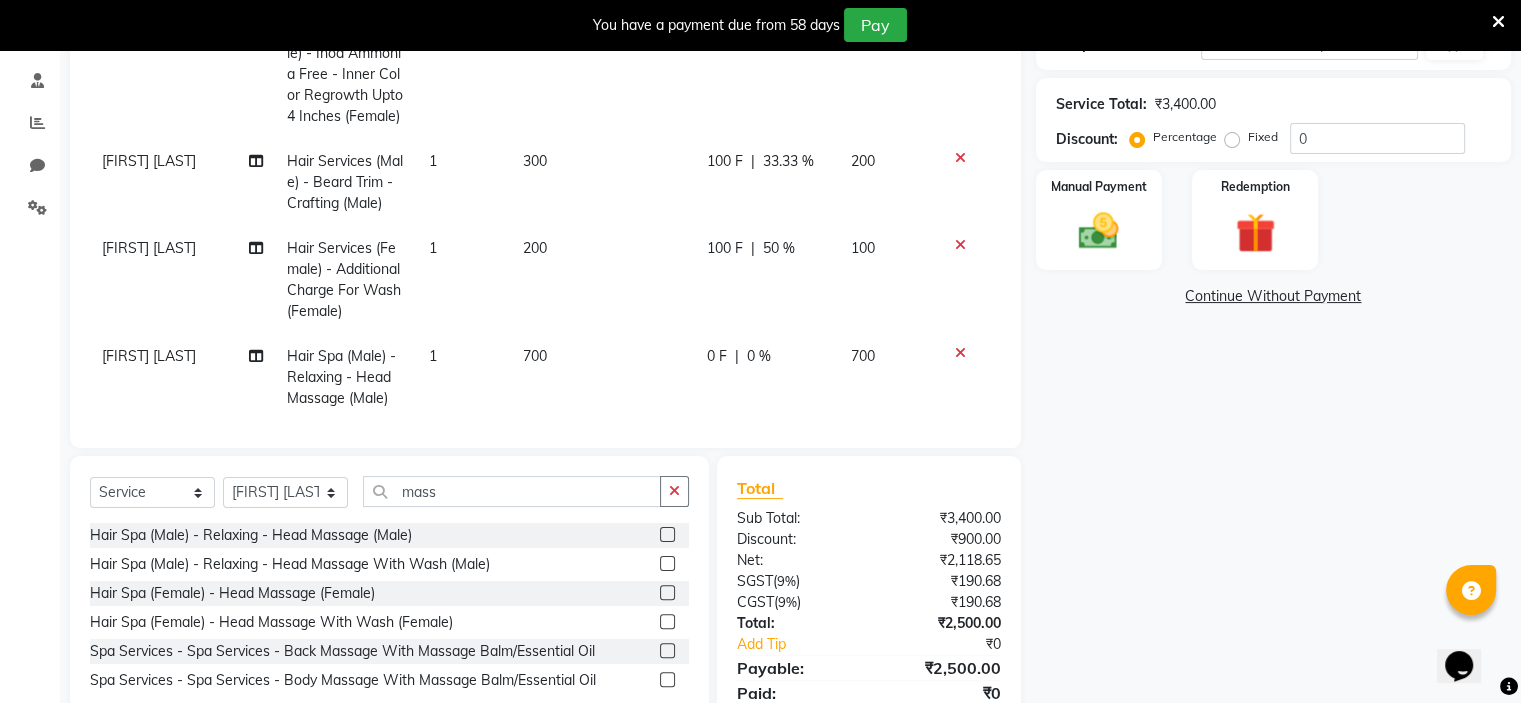 select on "70823" 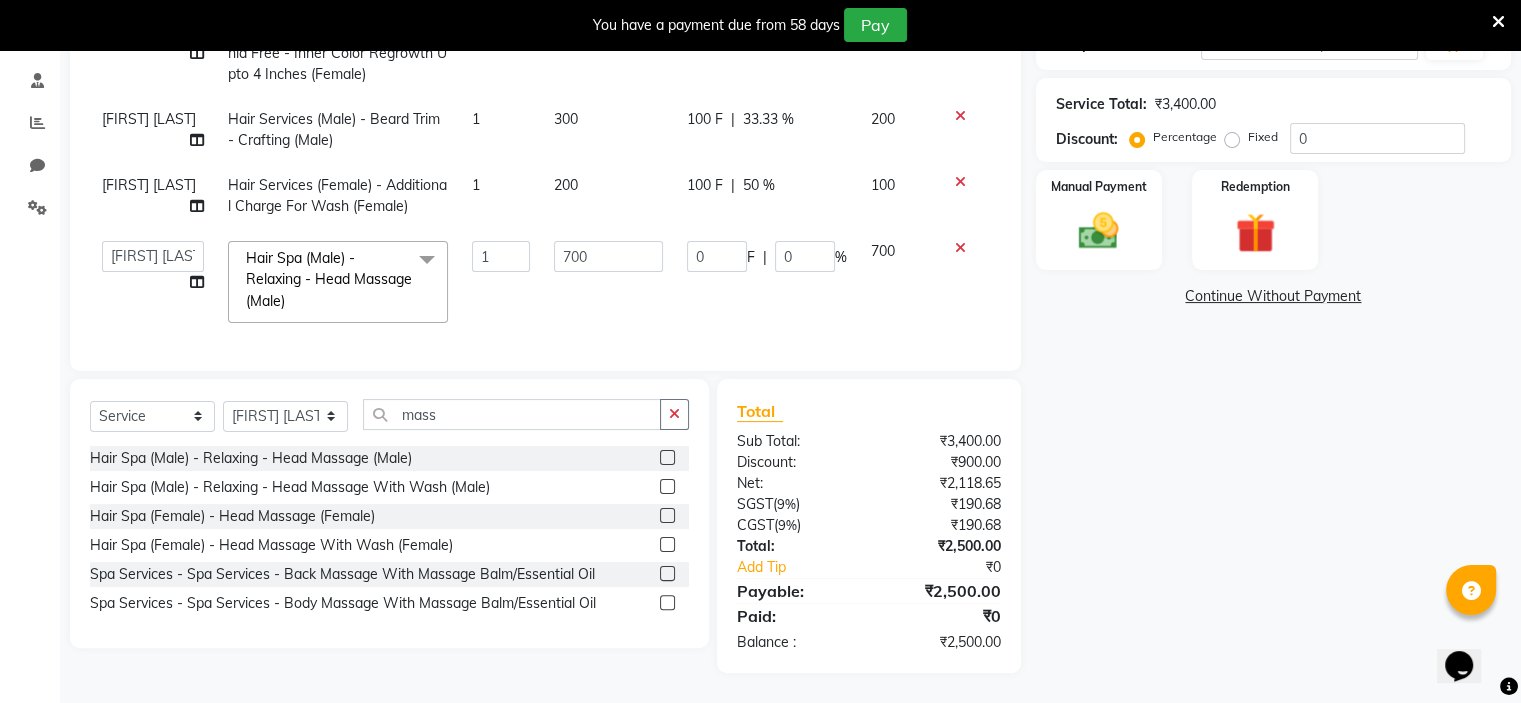 click on "Services Stylist Service Qty Price Disc Total Action [FIRST] [LAST]  [FIRST] [LAST]  Hair Colour (Female) - Inoa Ammonia Free - Inner Color Regrowth Upto 4 Inches (Female)  x Hair Services (Male) - Hair Cut For Kids (Male) Hair Services (Male) - Hair Cut (Male) Hair Services (Male) - Additional Charge For Wash With Haircut (Male) Hair Services (Male) - Hair Wash With Conditioner (Male) Hair Services (Male) - Hair Style (Male) Hair Services (Male) - Beard Trim - Crafting (Male) Hair Services (Male) - Shave (Male) Hair Services (Female) - Hair Cut For Kids (Female) Hair Services (Female) - Hair Cut (Female) Hair Services (Female) - Fringe (Female) Hair Services (Female) - Additional Charge For Wash (Female) Hair Services (Female) - Hair Wash With Conditioner - Upto Shoulder (Female) Hair Services (Female) - Hair Wash With Conditioner - Below Shoulder (Female) Hair Services (Female) - Hair Wash With Conditioner - Below Waist (Female) Hair Services (Female) - Blow Dry Curl - Upto Shoulder (Female) Hair Services (Female) - Blow Dry Curl - Below Shoulder (Female)" 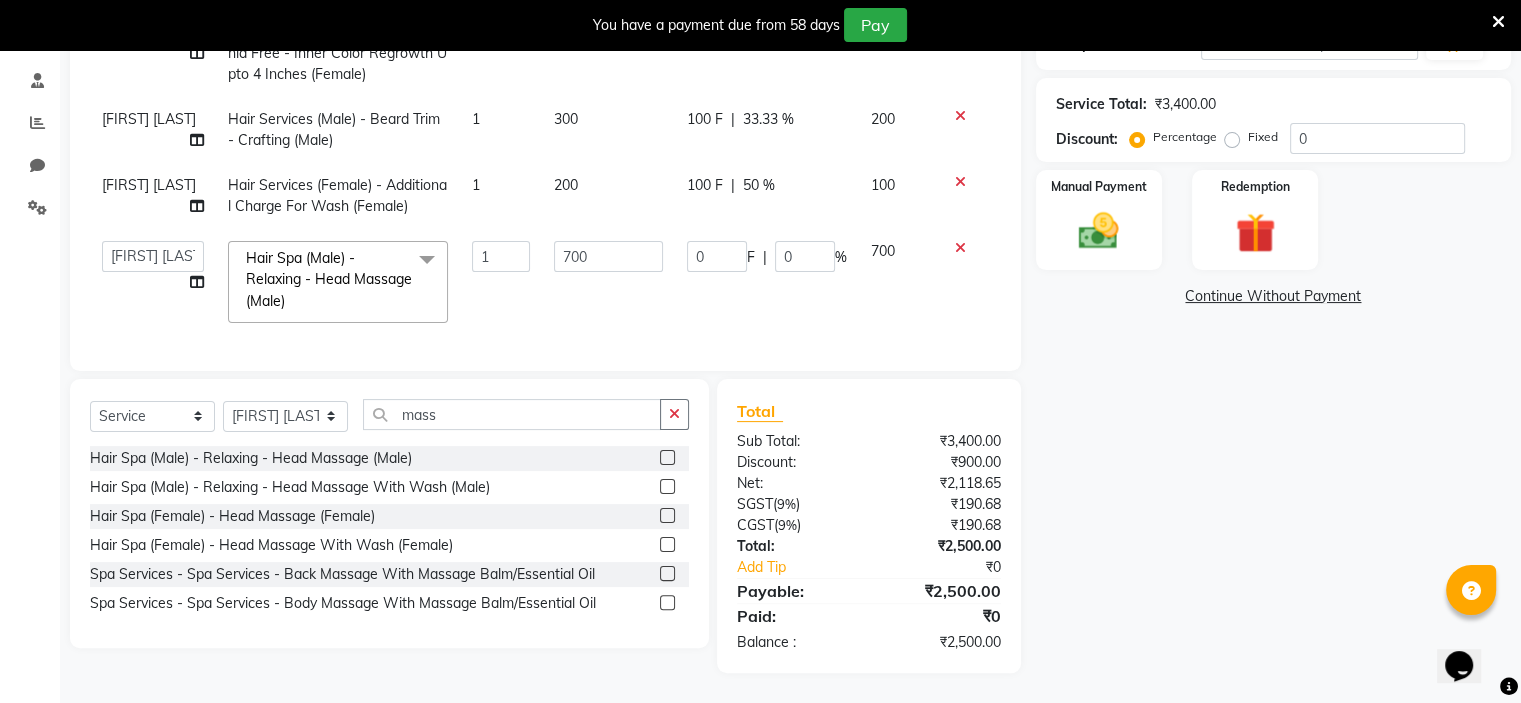 click on "700" 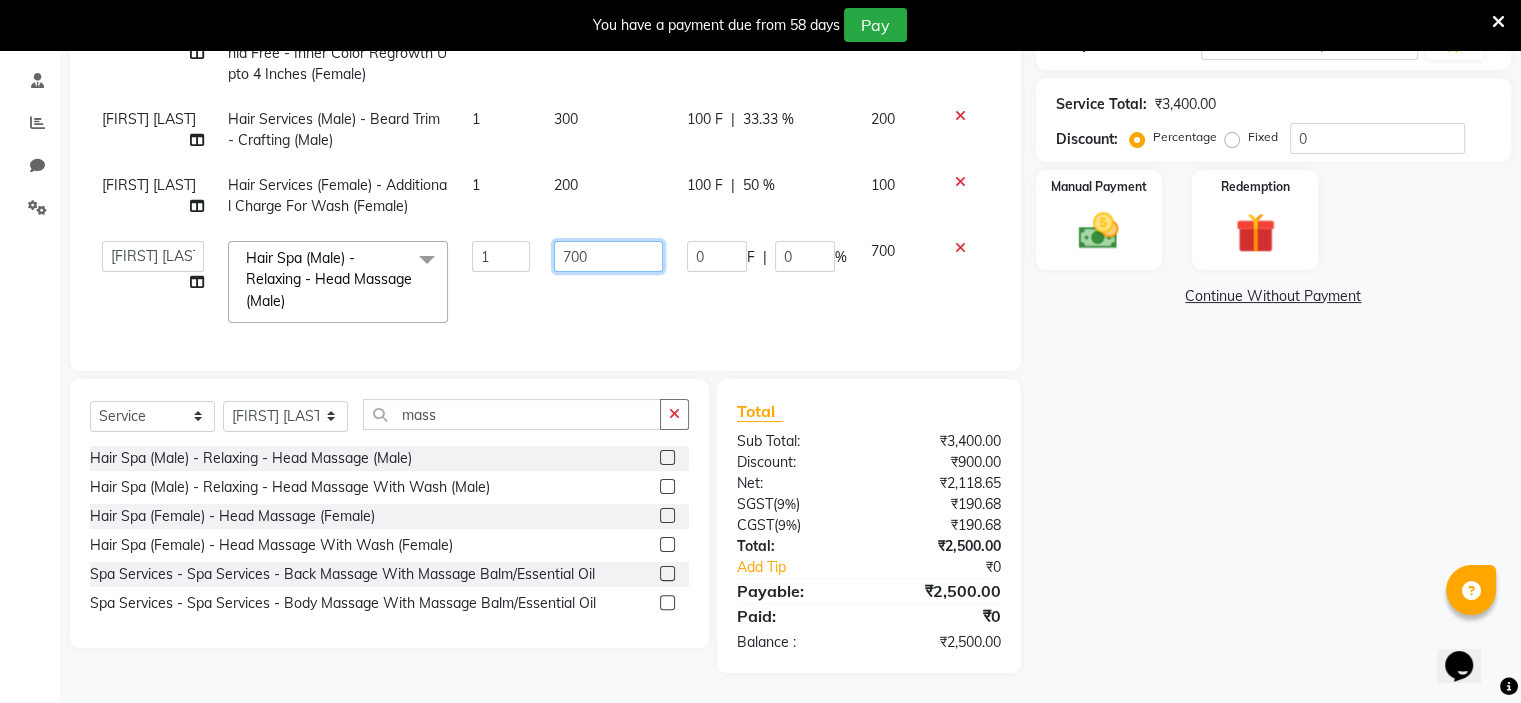 click on "700" 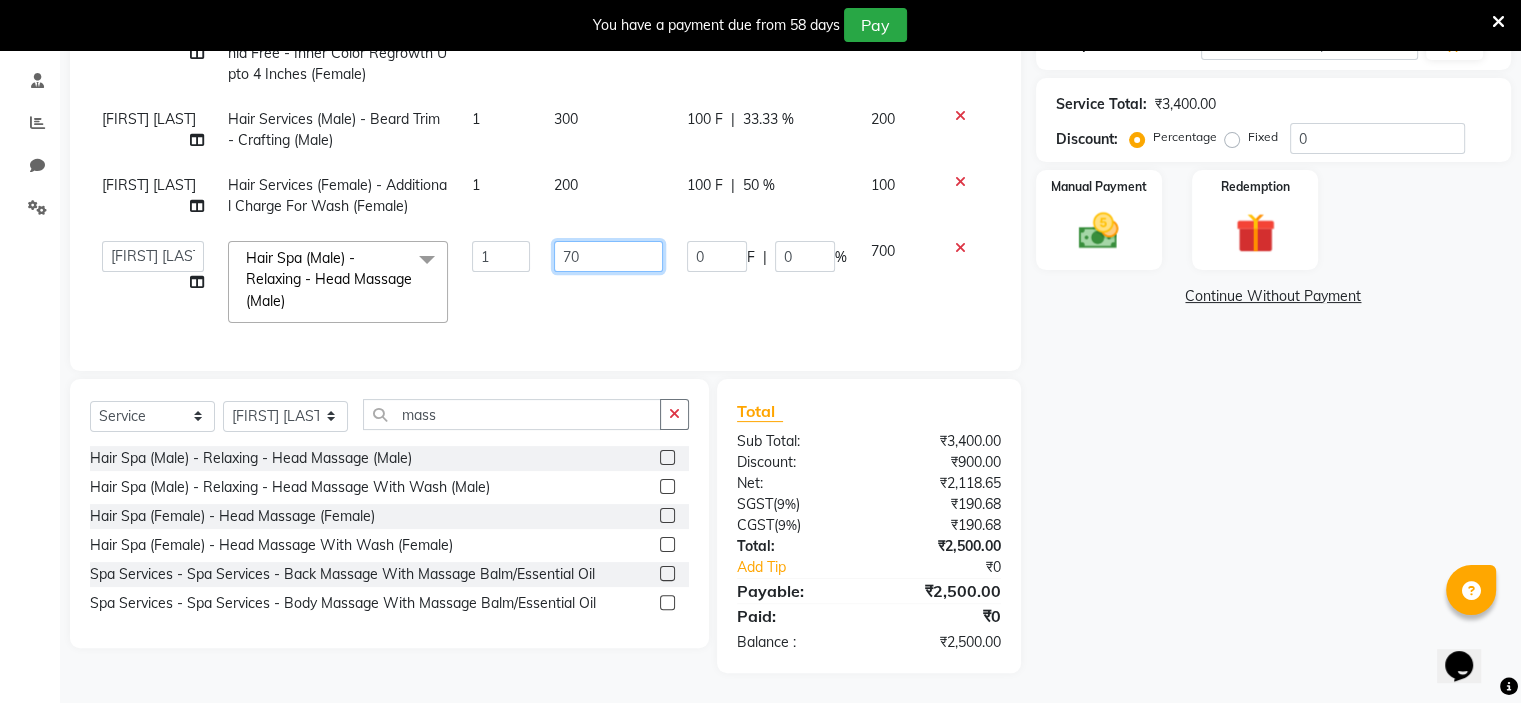type on "0" 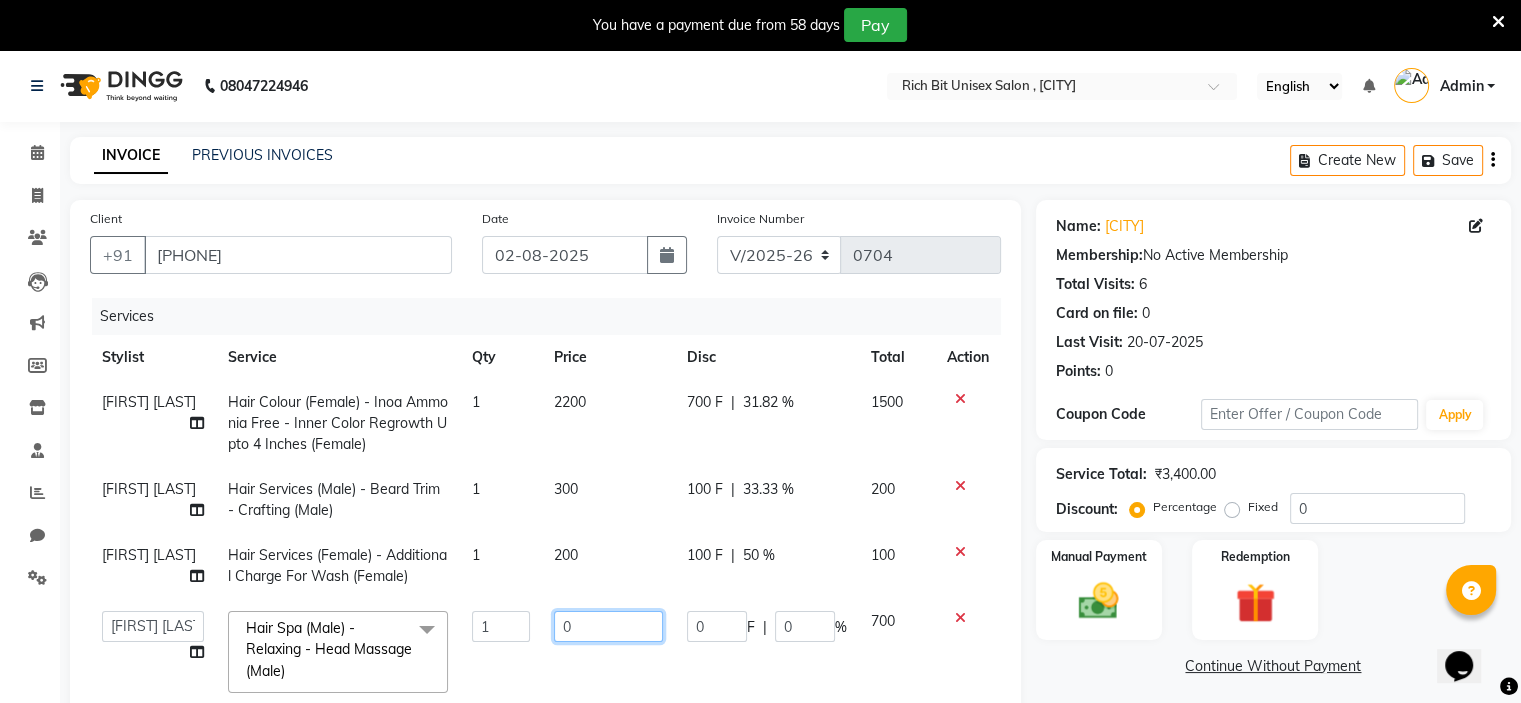 scroll, scrollTop: 385, scrollLeft: 0, axis: vertical 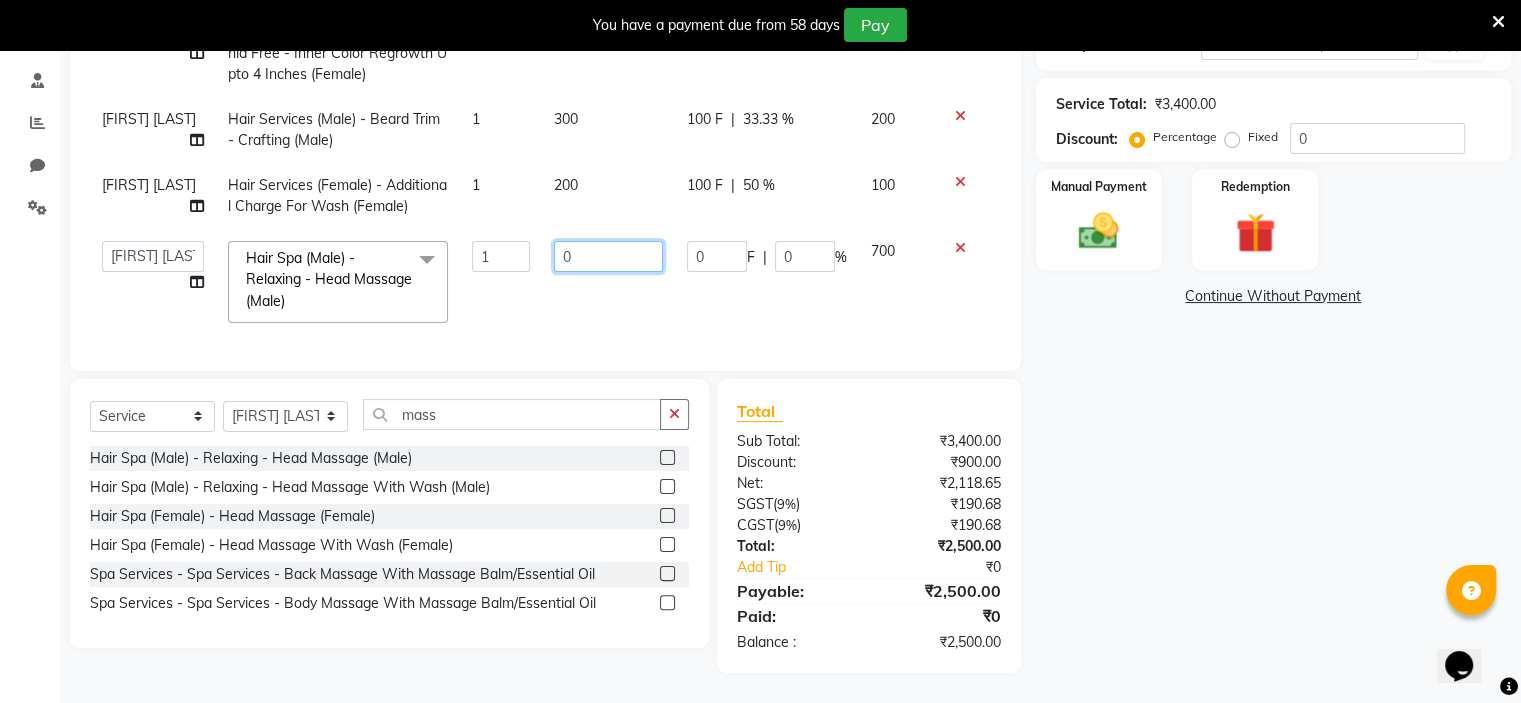 click on "0" 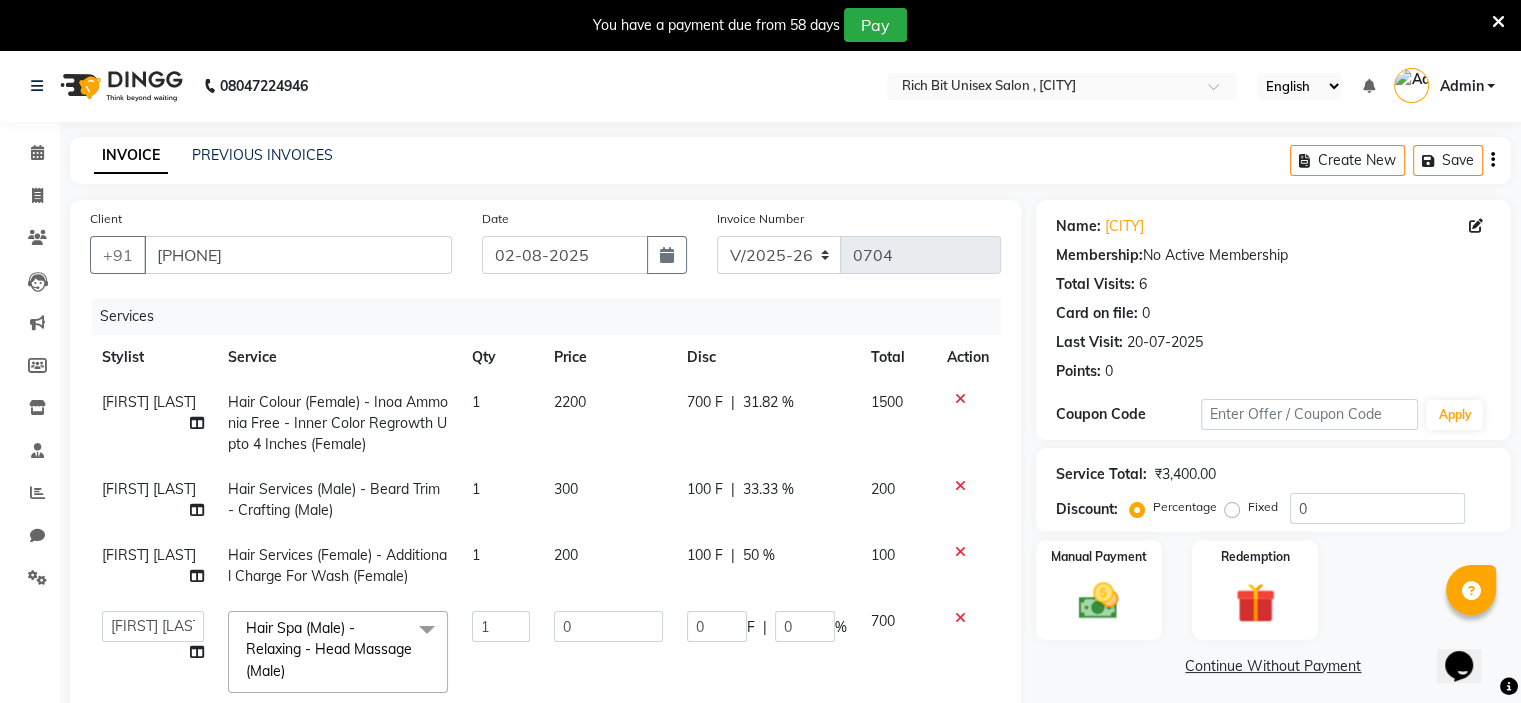 click on "700 F" 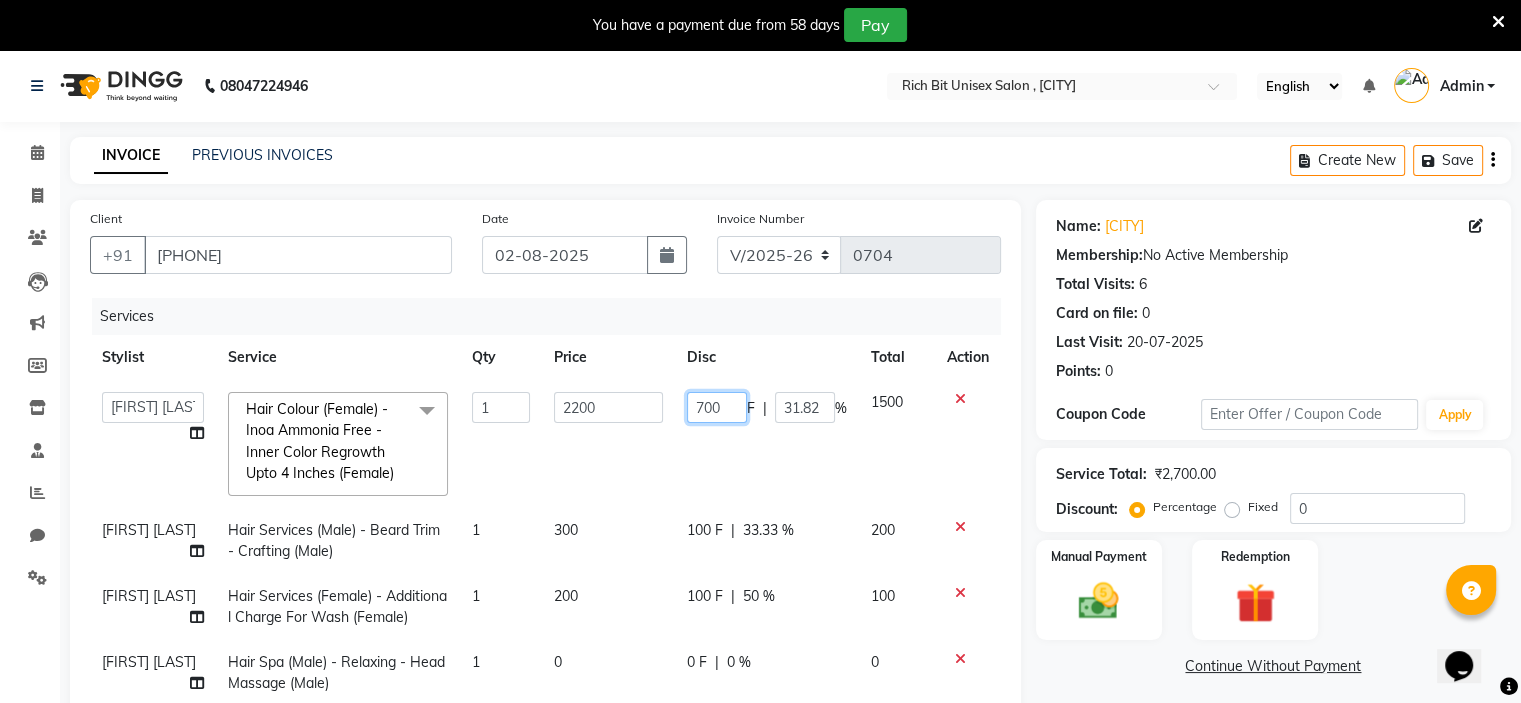 click on "700" 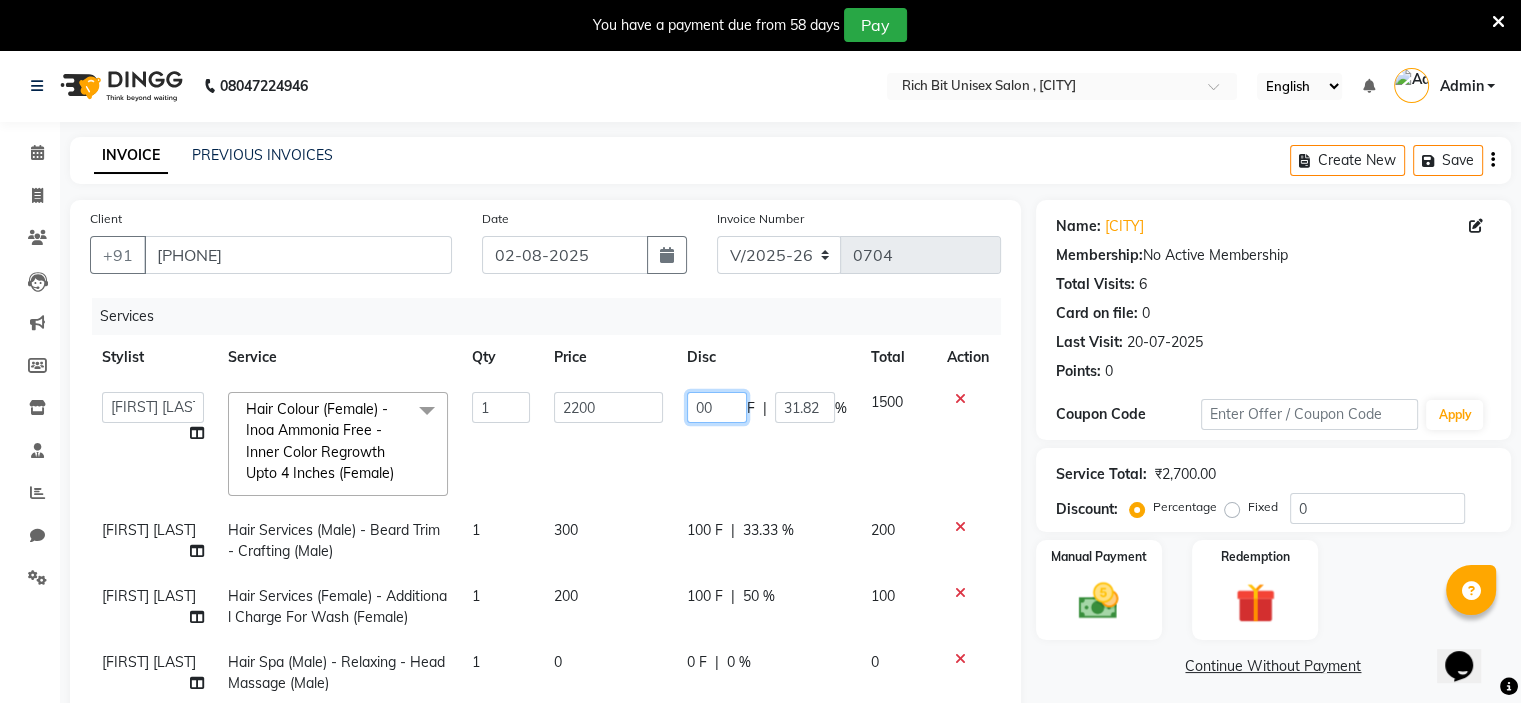 type on "600" 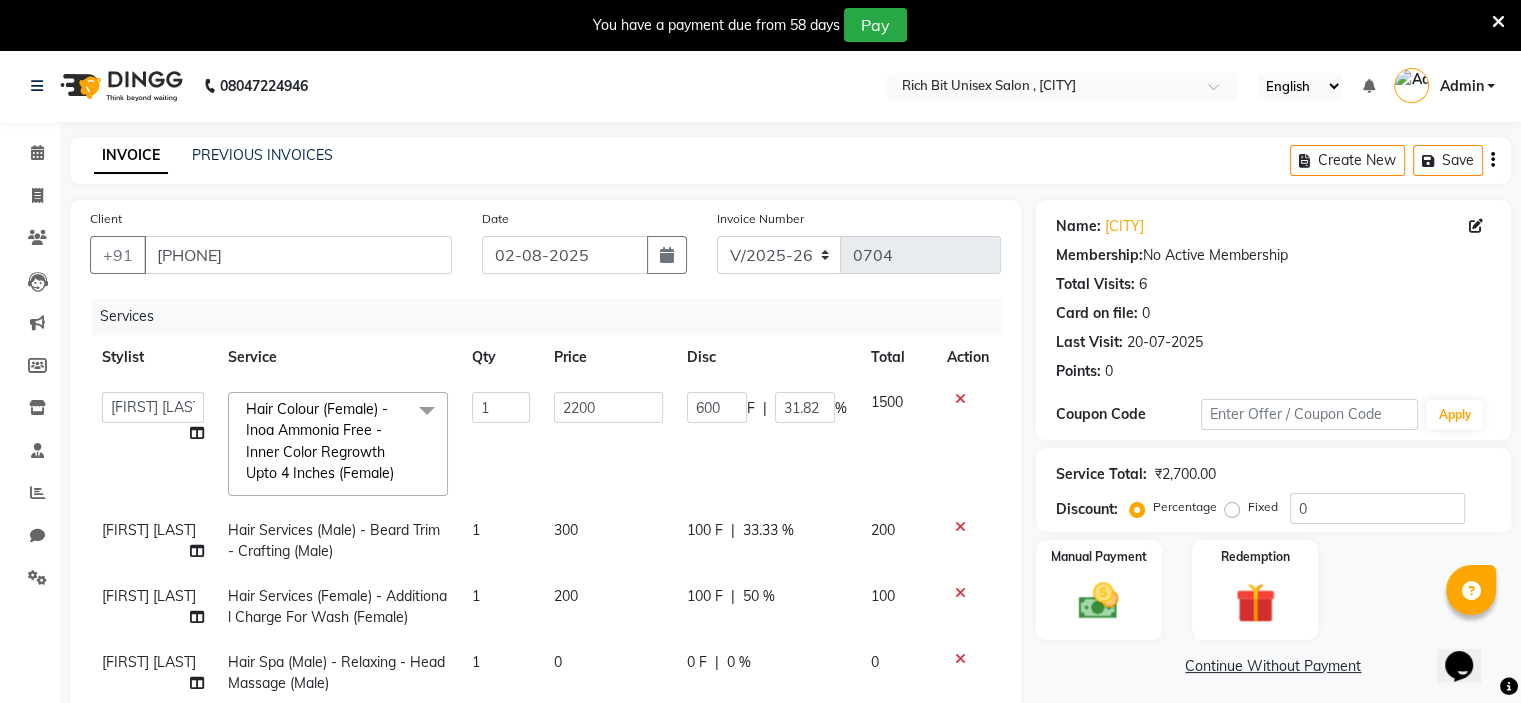 click on "600 F | 31.82 %" 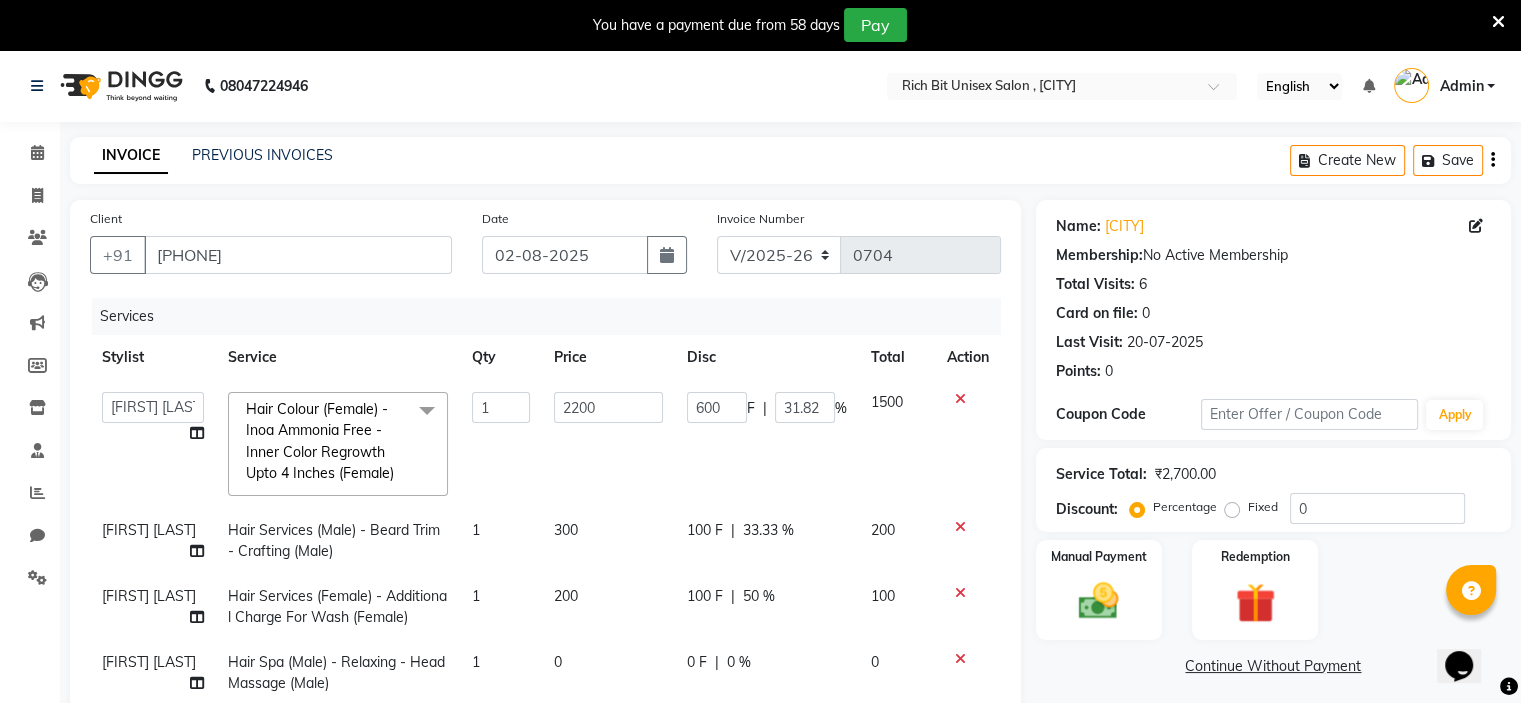 select on "70823" 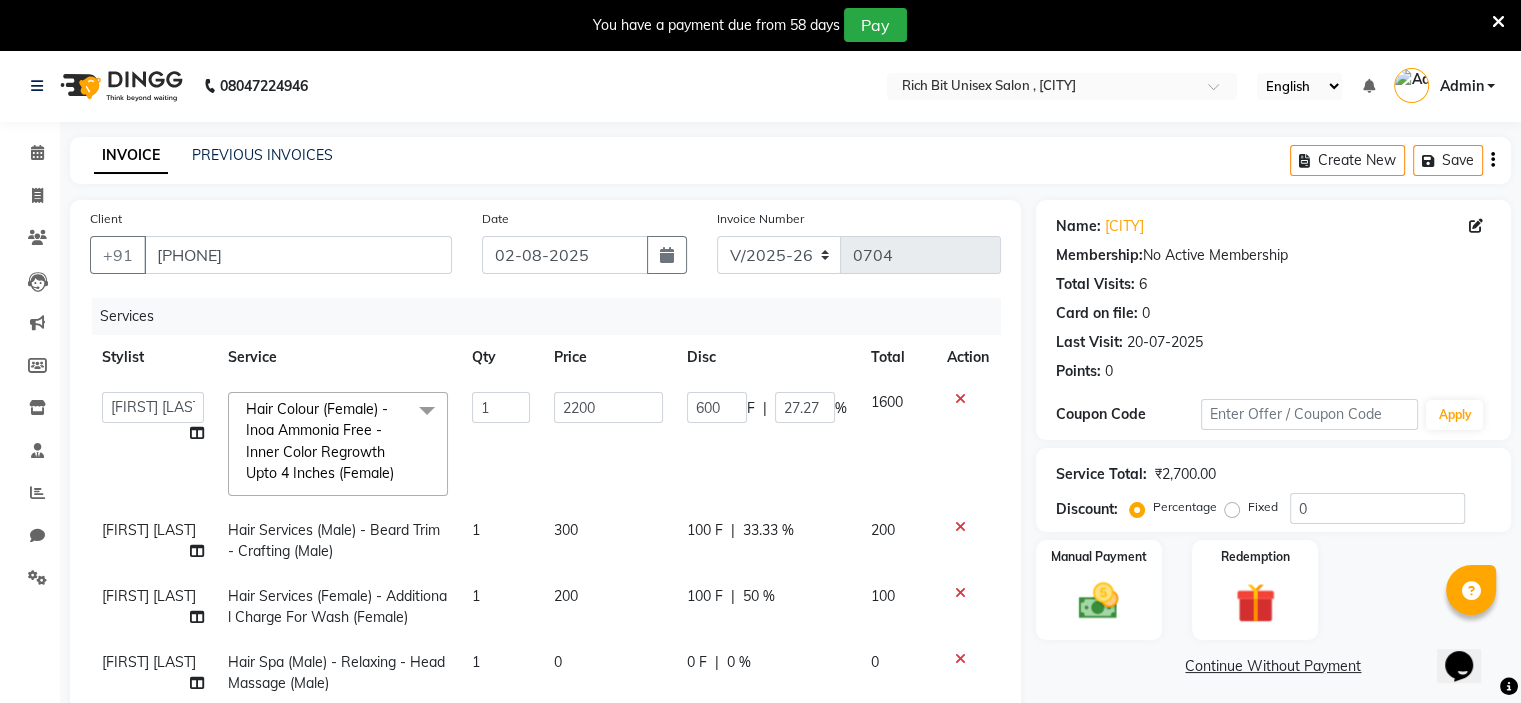 scroll, scrollTop: 370, scrollLeft: 0, axis: vertical 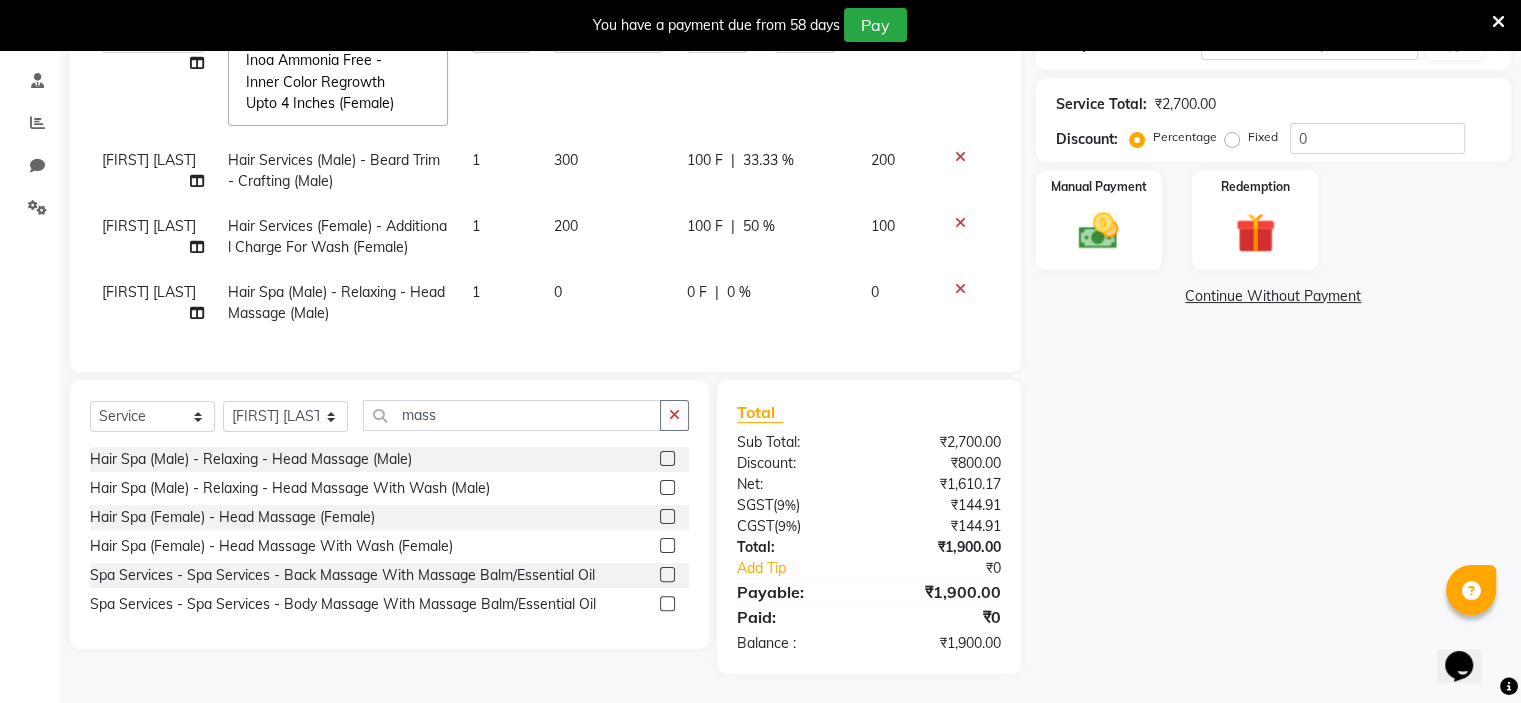 click 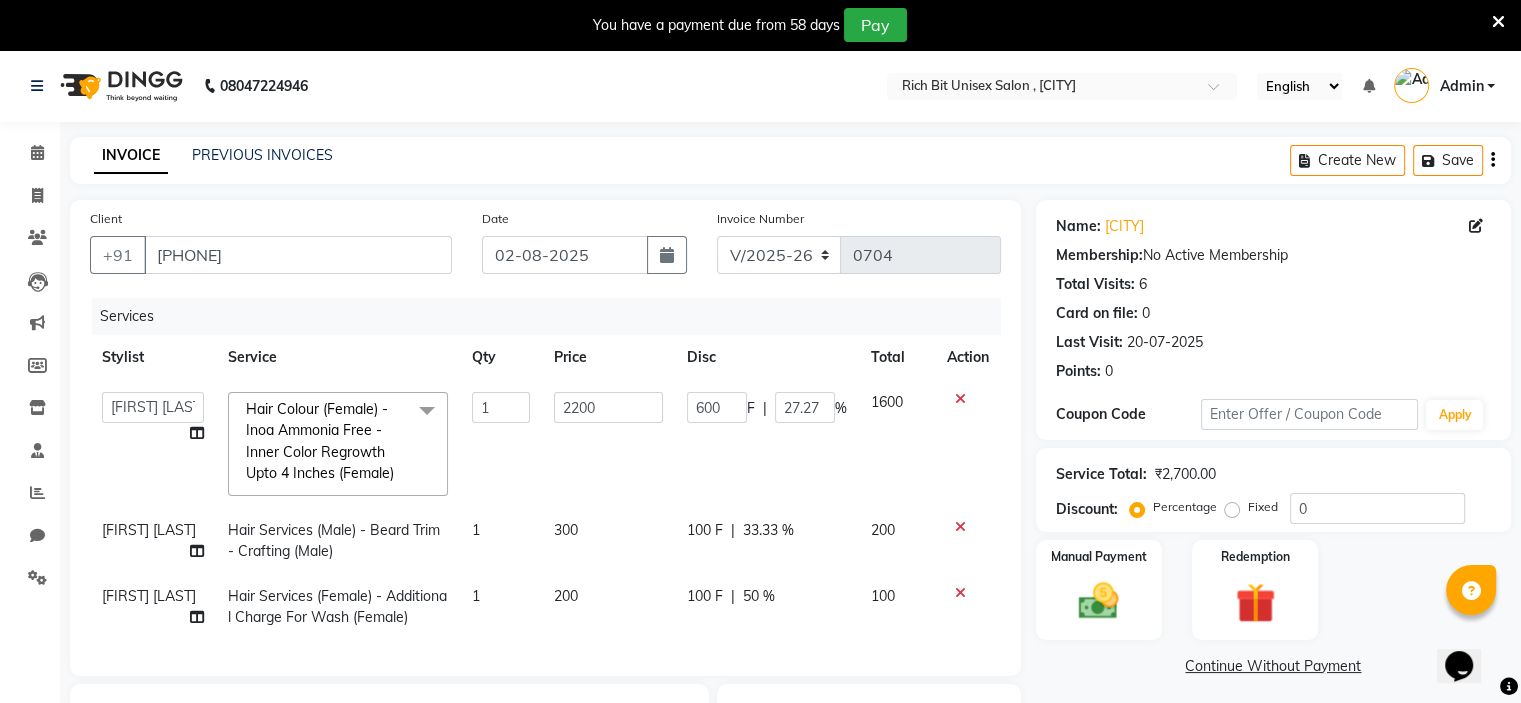 scroll, scrollTop: 320, scrollLeft: 0, axis: vertical 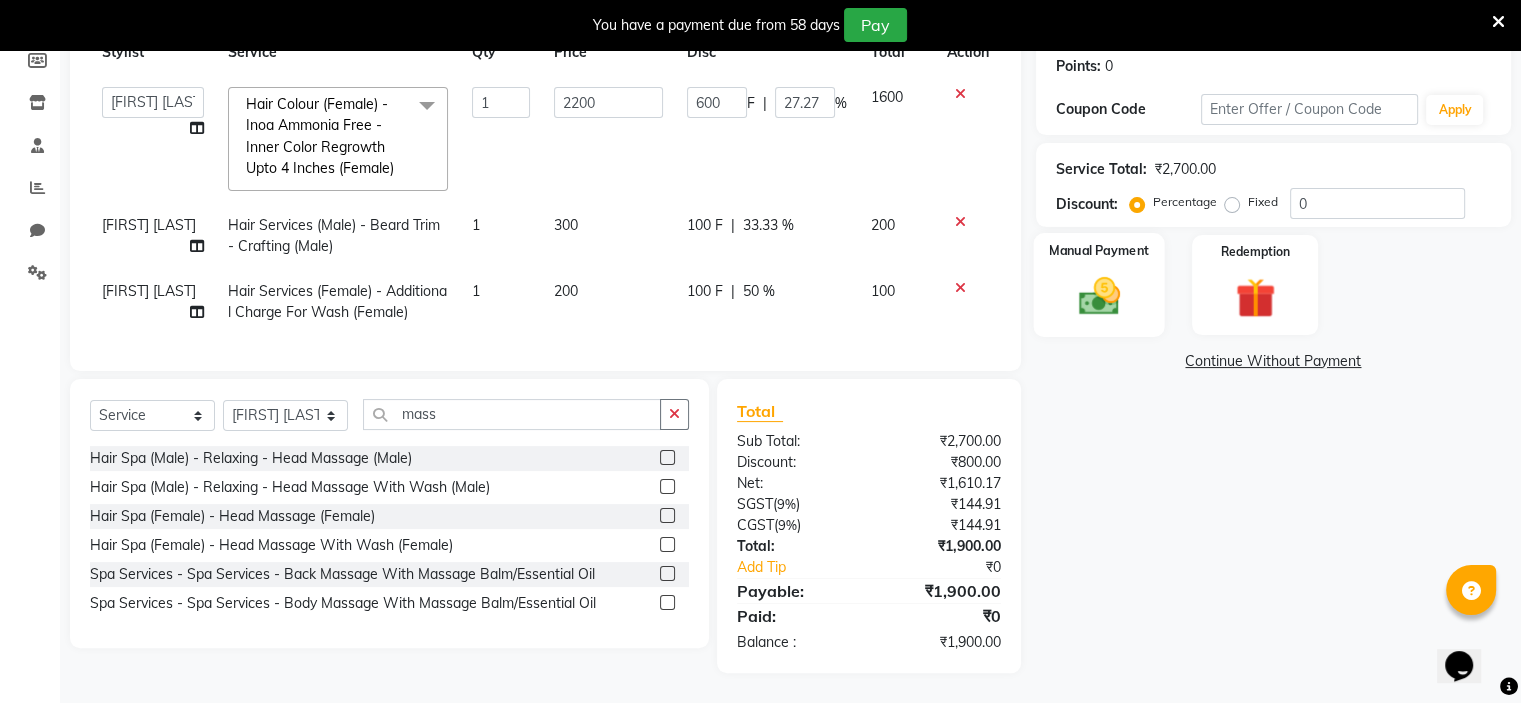 click 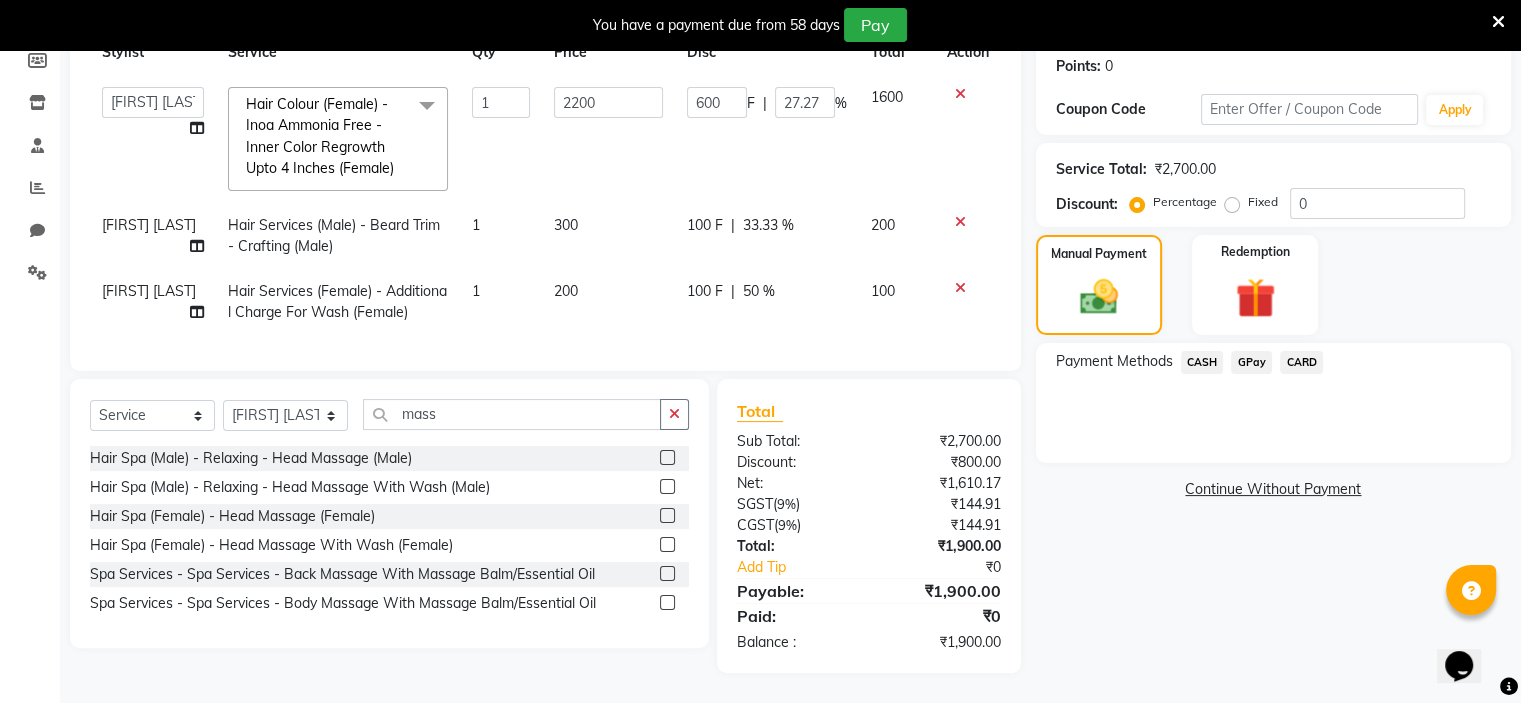 click on "GPay" 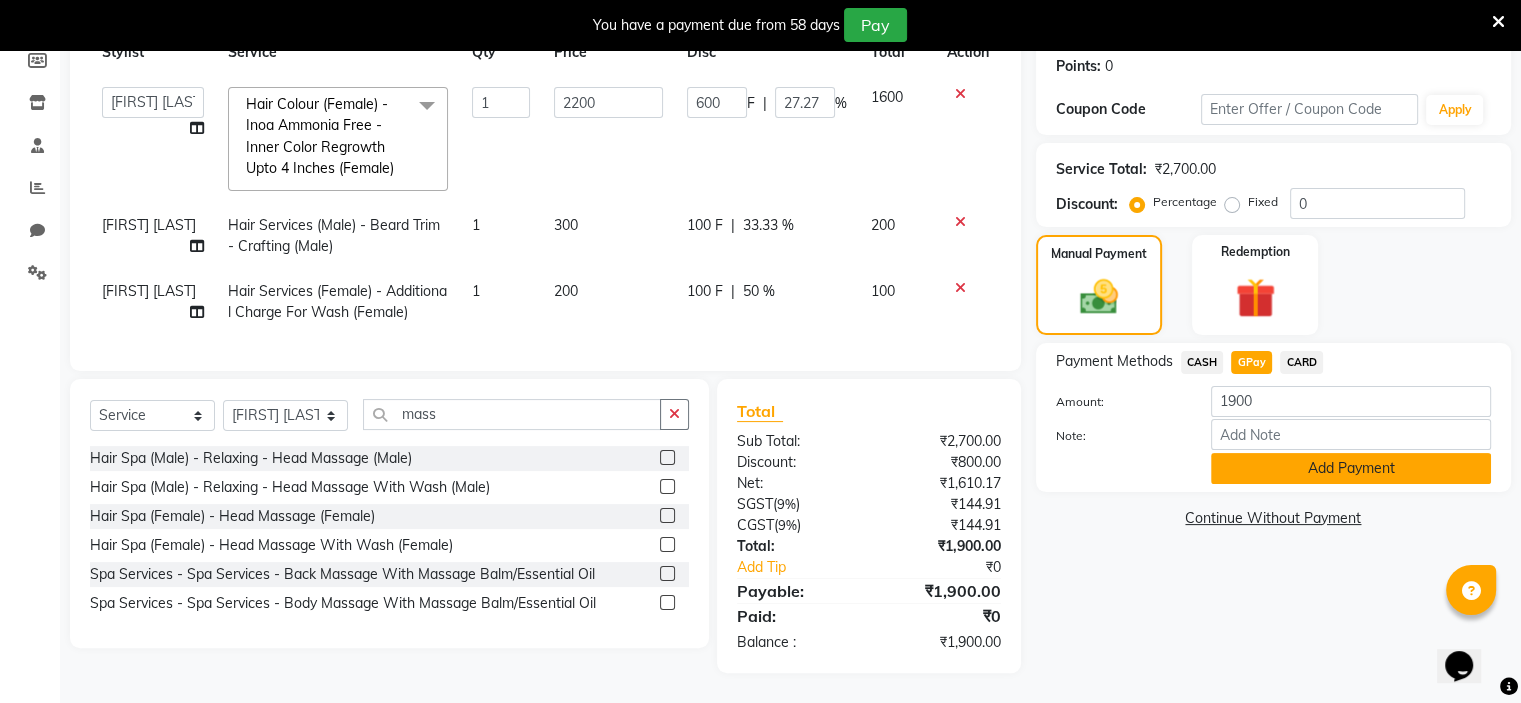 click on "Add Payment" 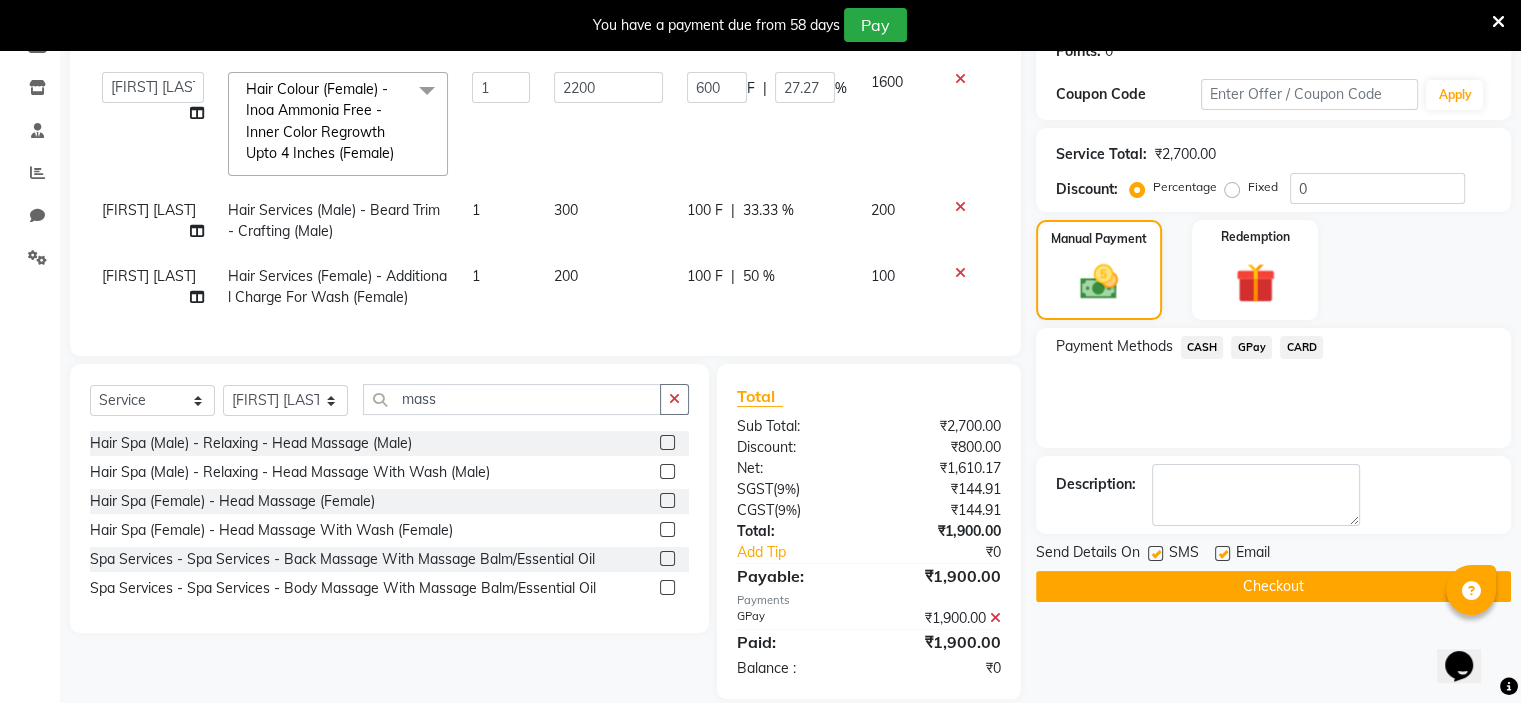click on "Checkout" 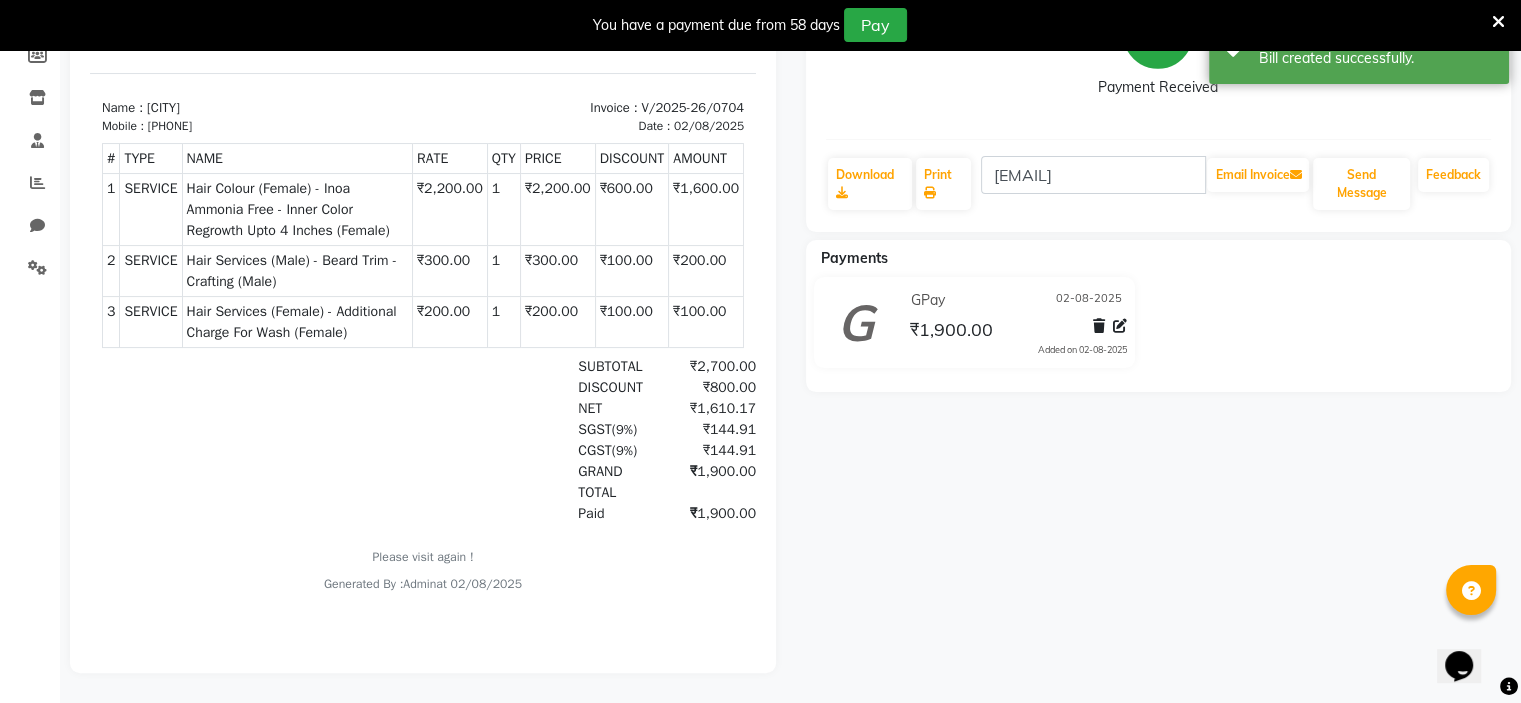 scroll, scrollTop: 0, scrollLeft: 0, axis: both 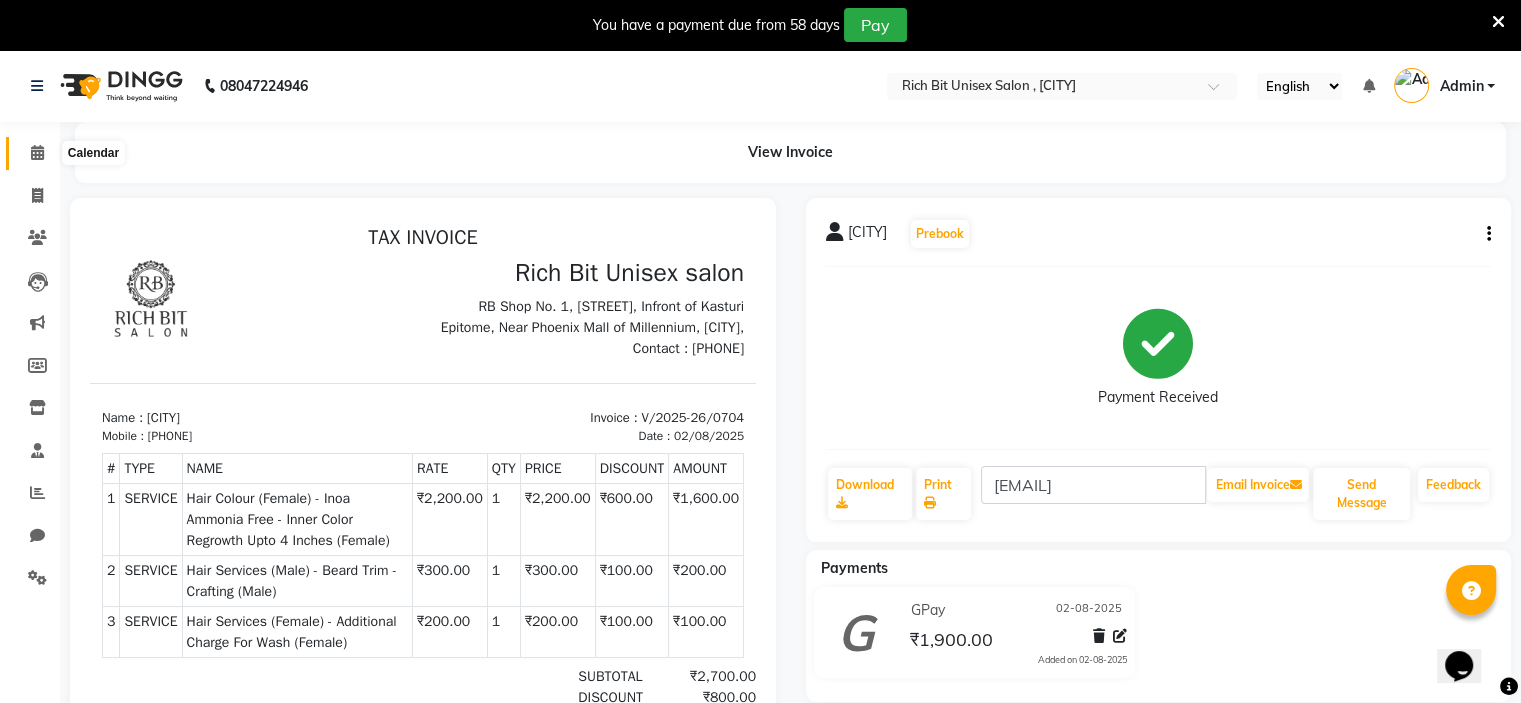 click 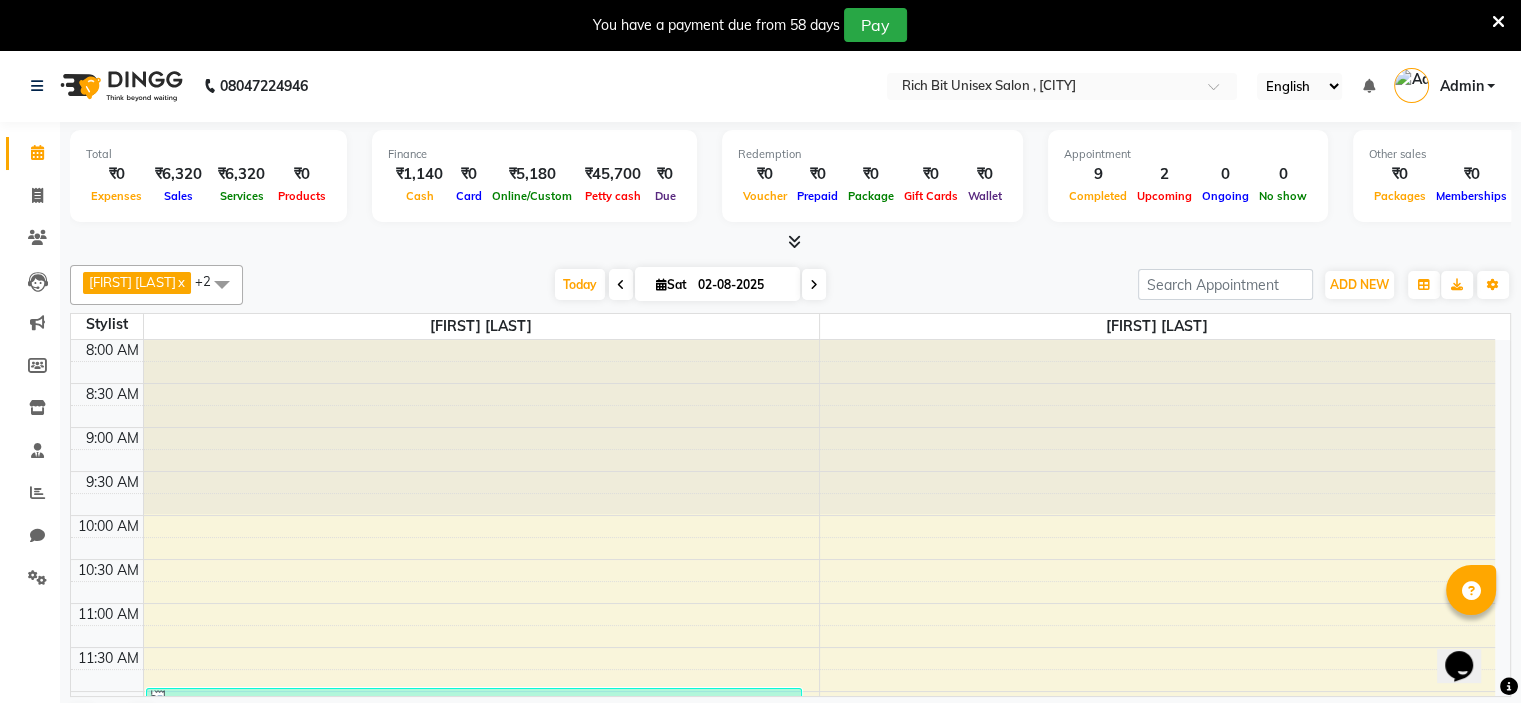 scroll, scrollTop: 950, scrollLeft: 0, axis: vertical 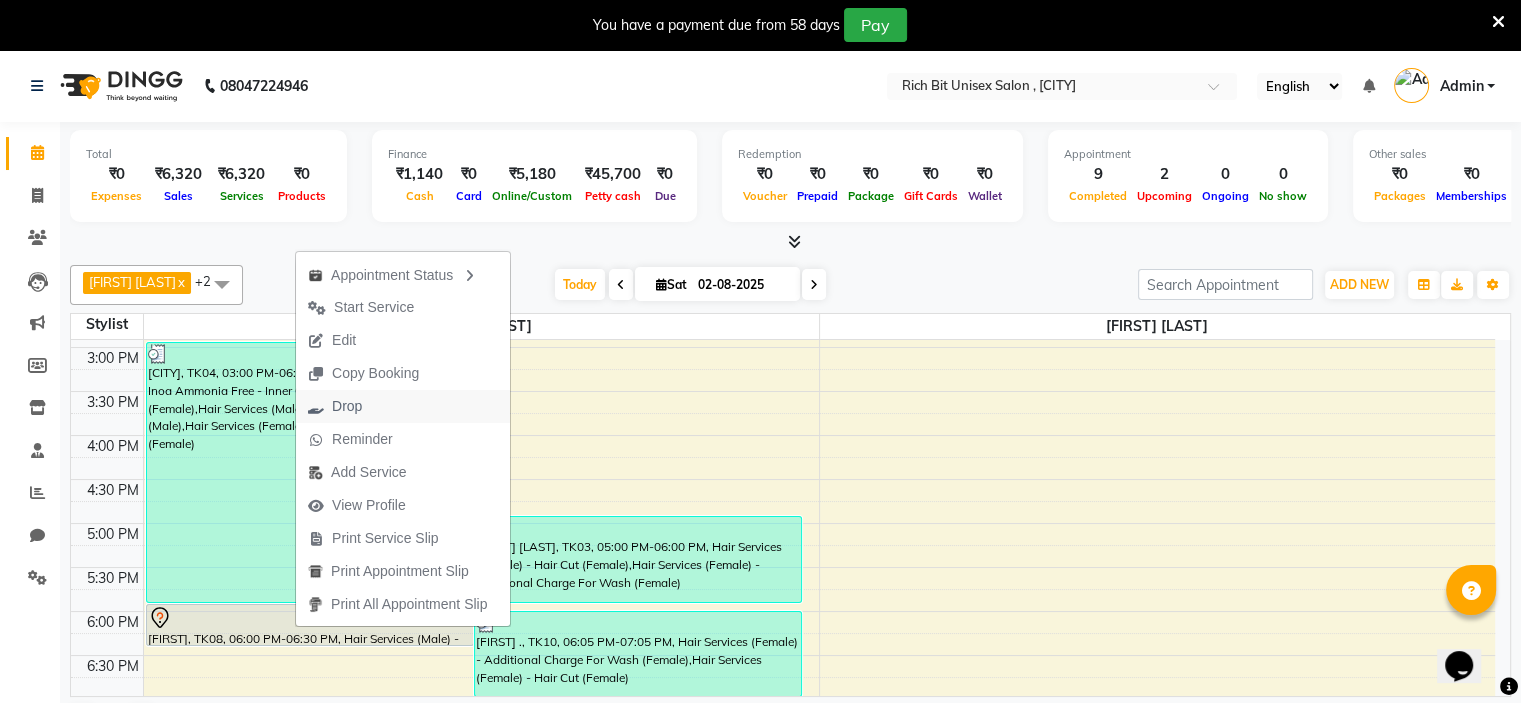 click on "Drop" at bounding box center (347, 406) 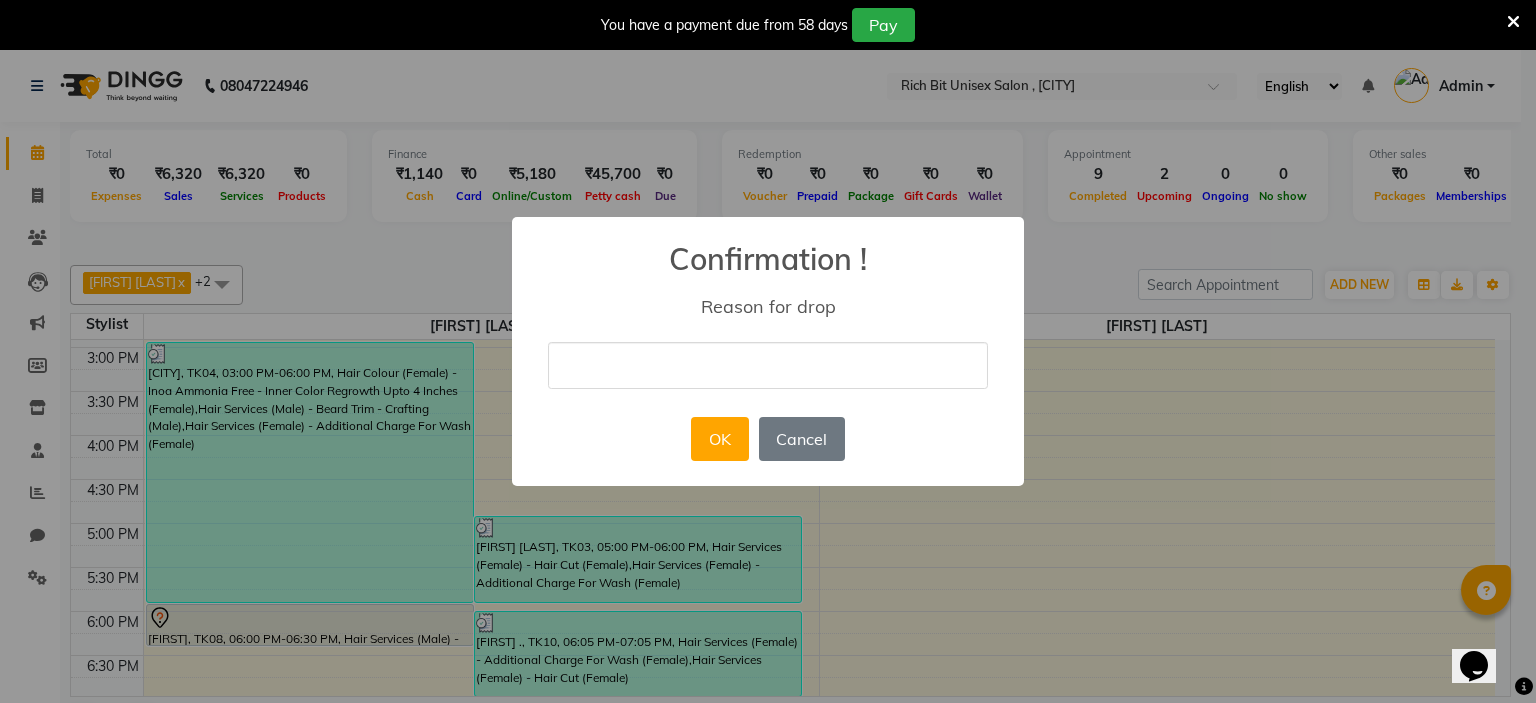 click at bounding box center (768, 365) 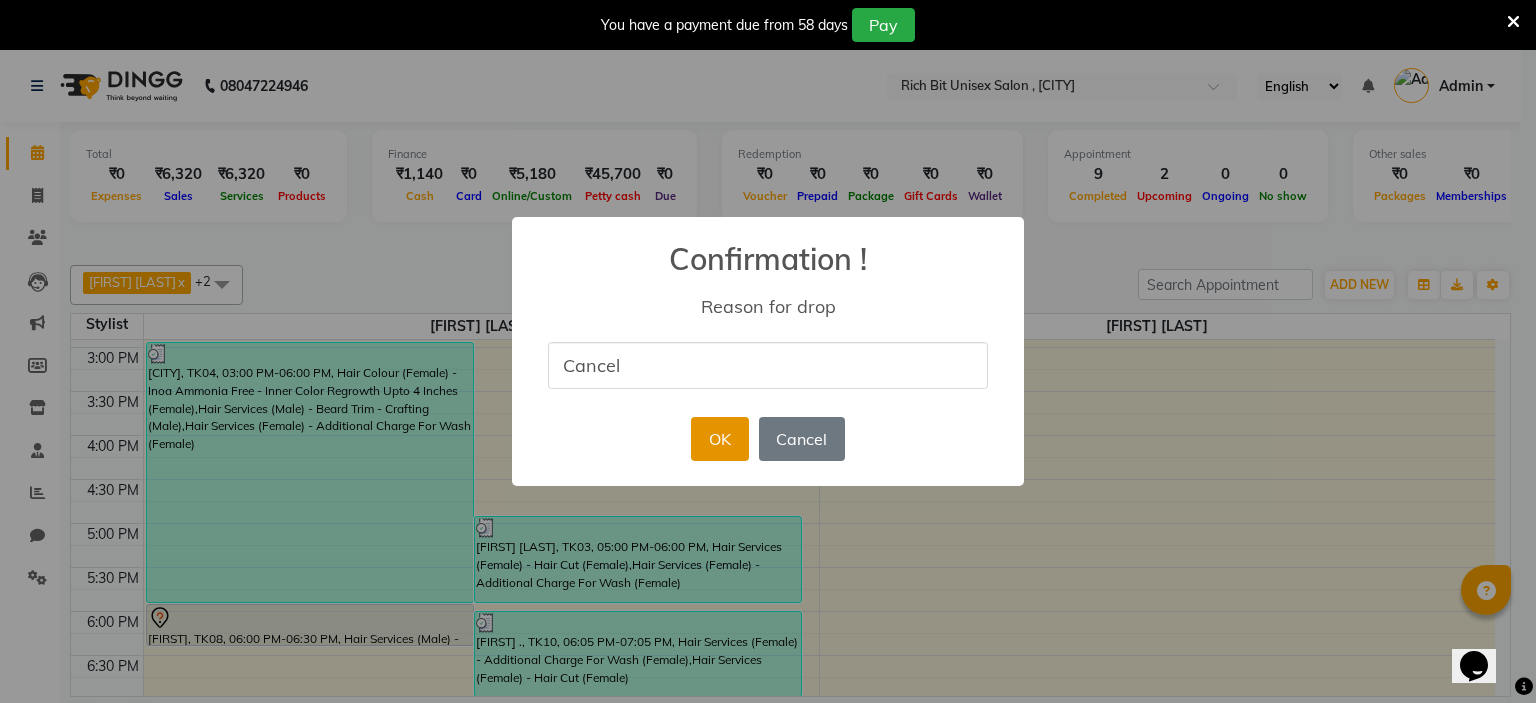 click on "OK" at bounding box center (719, 439) 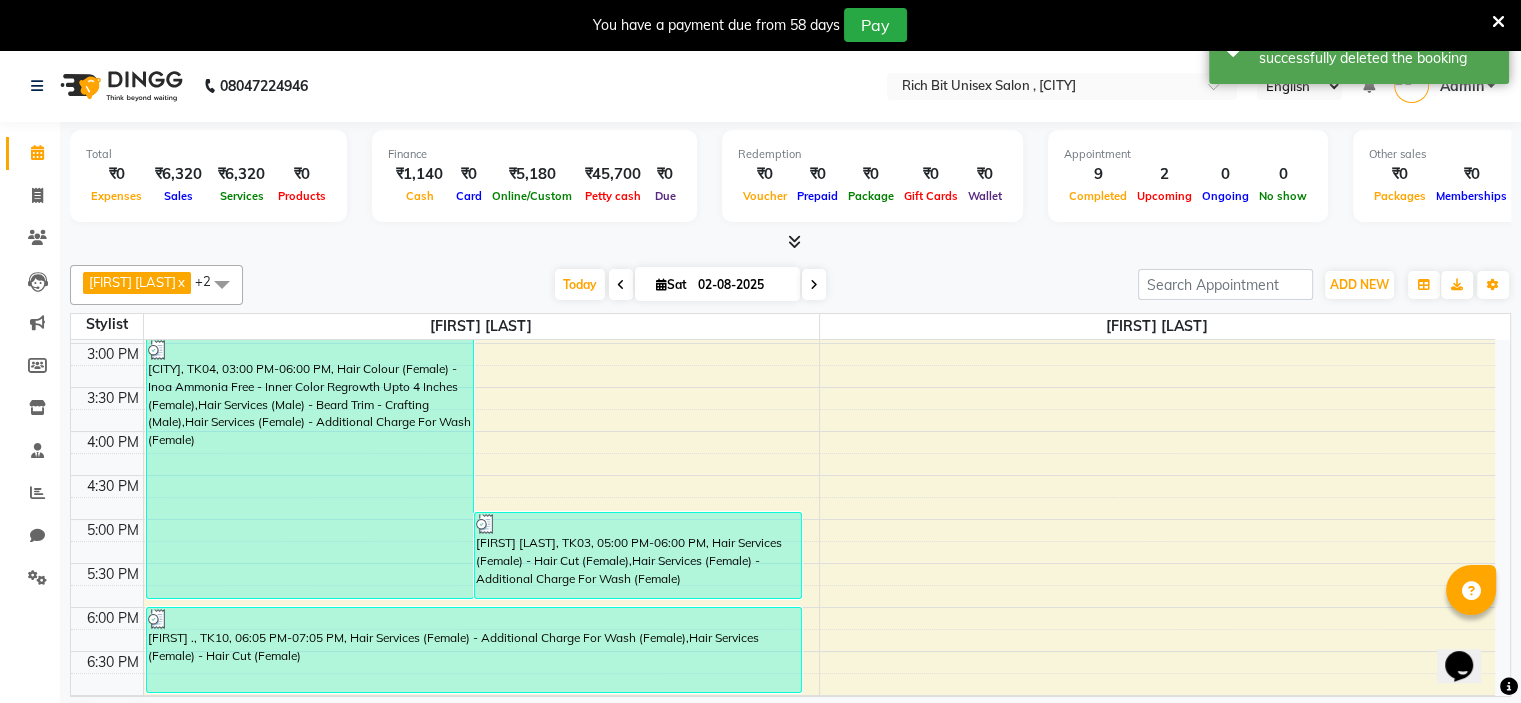 scroll, scrollTop: 658, scrollLeft: 0, axis: vertical 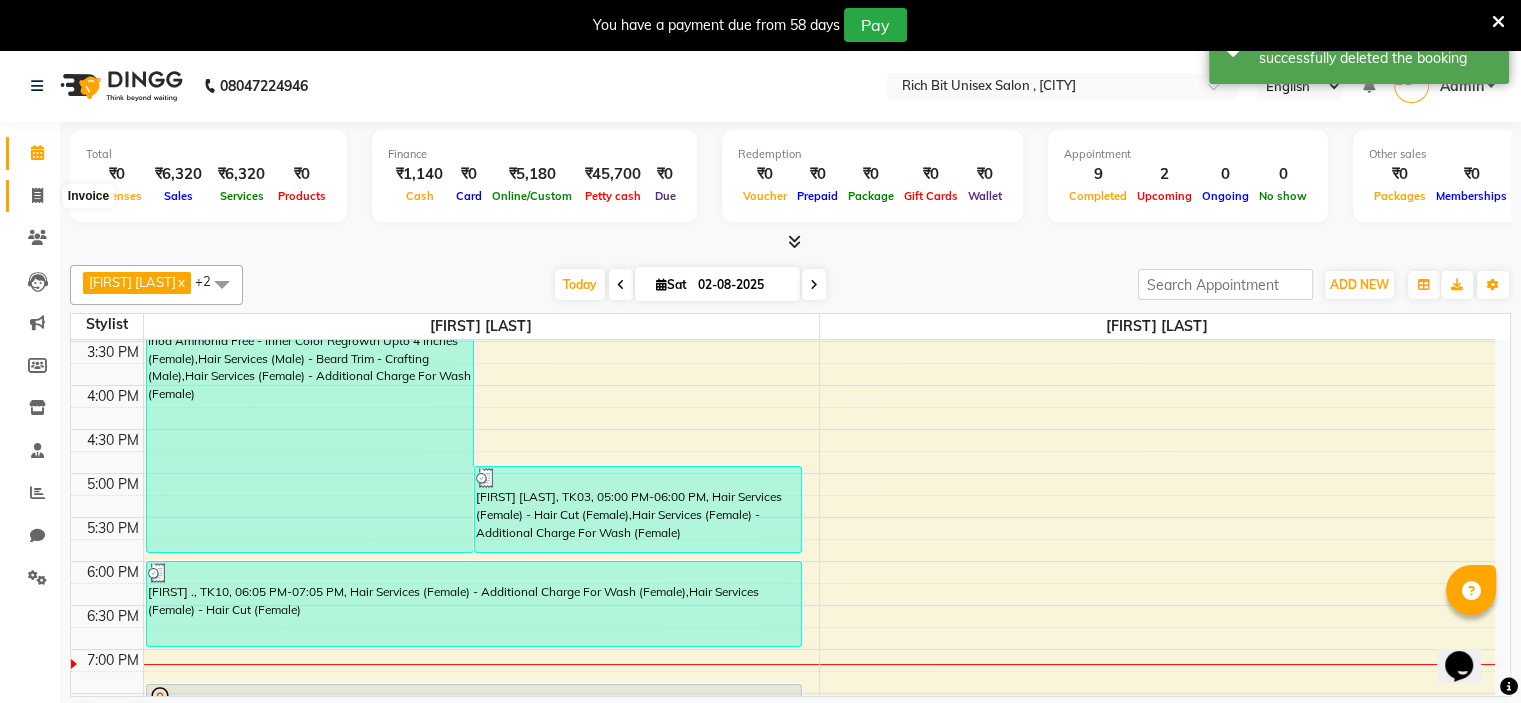 click 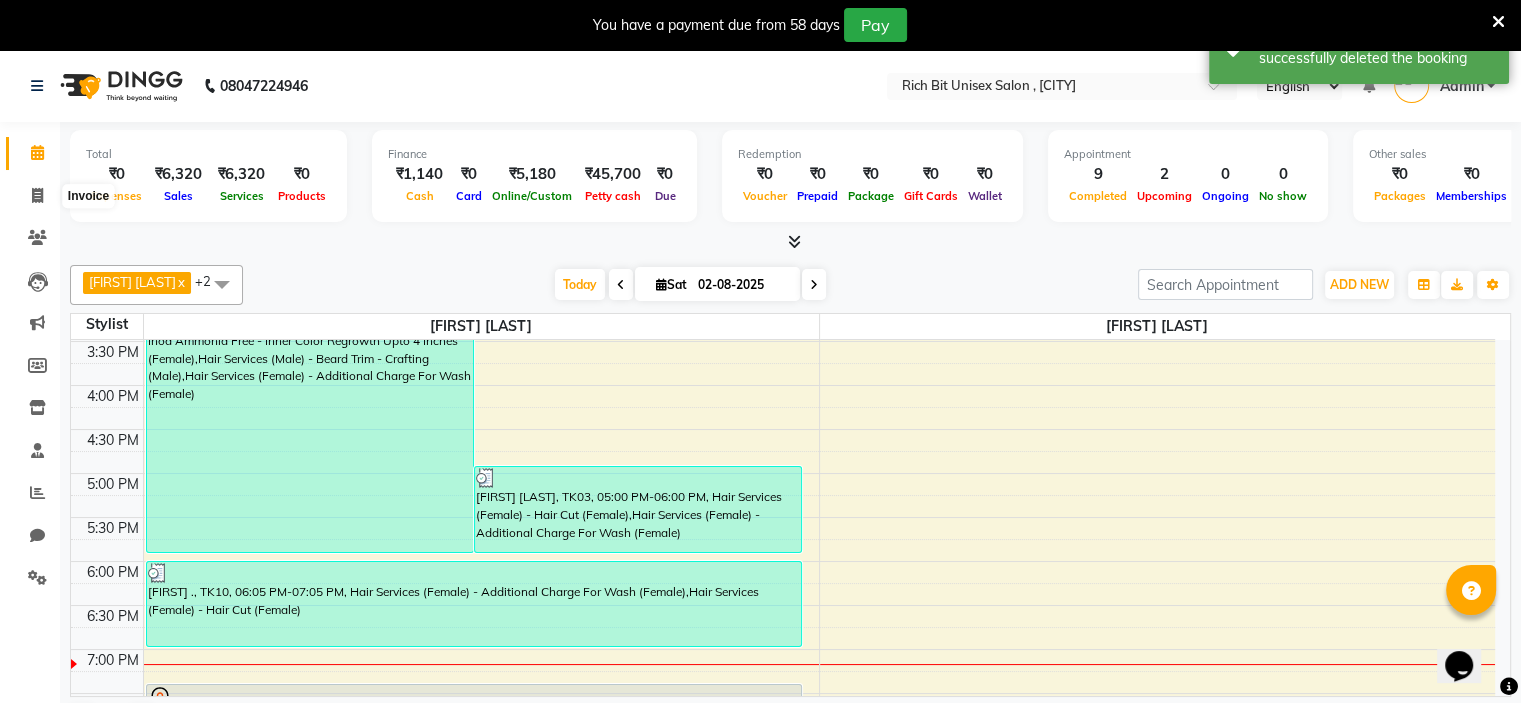select on "7834" 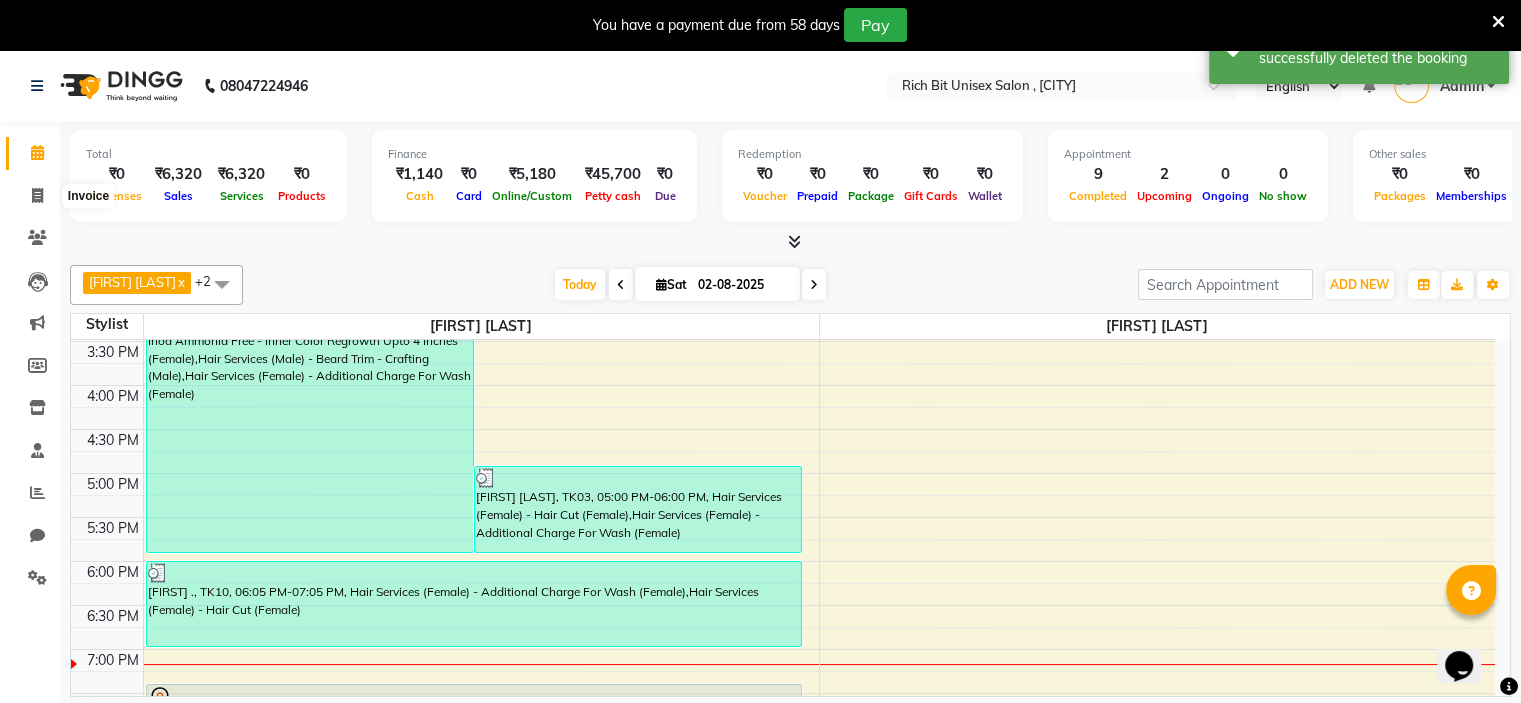 select on "service" 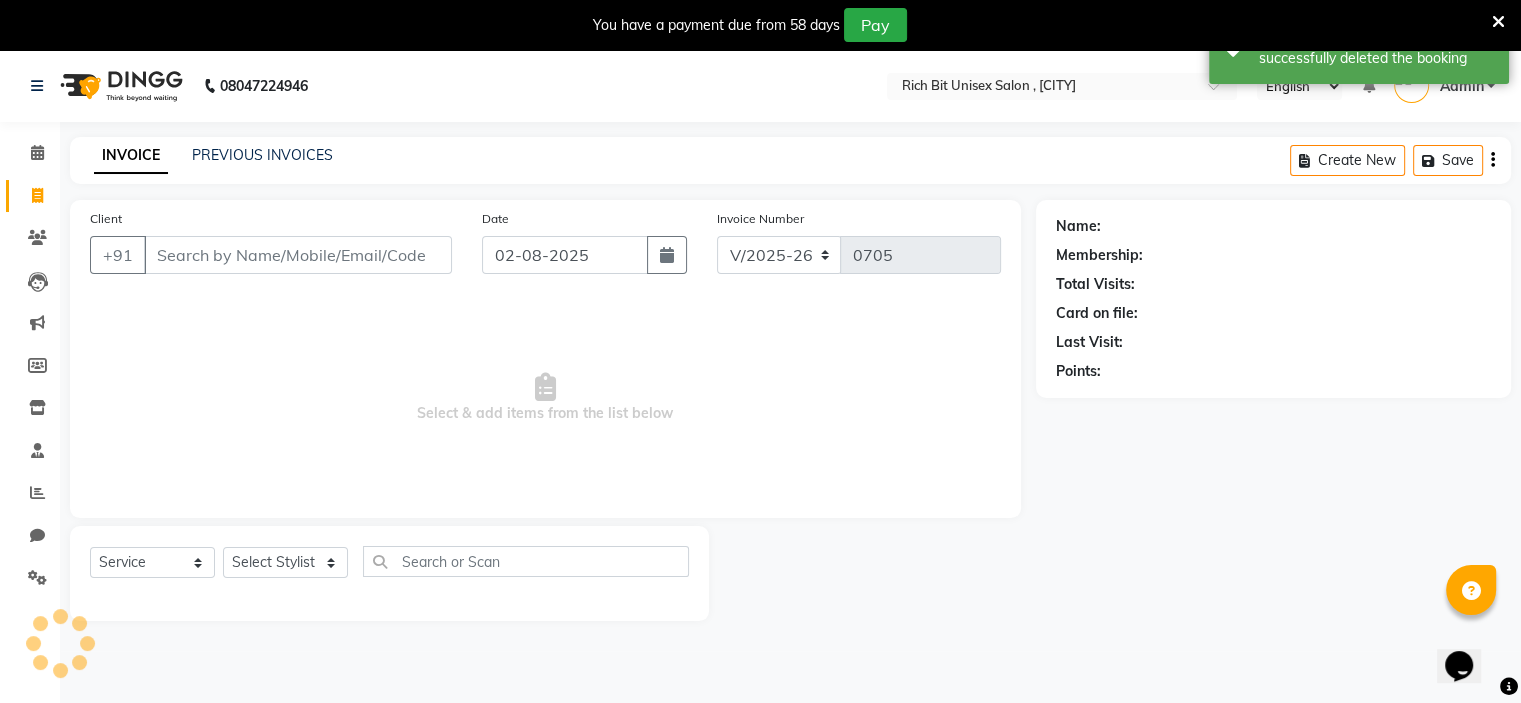 click on "Client" at bounding box center [298, 255] 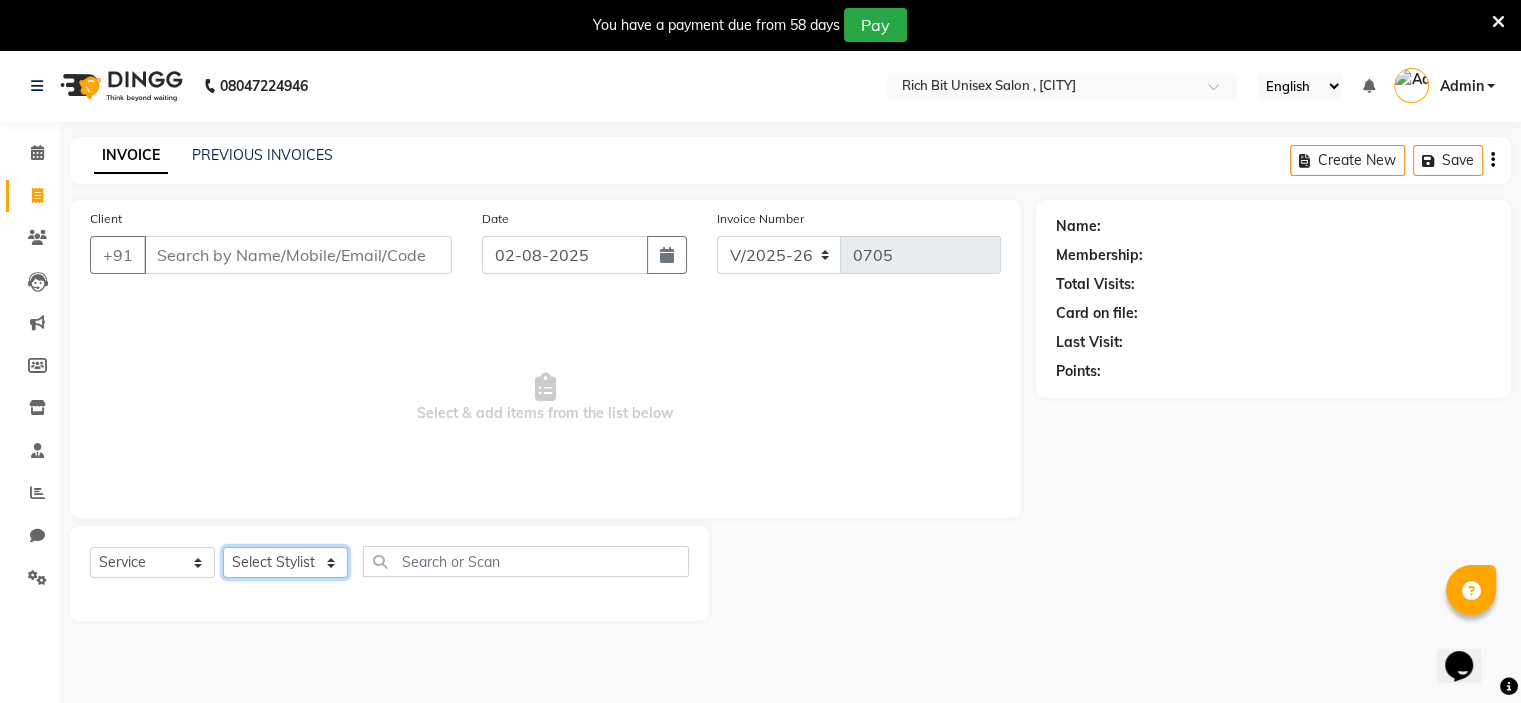 click on "Select Stylist [FIRST] [LAST] [FIRST] [LAST]" 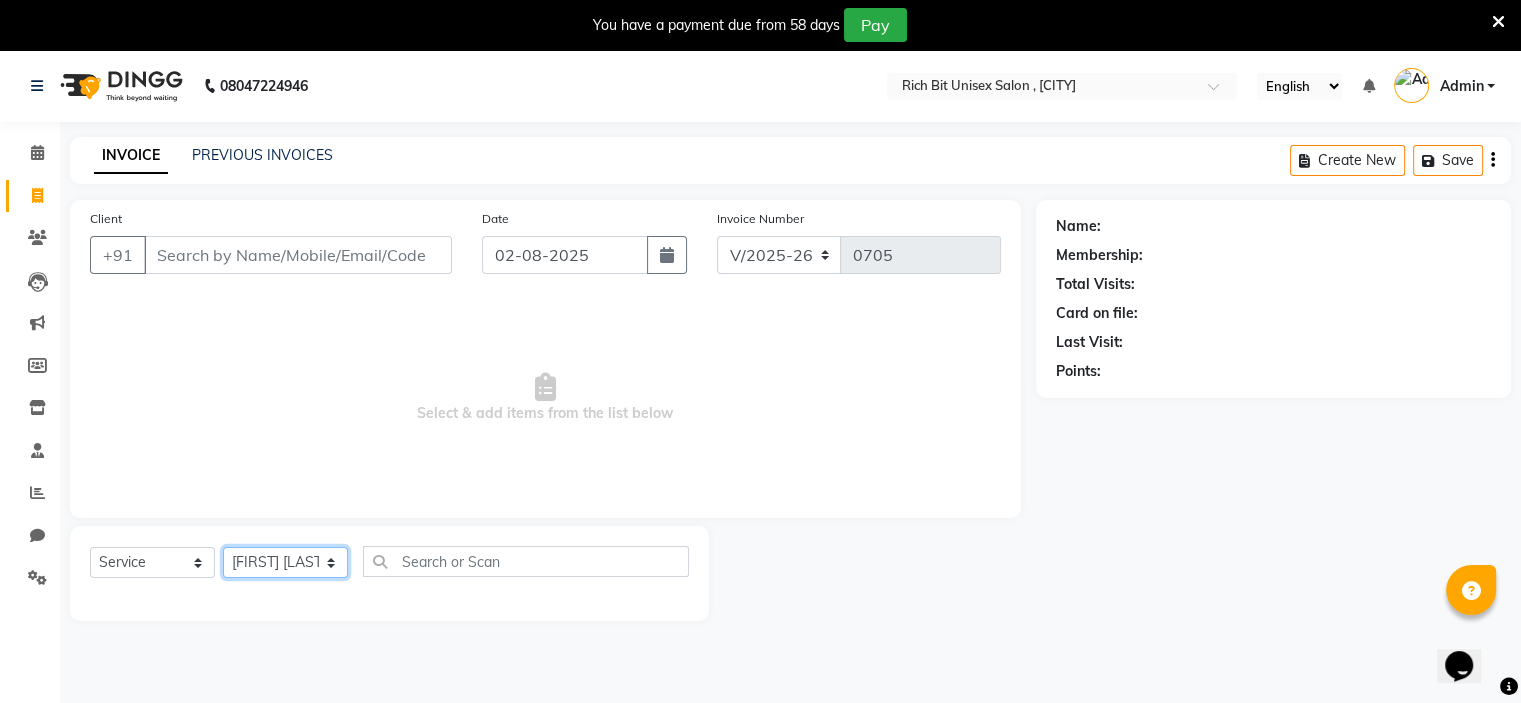 click on "Select Stylist [FIRST] [LAST] [FIRST] [LAST]" 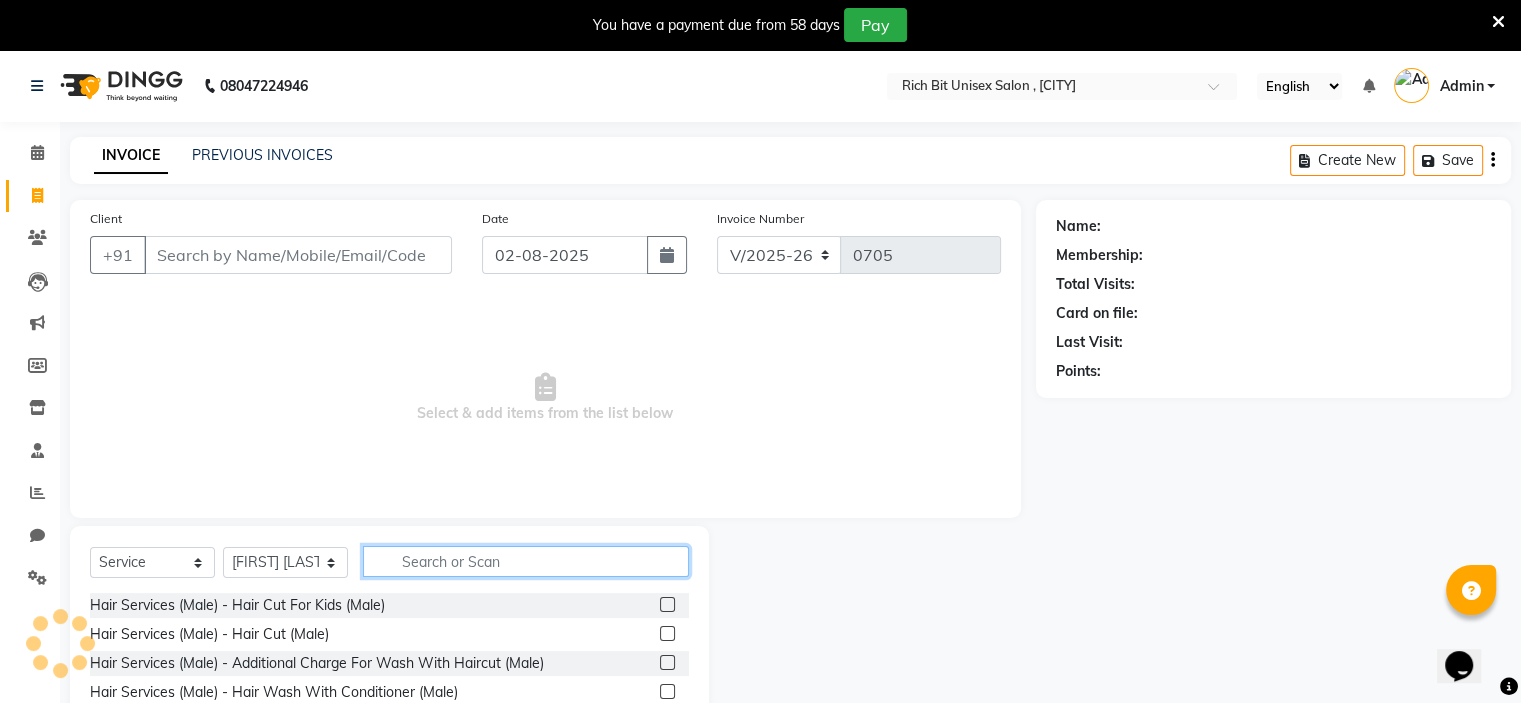 click 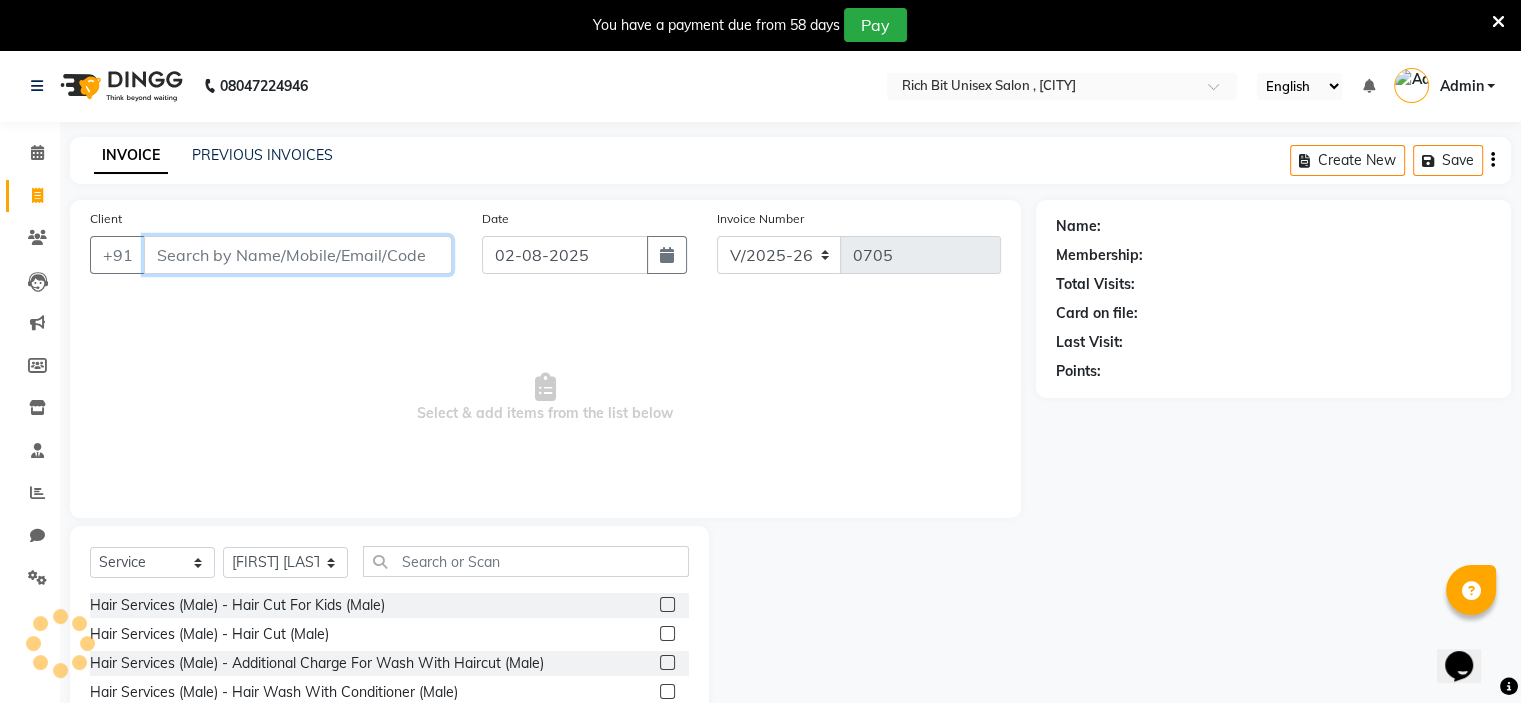 click on "Client" at bounding box center [298, 255] 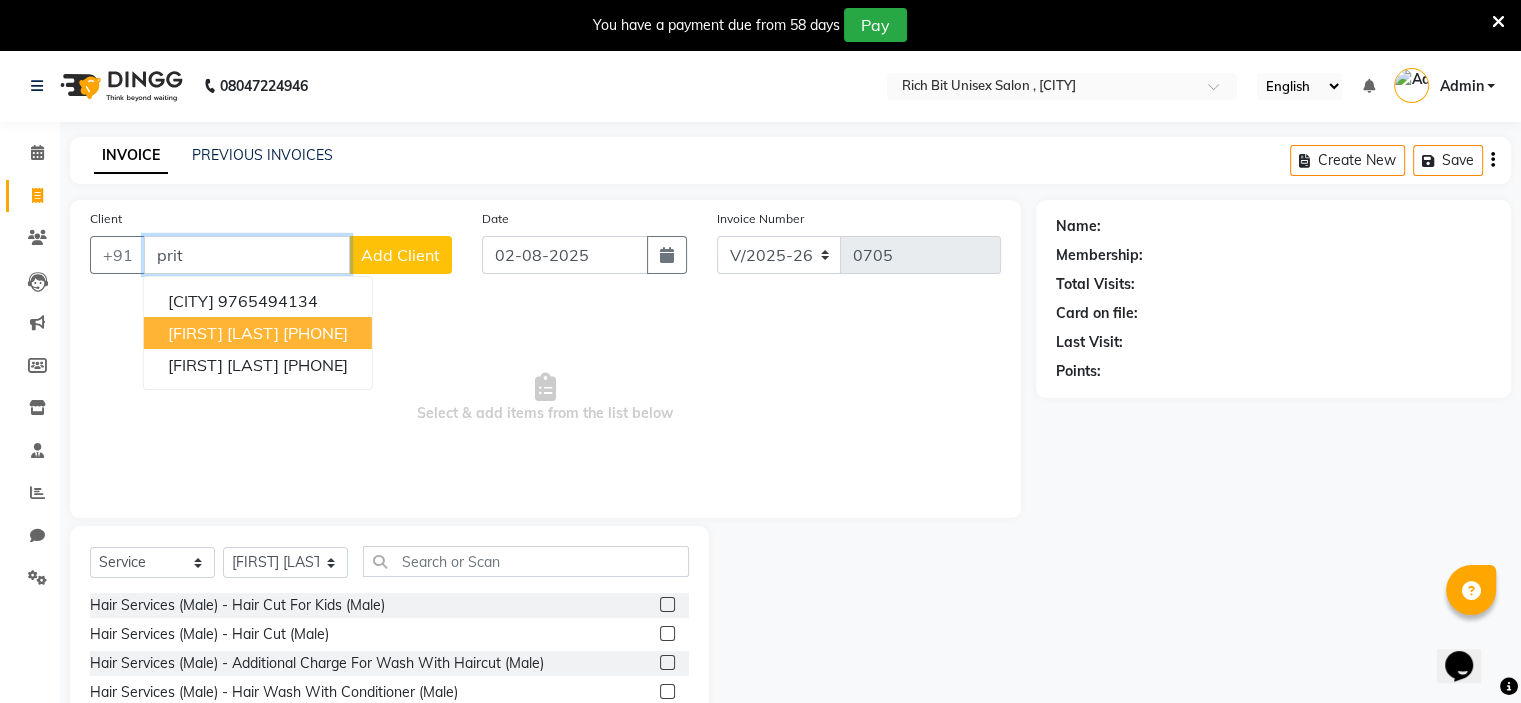 click on "[PHONE]" at bounding box center [315, 333] 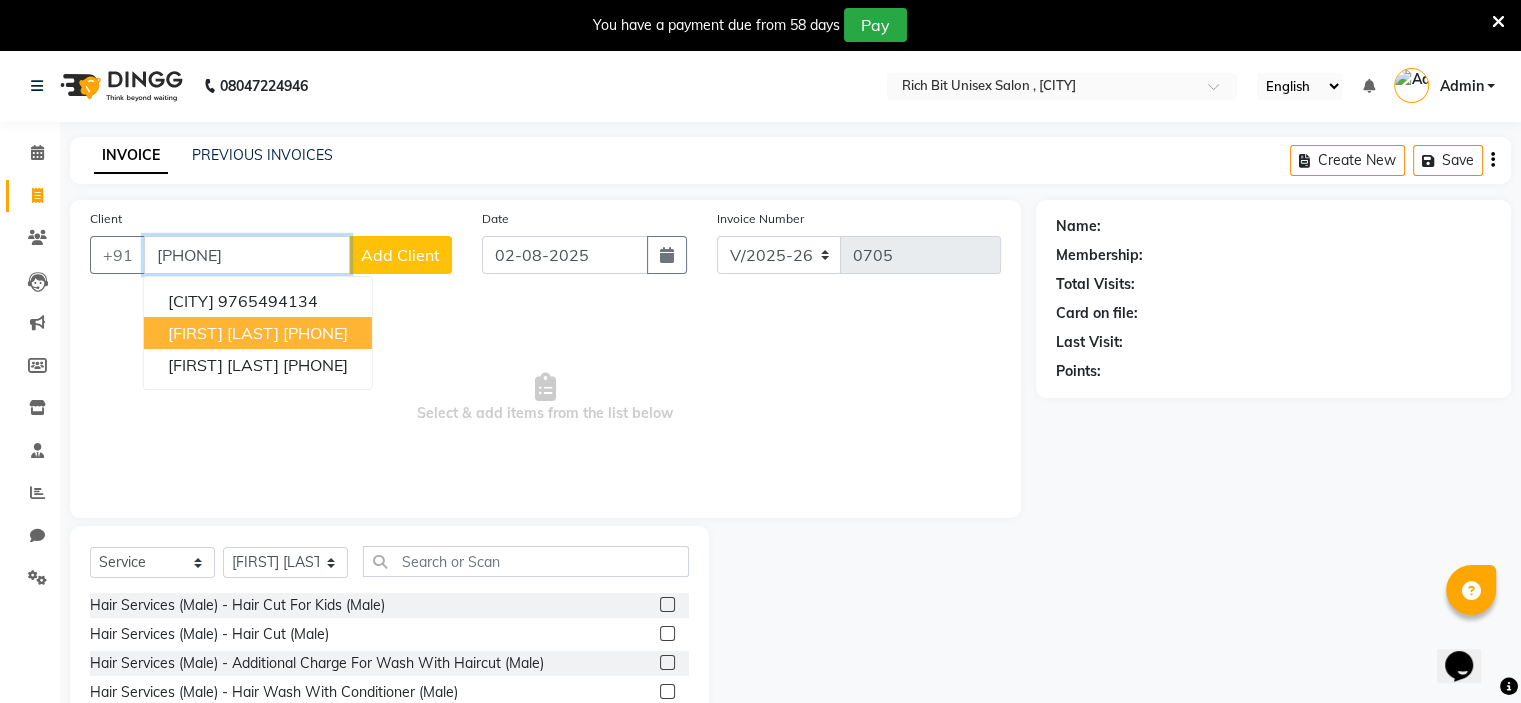 type on "[PHONE]" 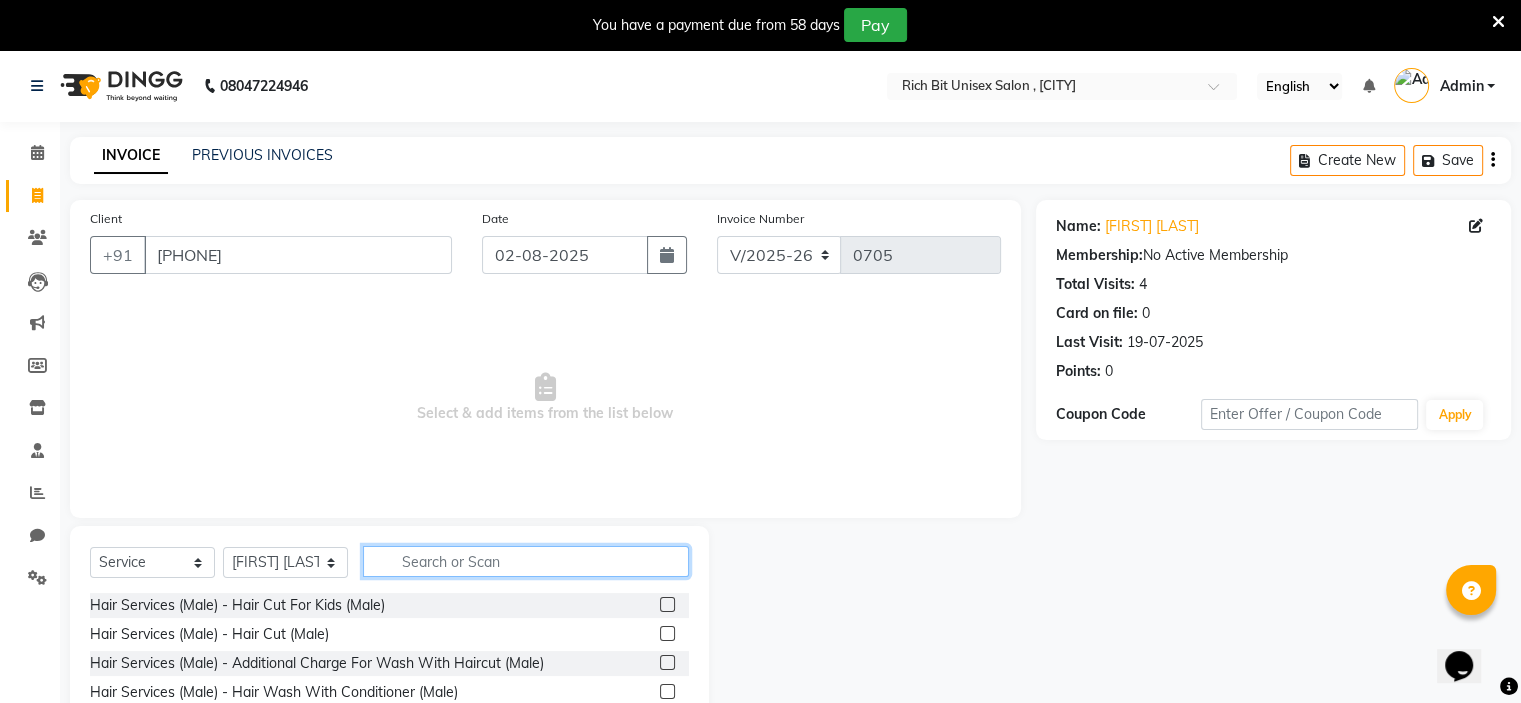 click 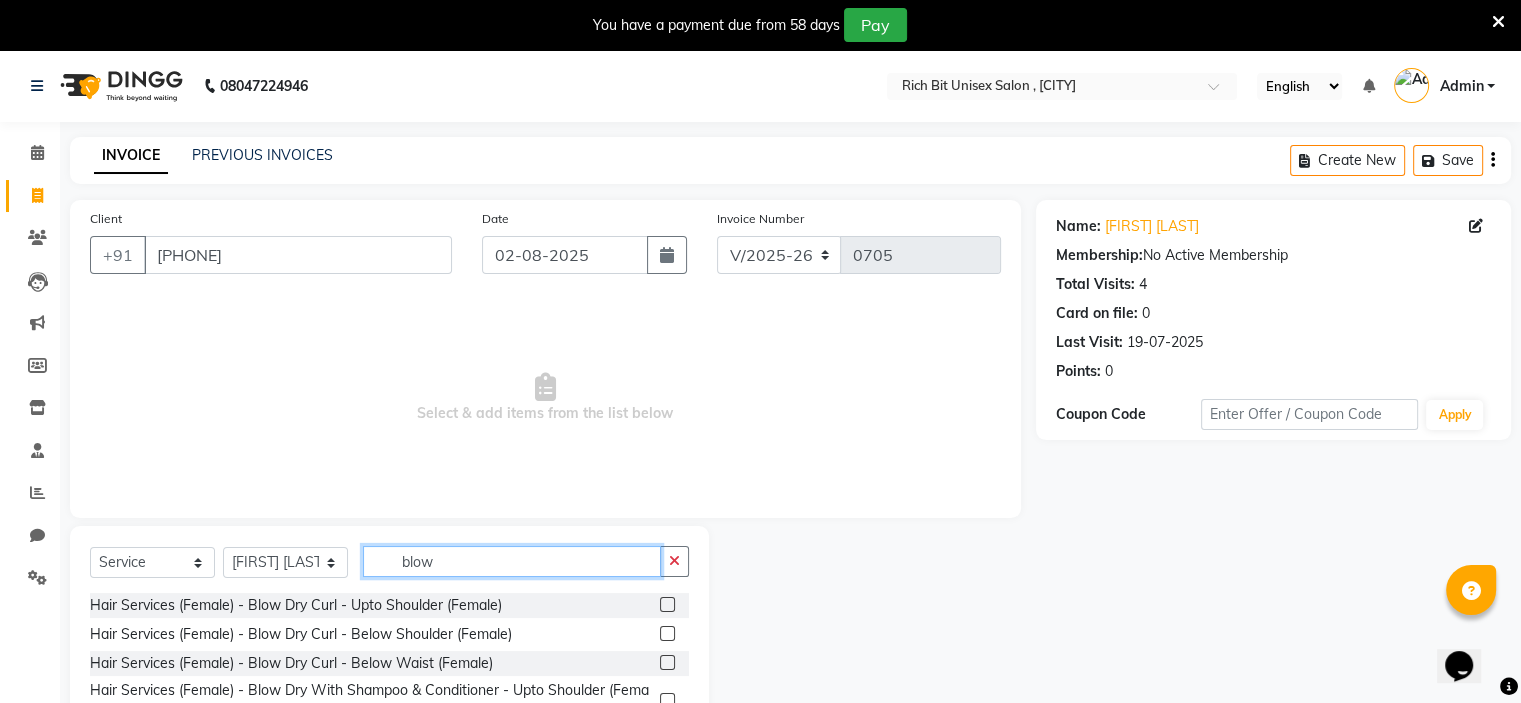 scroll, scrollTop: 148, scrollLeft: 0, axis: vertical 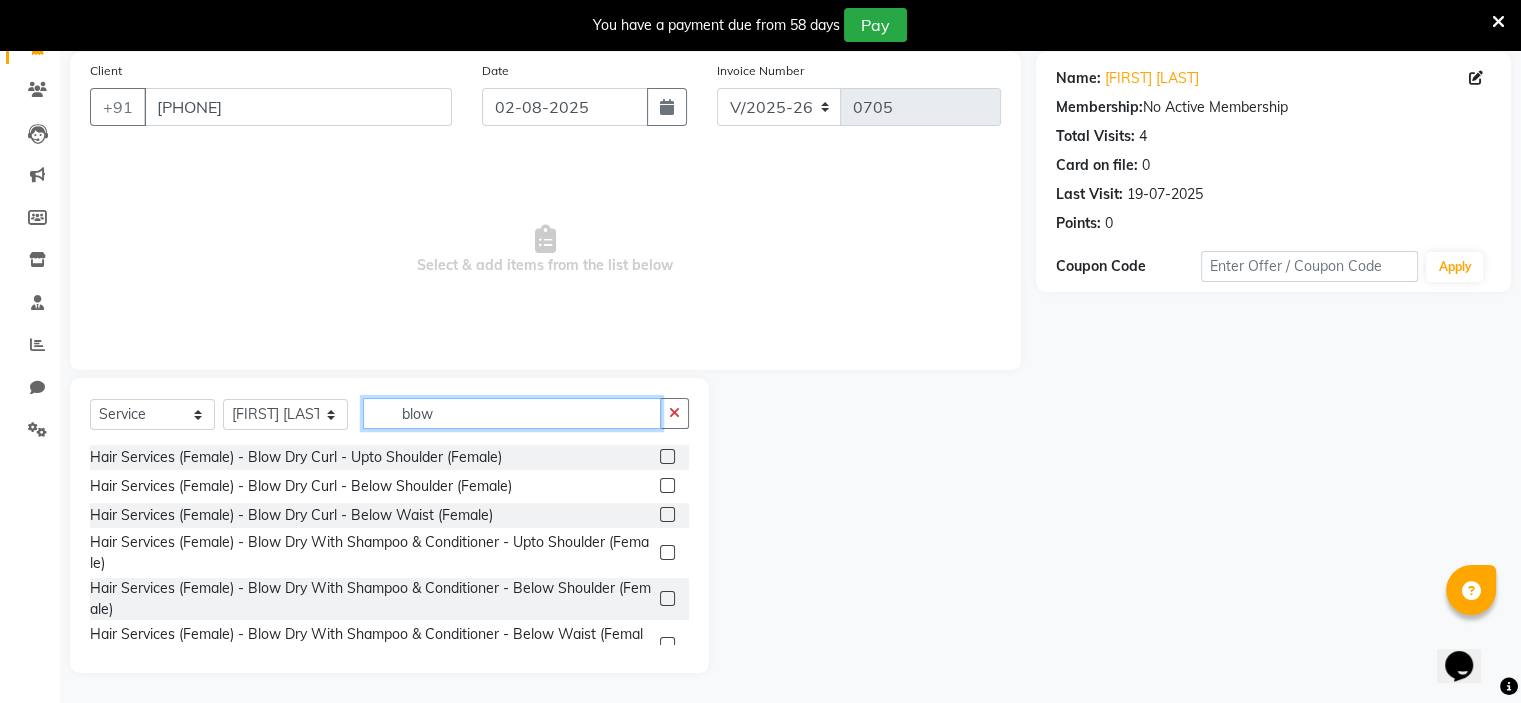 type on "blow" 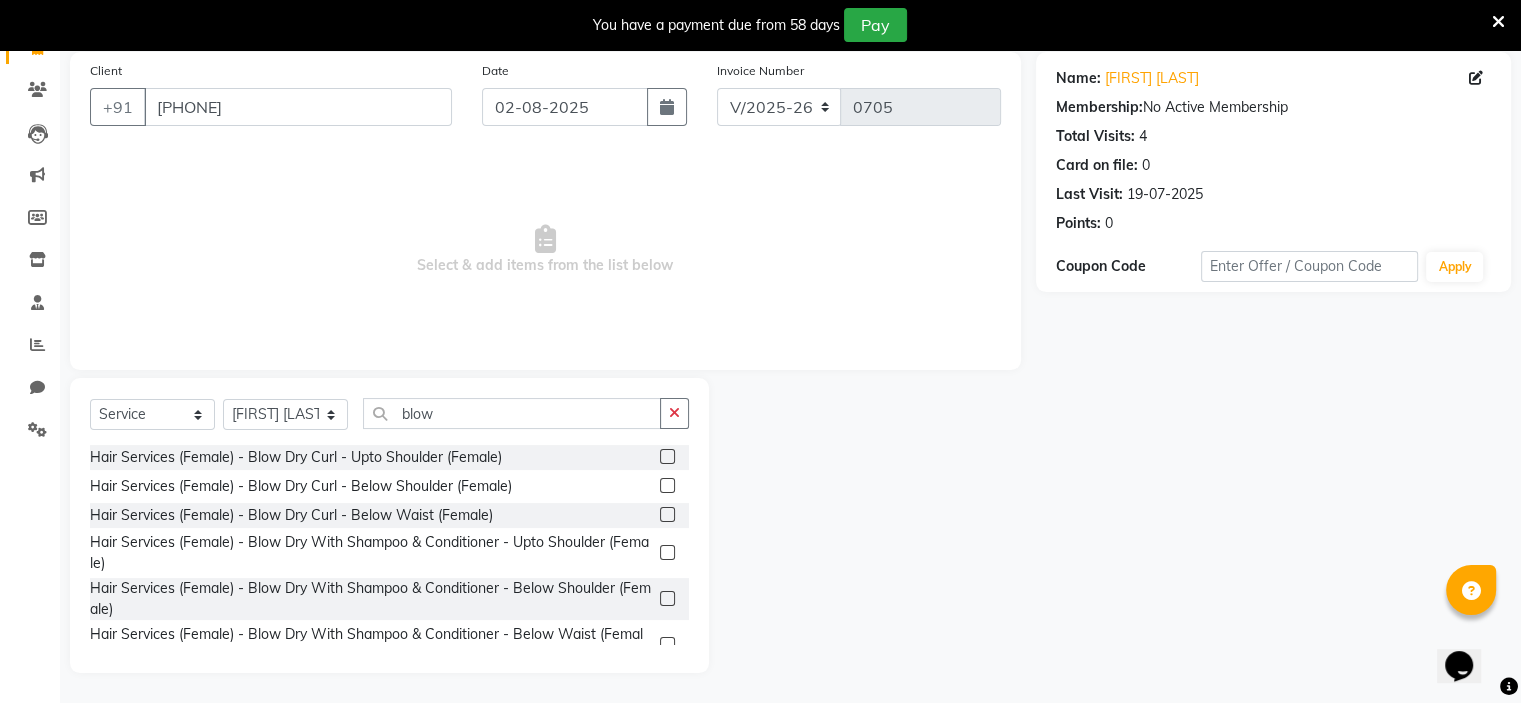 click 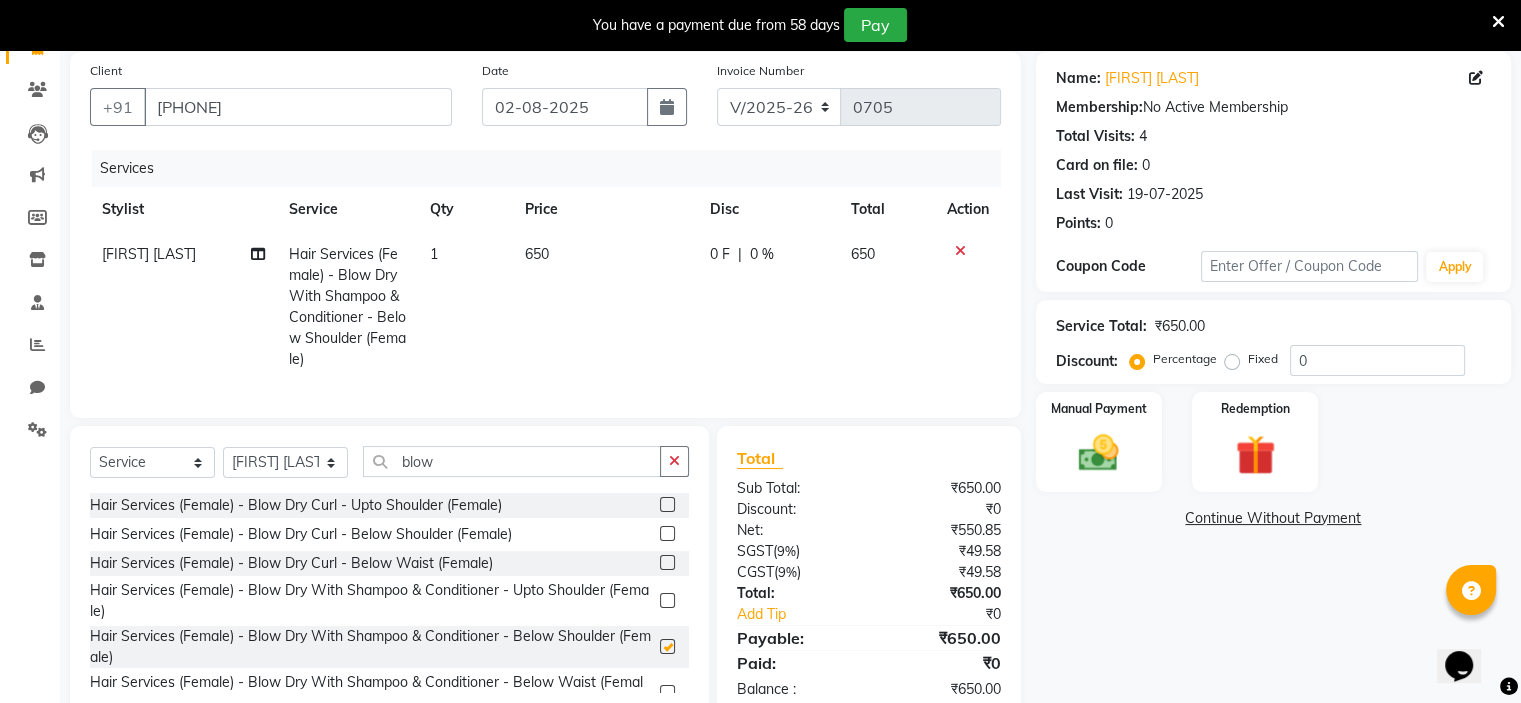 checkbox on "false" 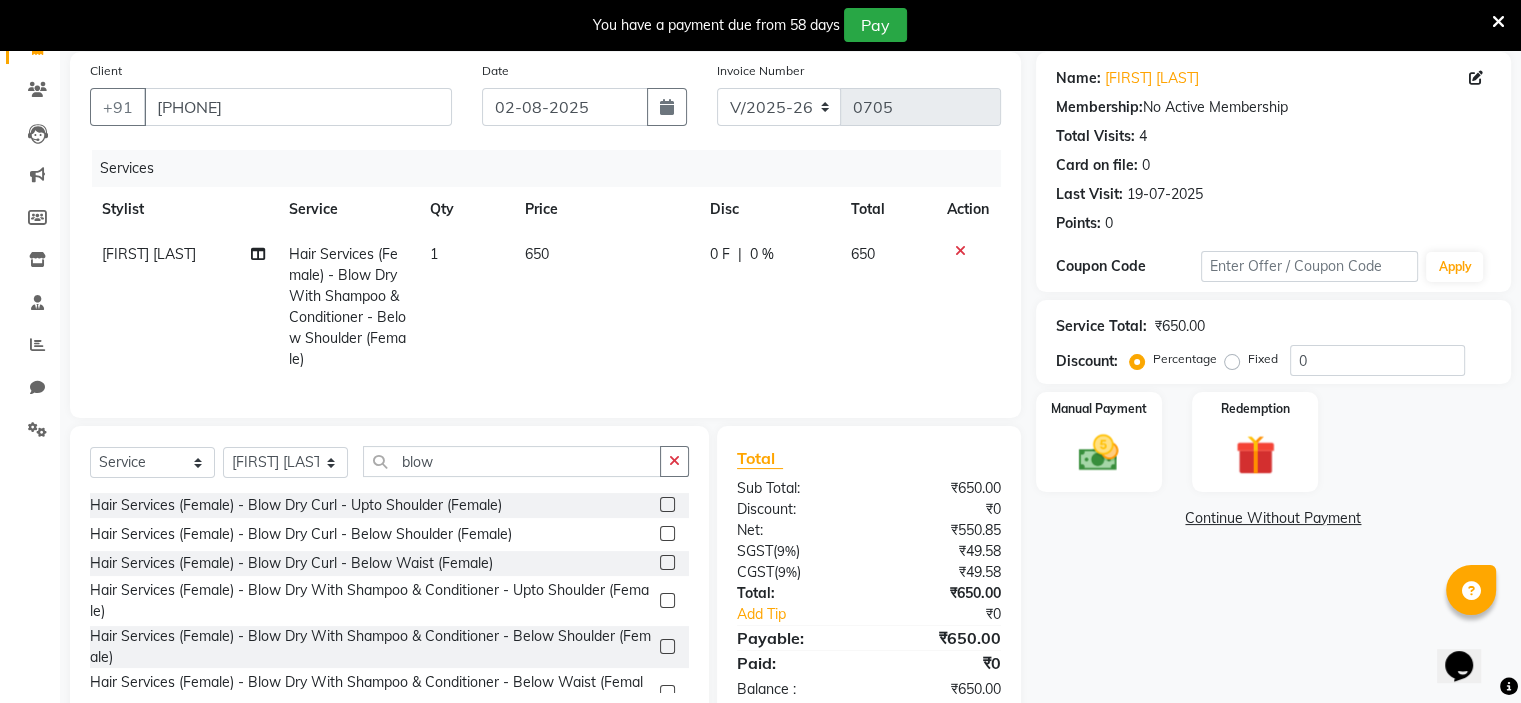 click on "0 F | 0 %" 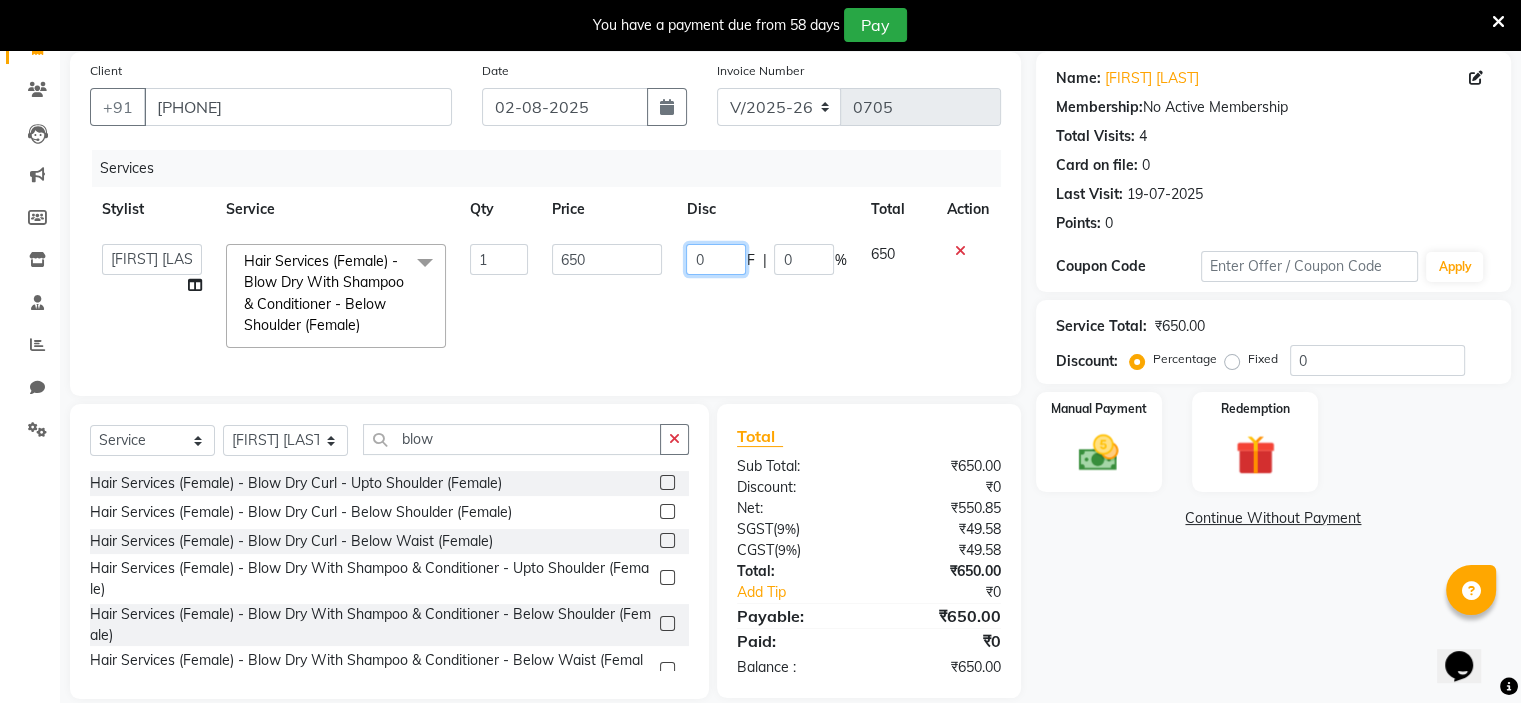 click on "0" 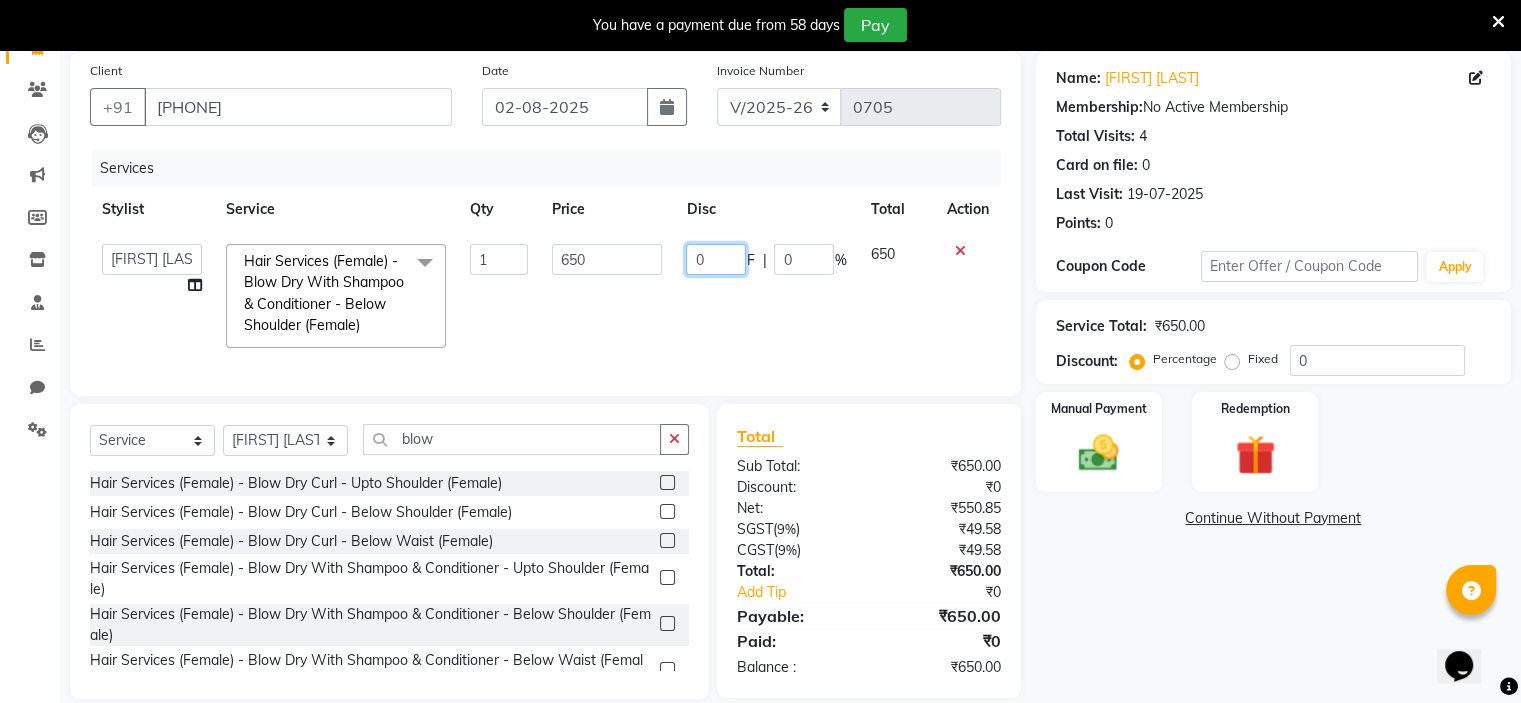 scroll, scrollTop: 0, scrollLeft: 0, axis: both 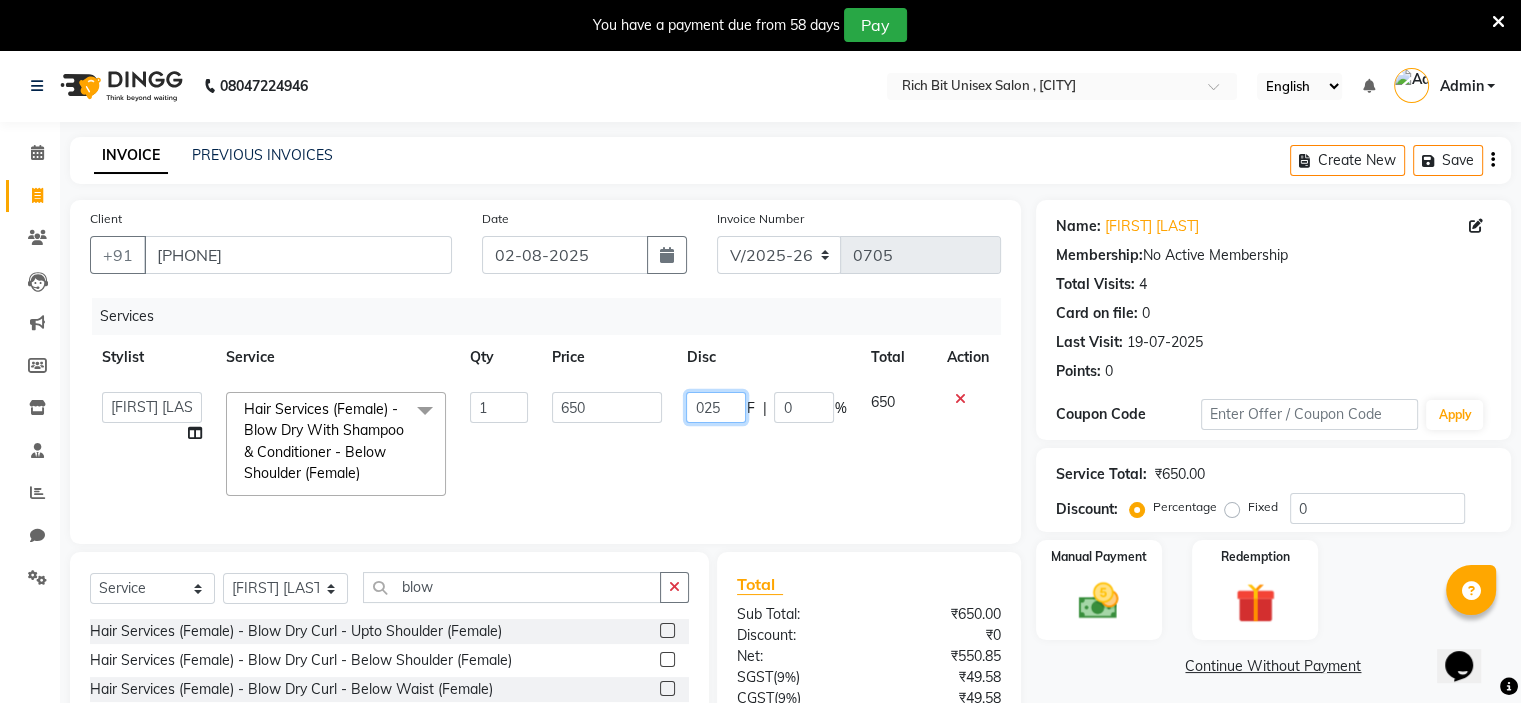 type on "0250" 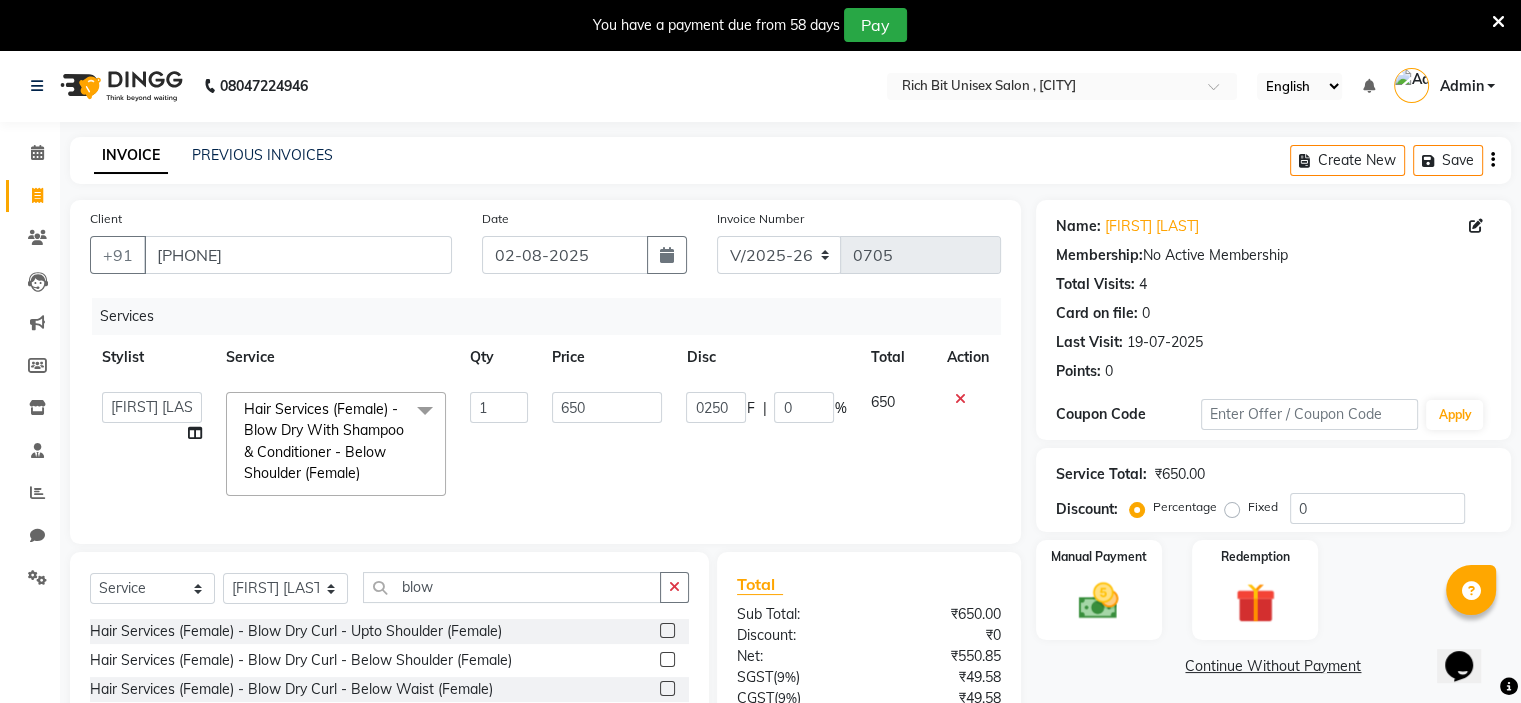 click on "0250 F | 0 %" 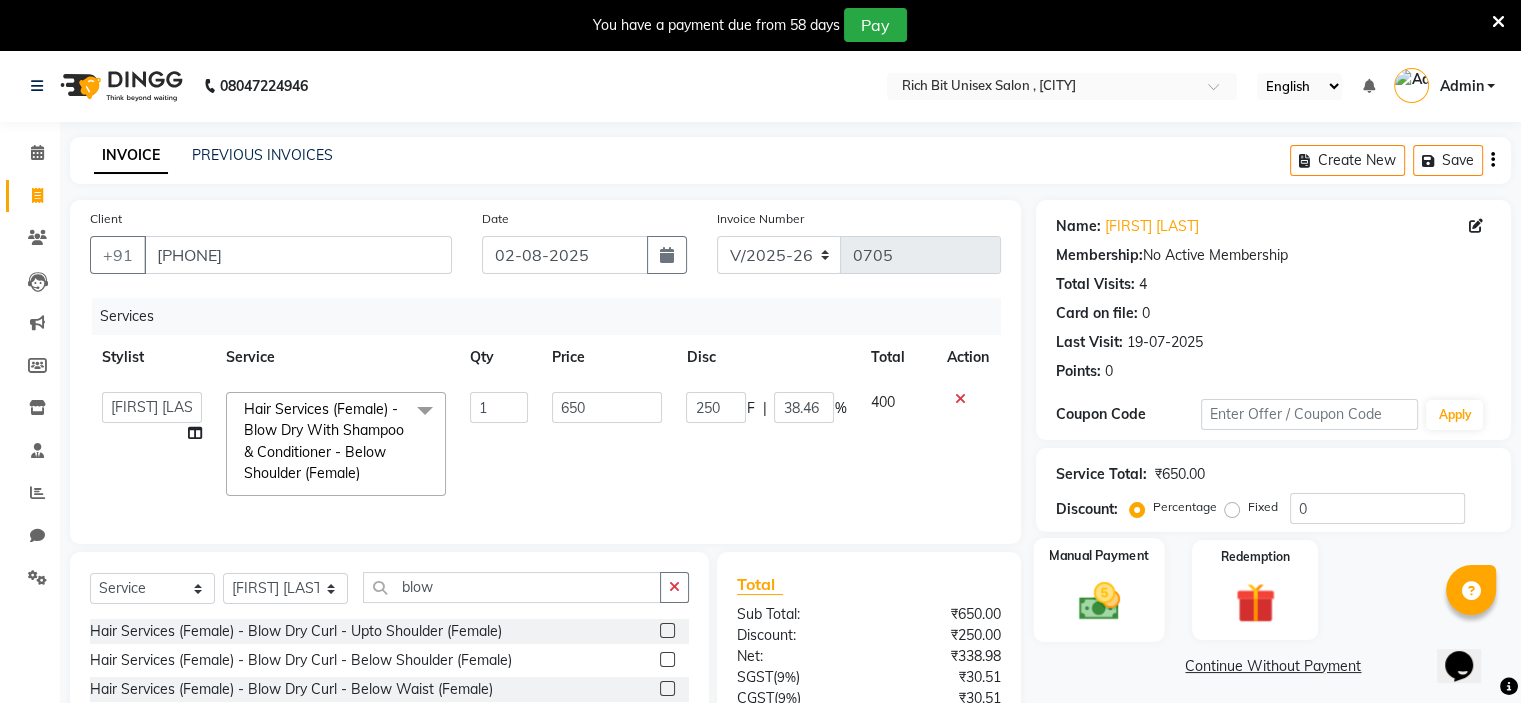 scroll, scrollTop: 188, scrollLeft: 0, axis: vertical 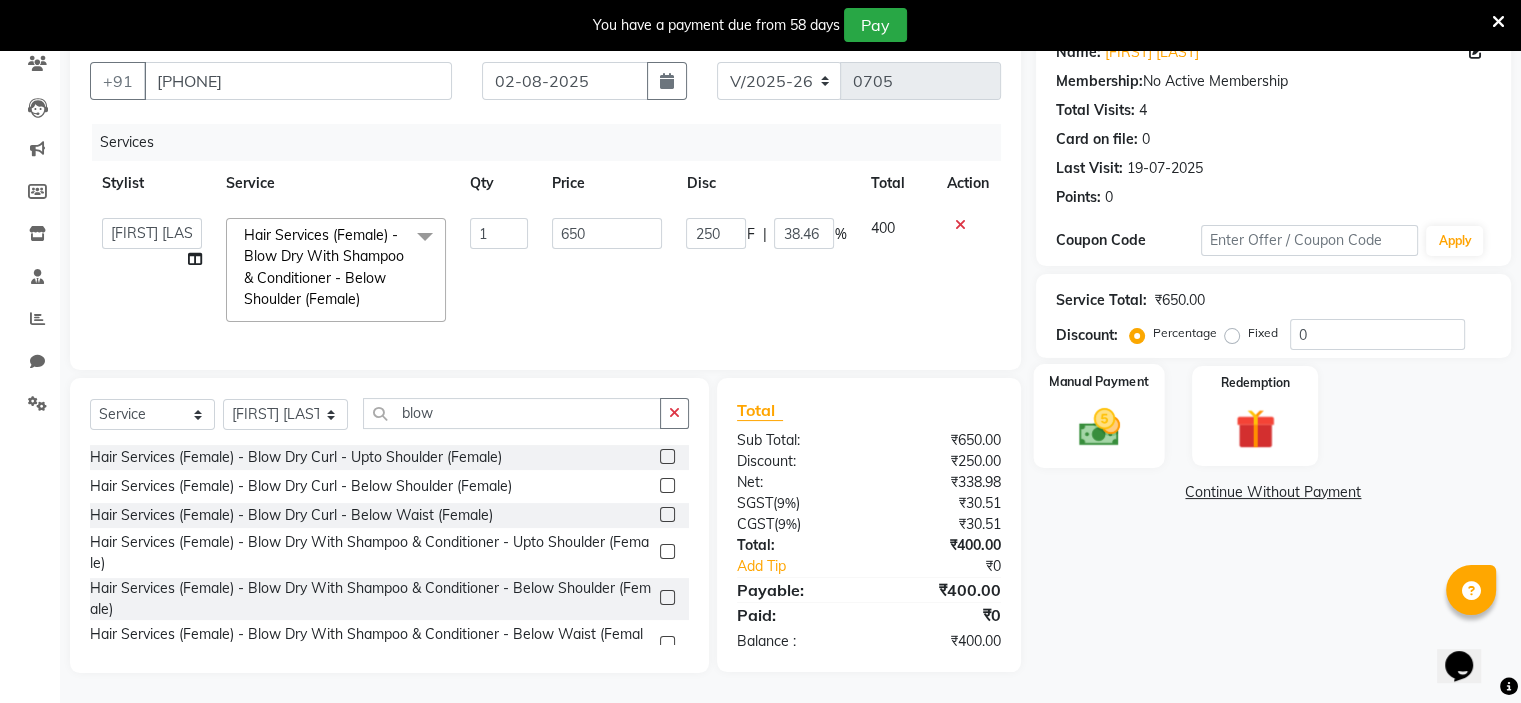 click 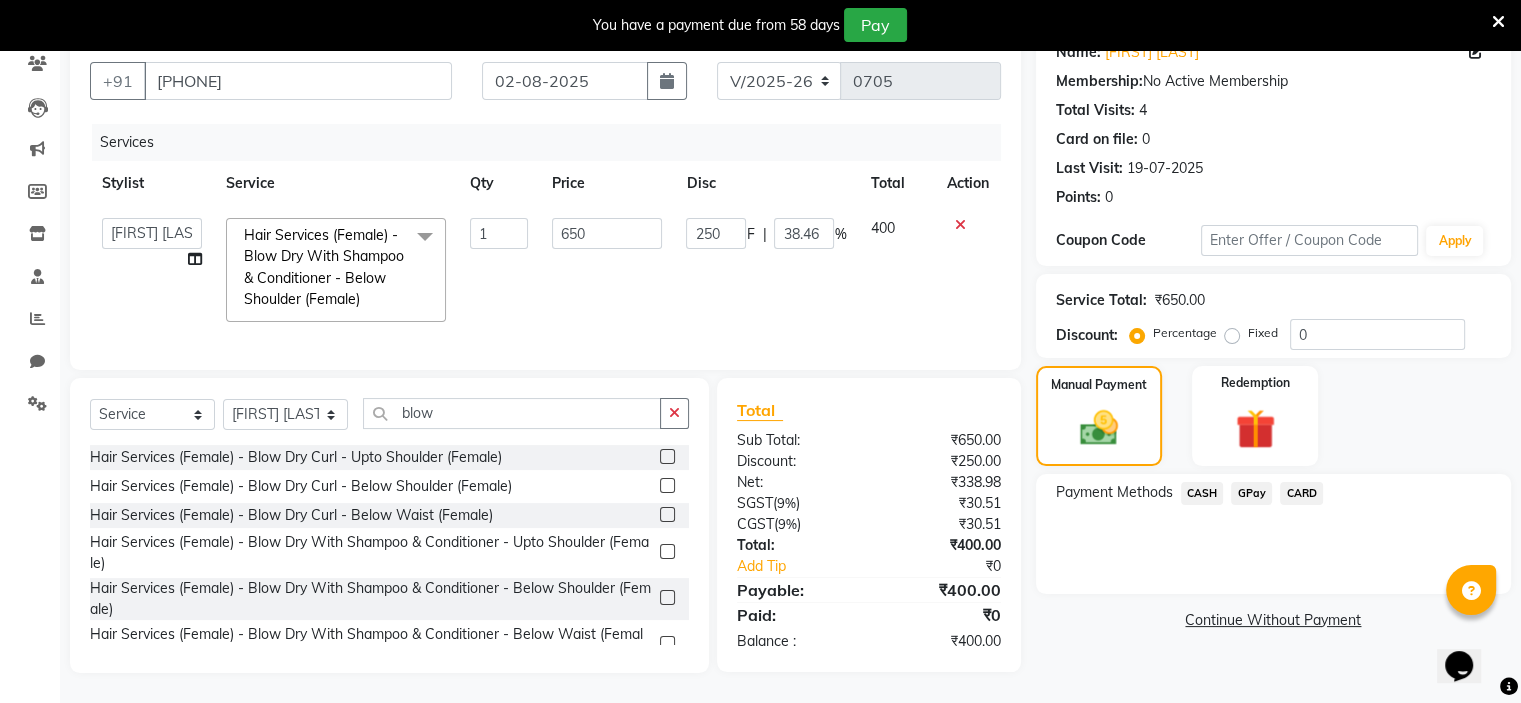 click on "GPay" 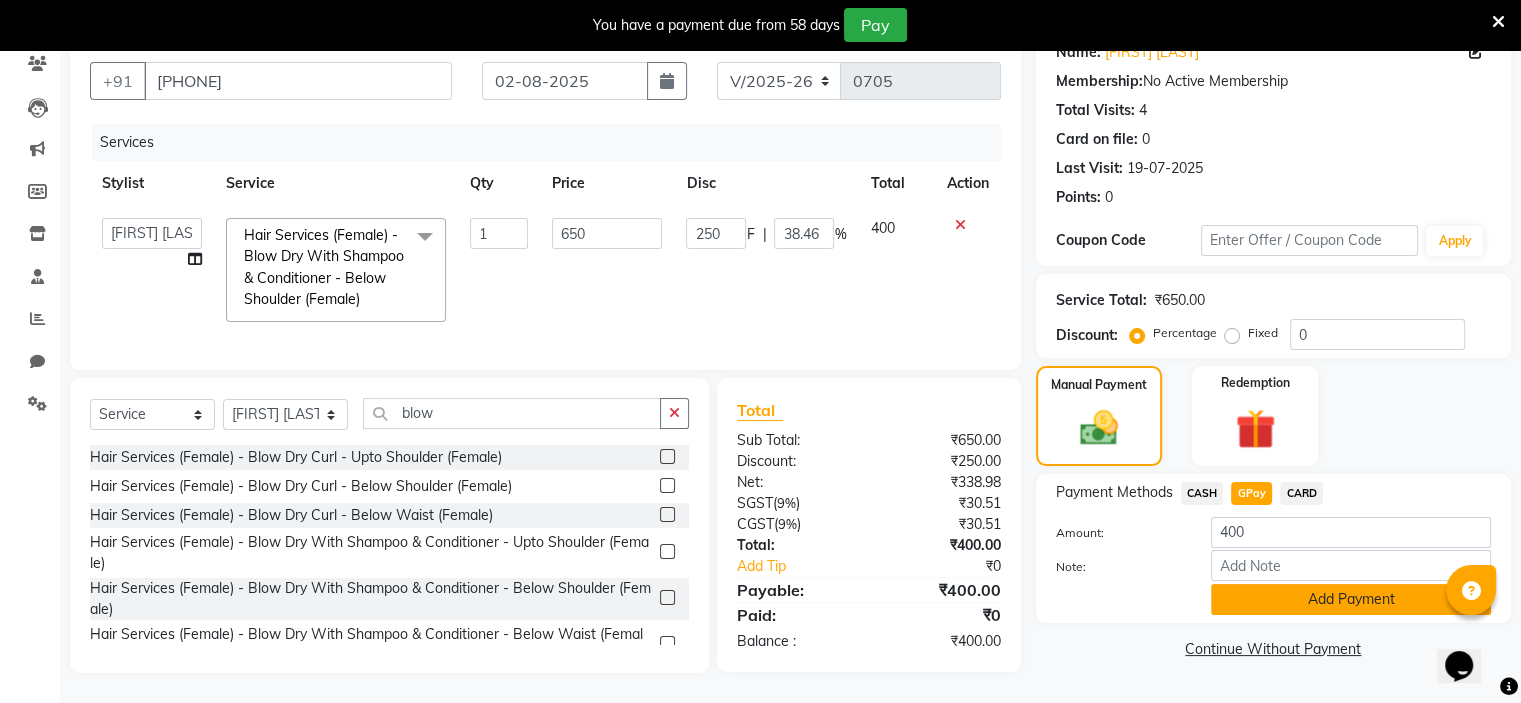 click on "Add Payment" 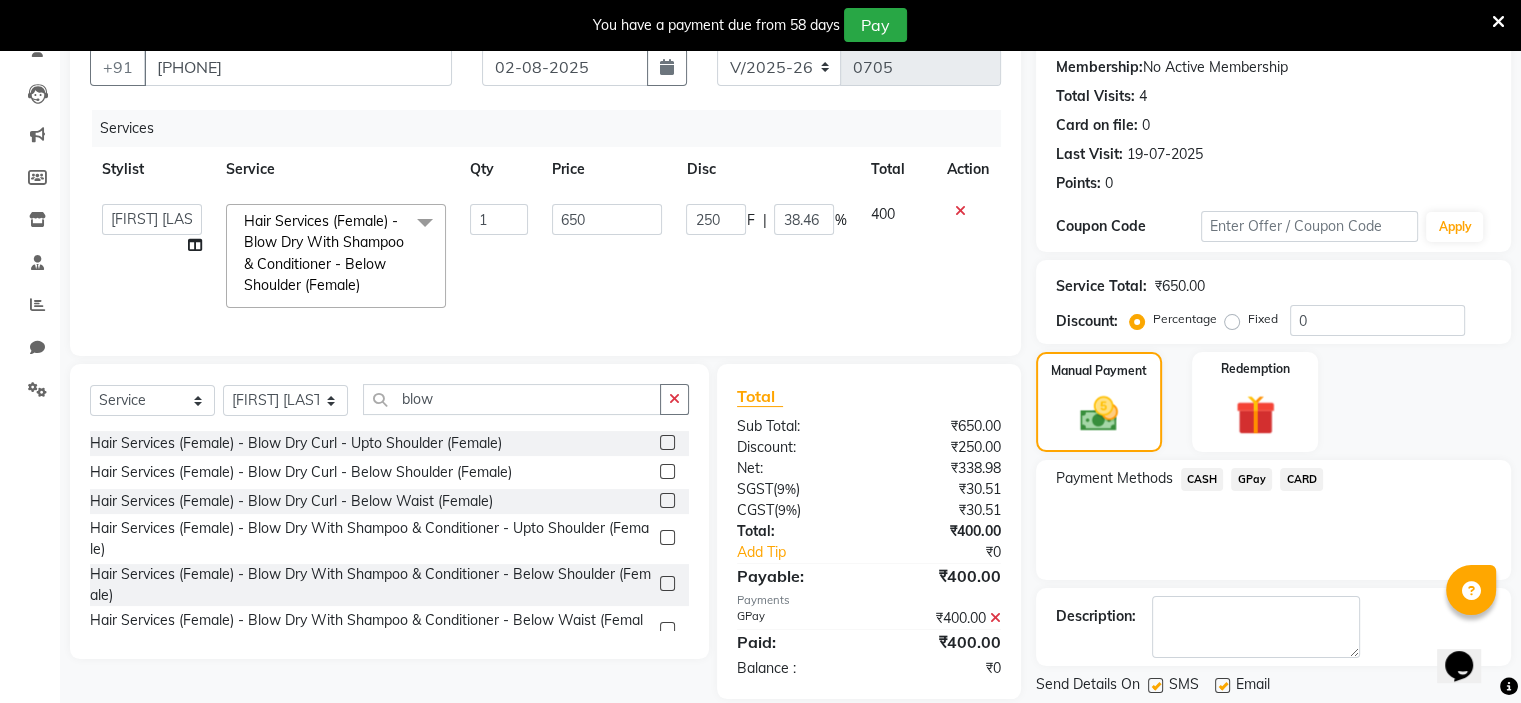 click on "Checkout" 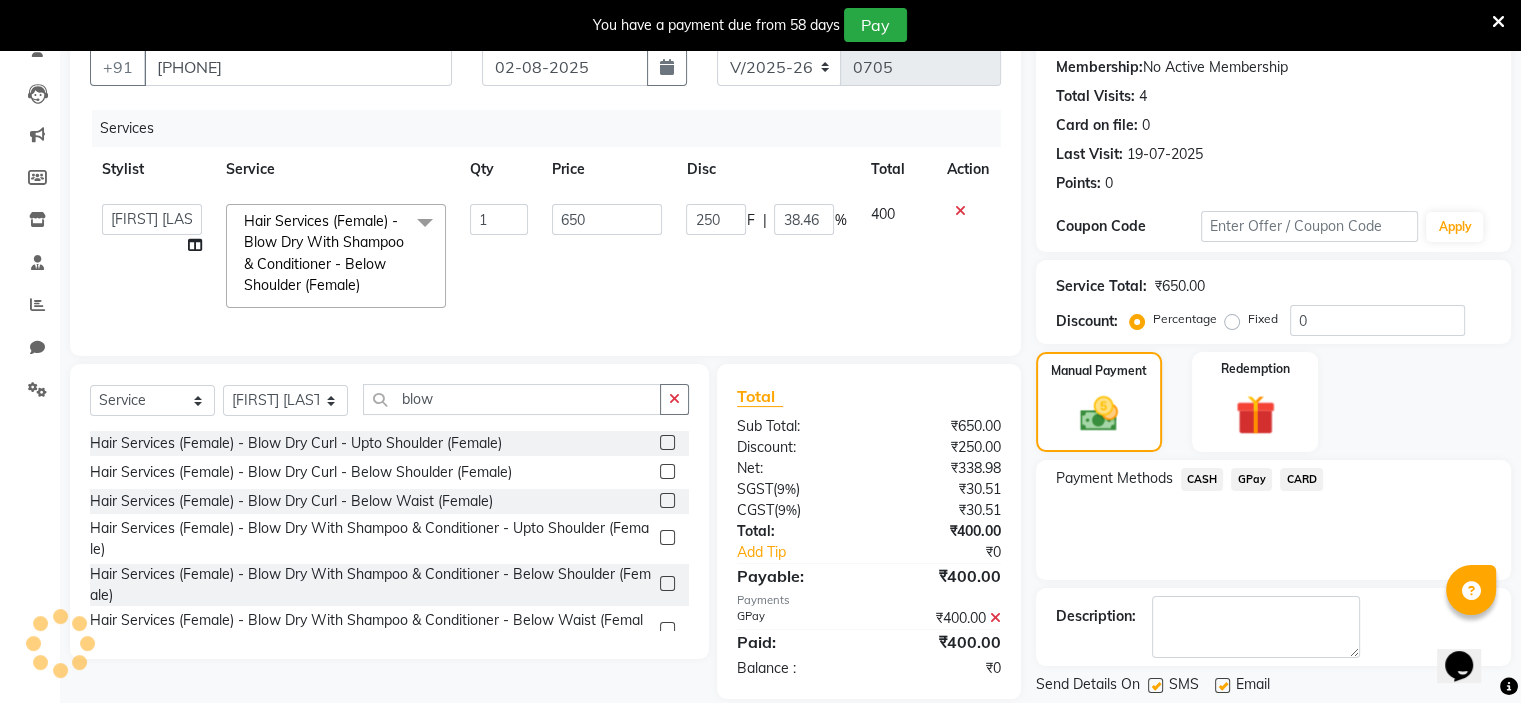 scroll, scrollTop: 247, scrollLeft: 0, axis: vertical 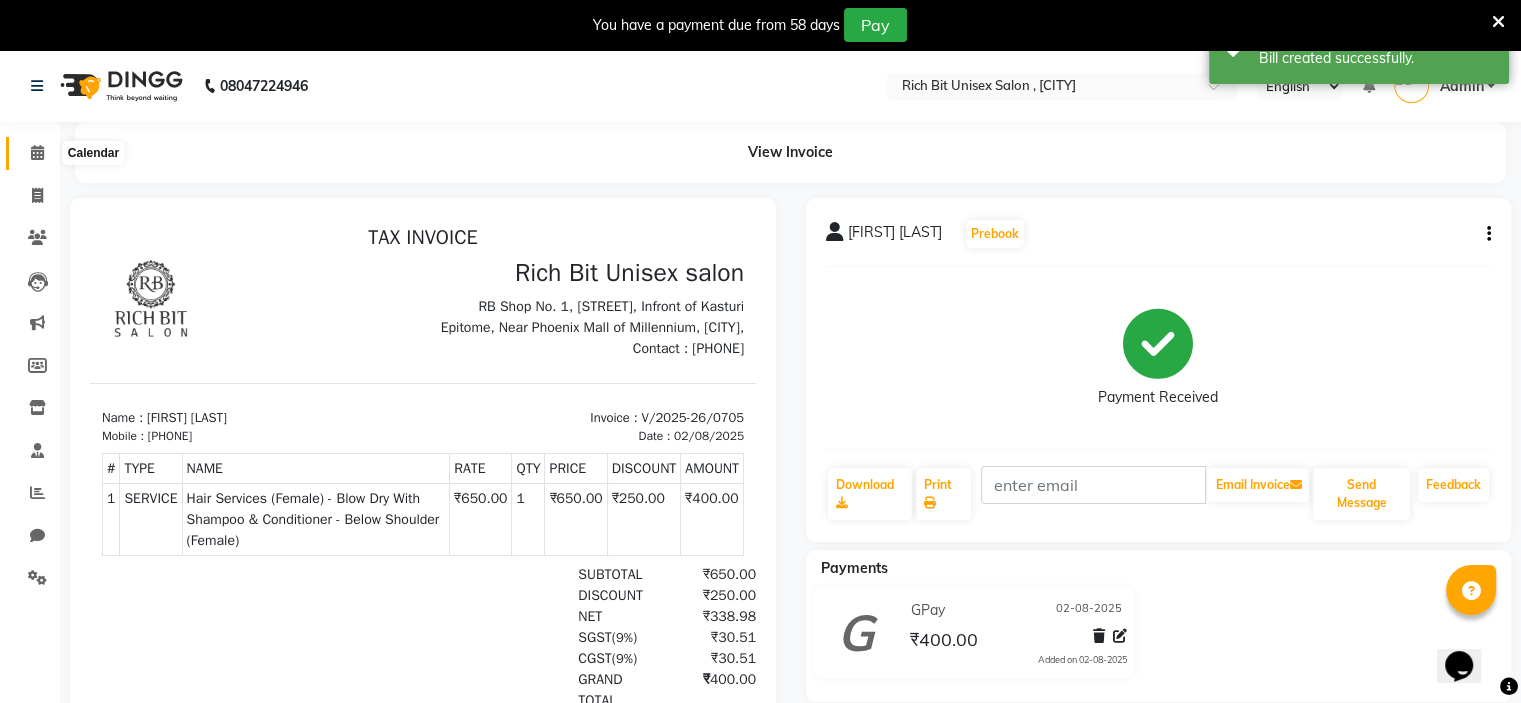 click 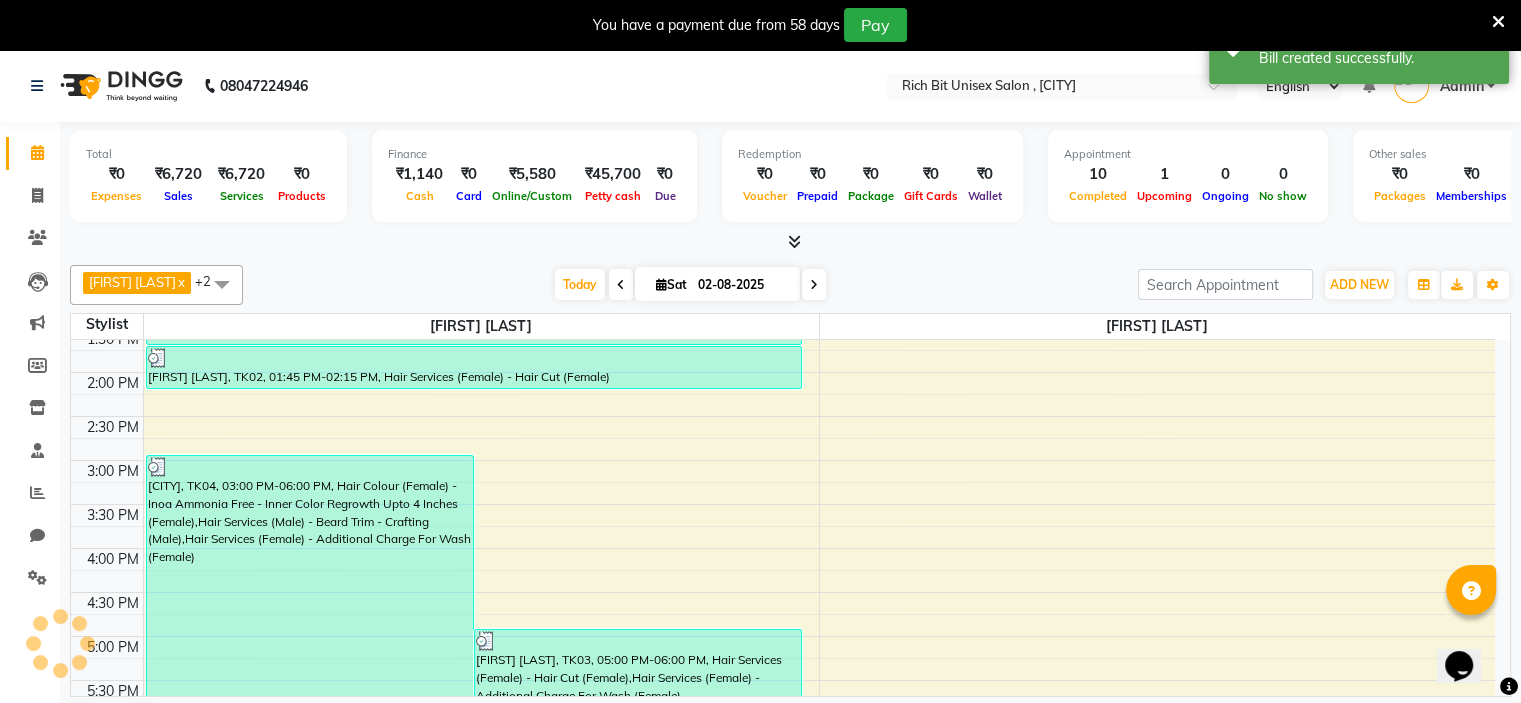 scroll, scrollTop: 950, scrollLeft: 0, axis: vertical 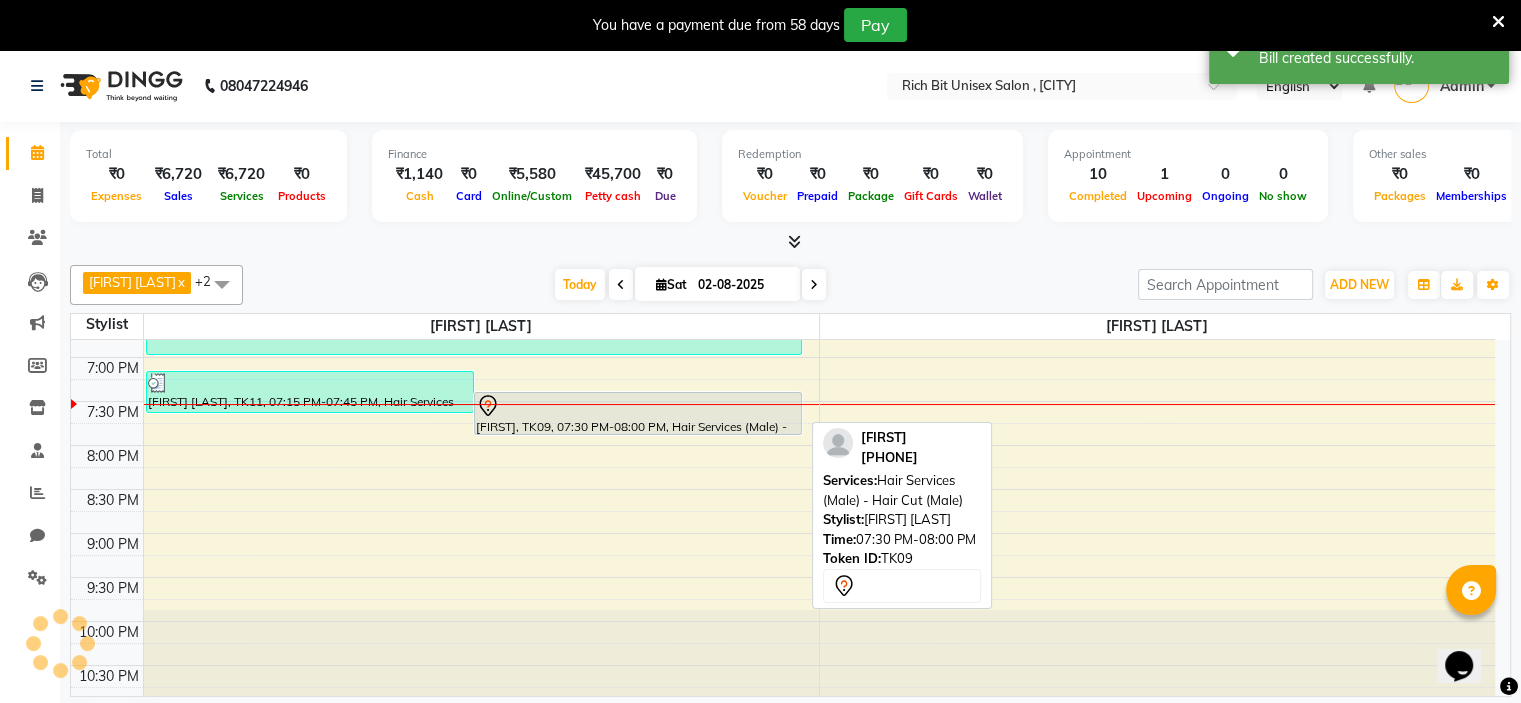 click at bounding box center [638, 406] 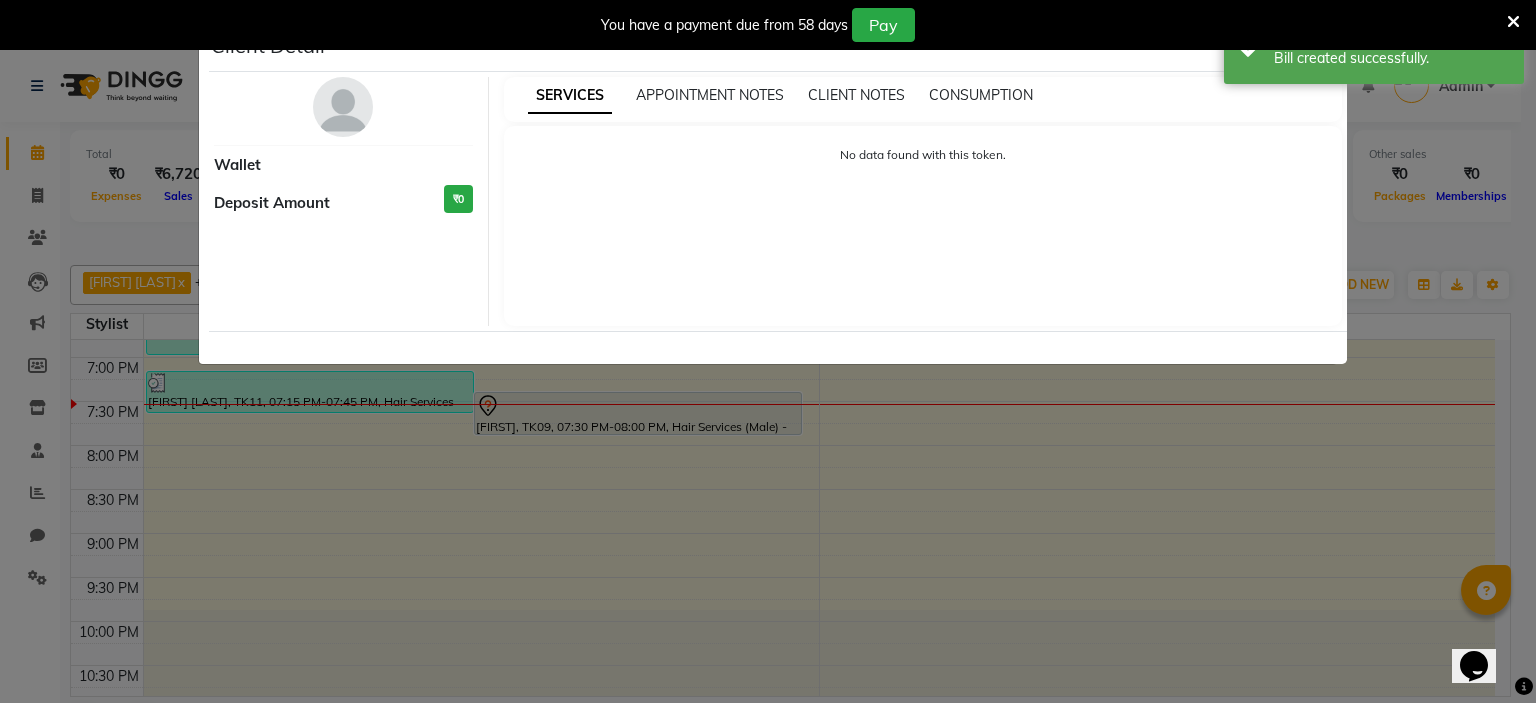 select on "7" 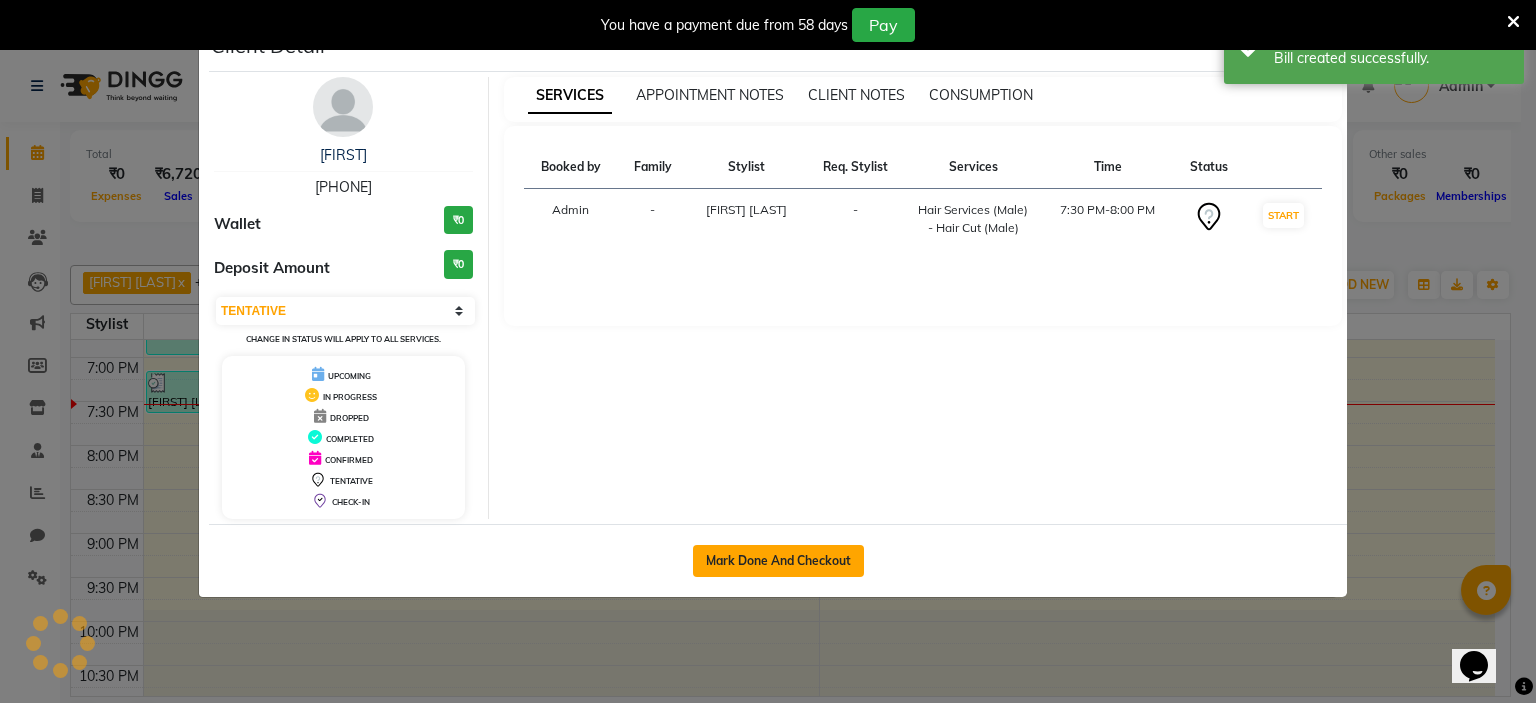 click on "Mark Done And Checkout" 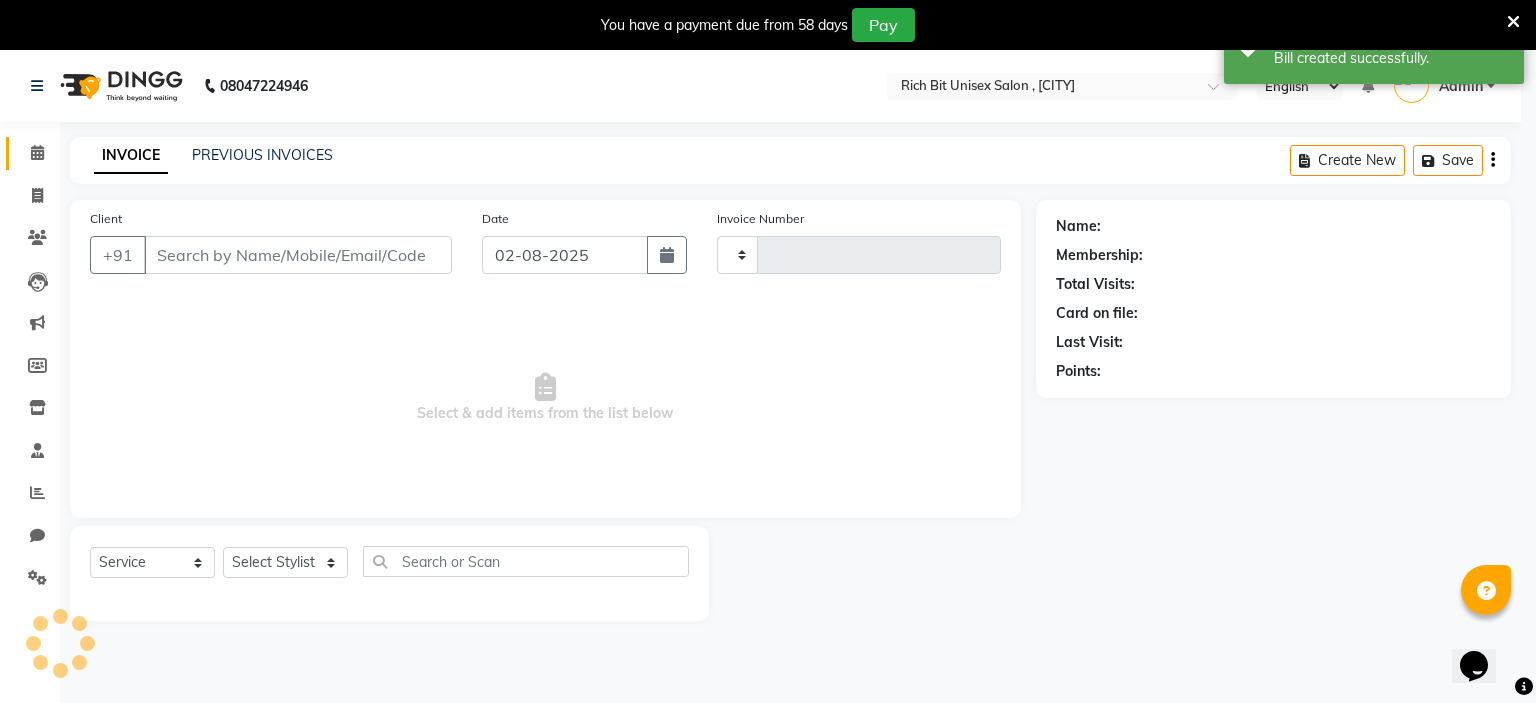 type on "0706" 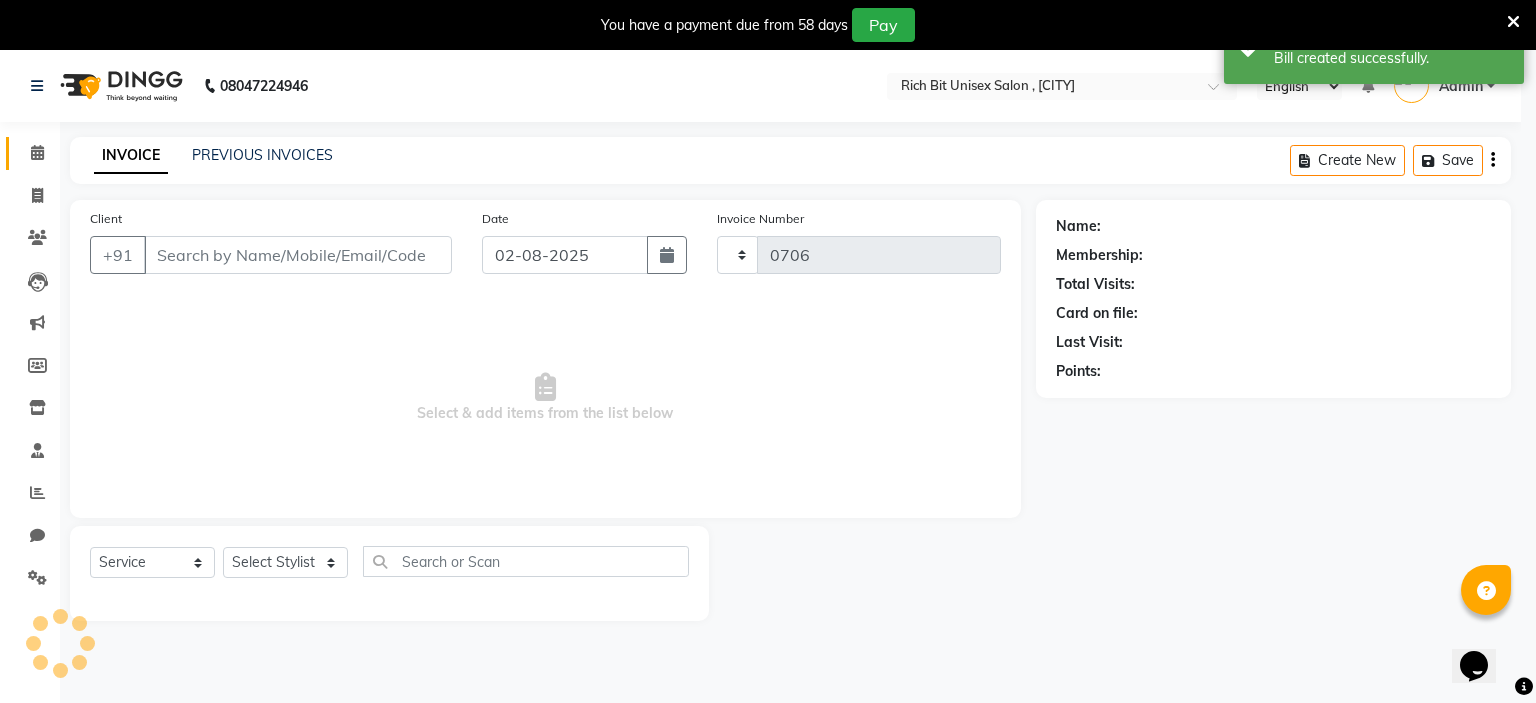 select on "7834" 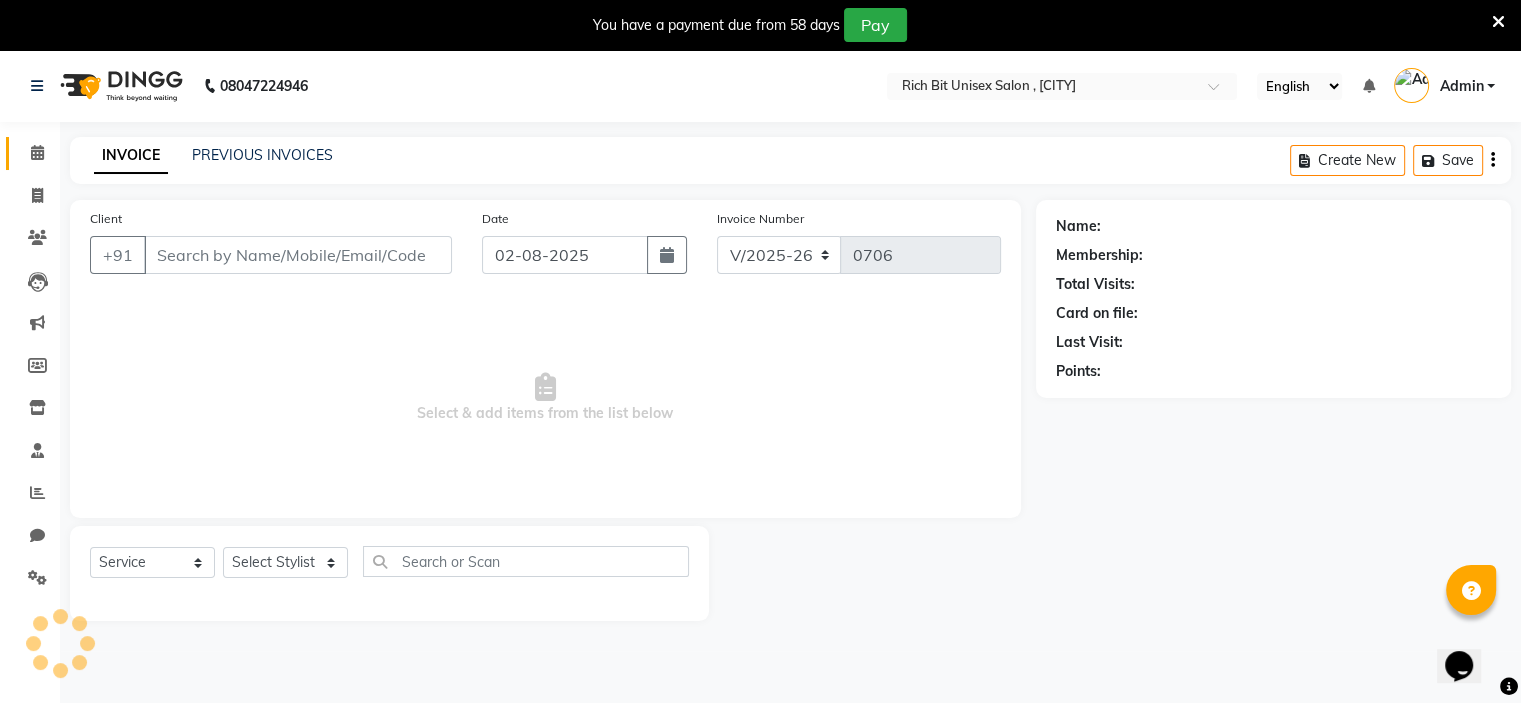 type on "[PHONE]" 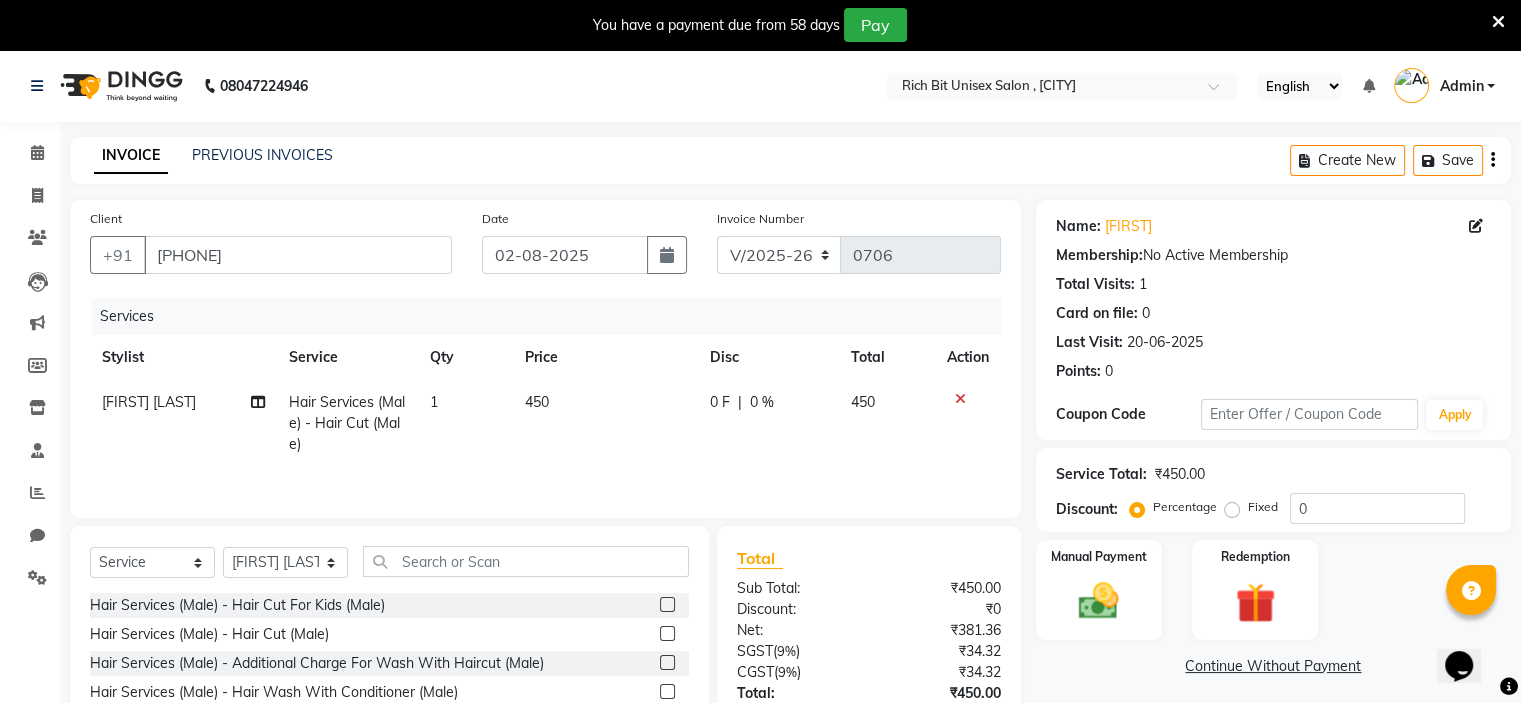 click on "0 F | 0 %" 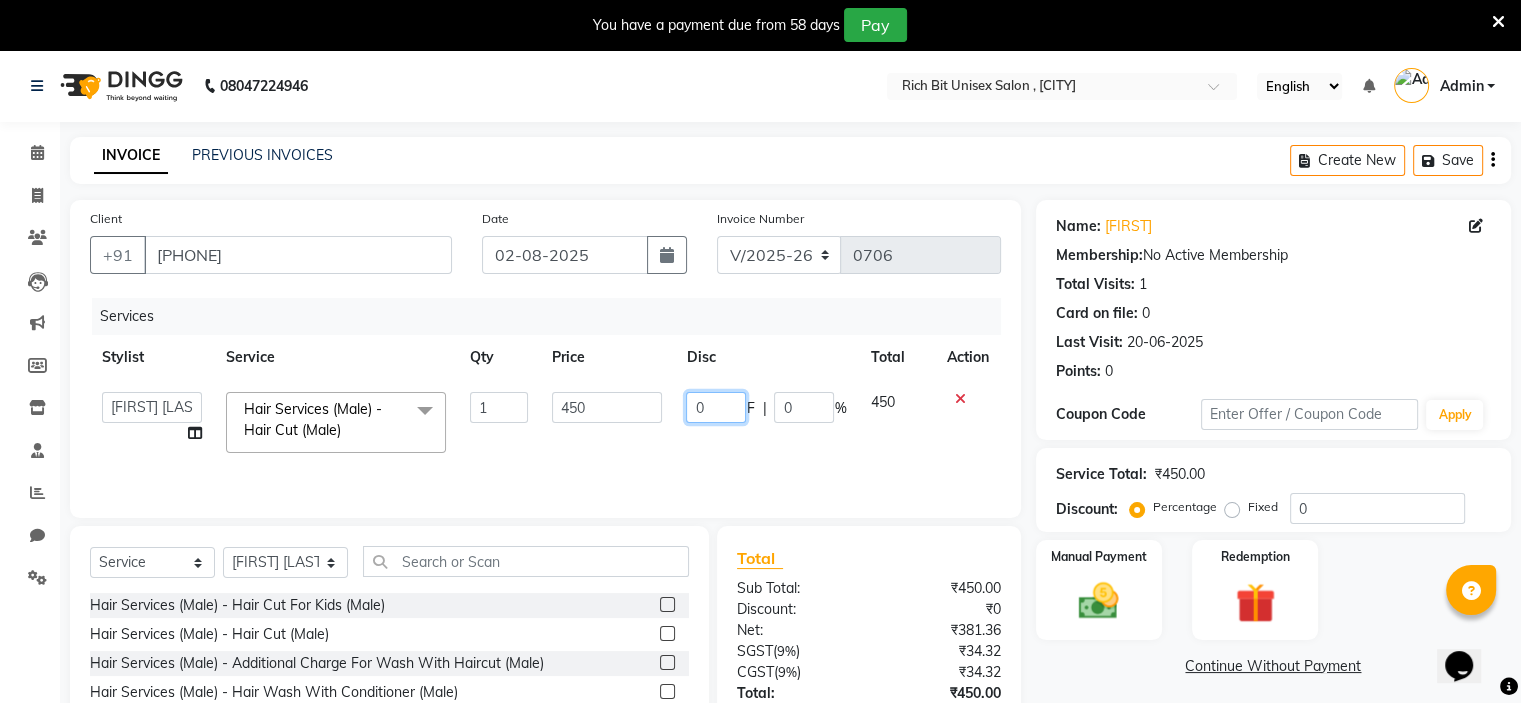 click on "0" 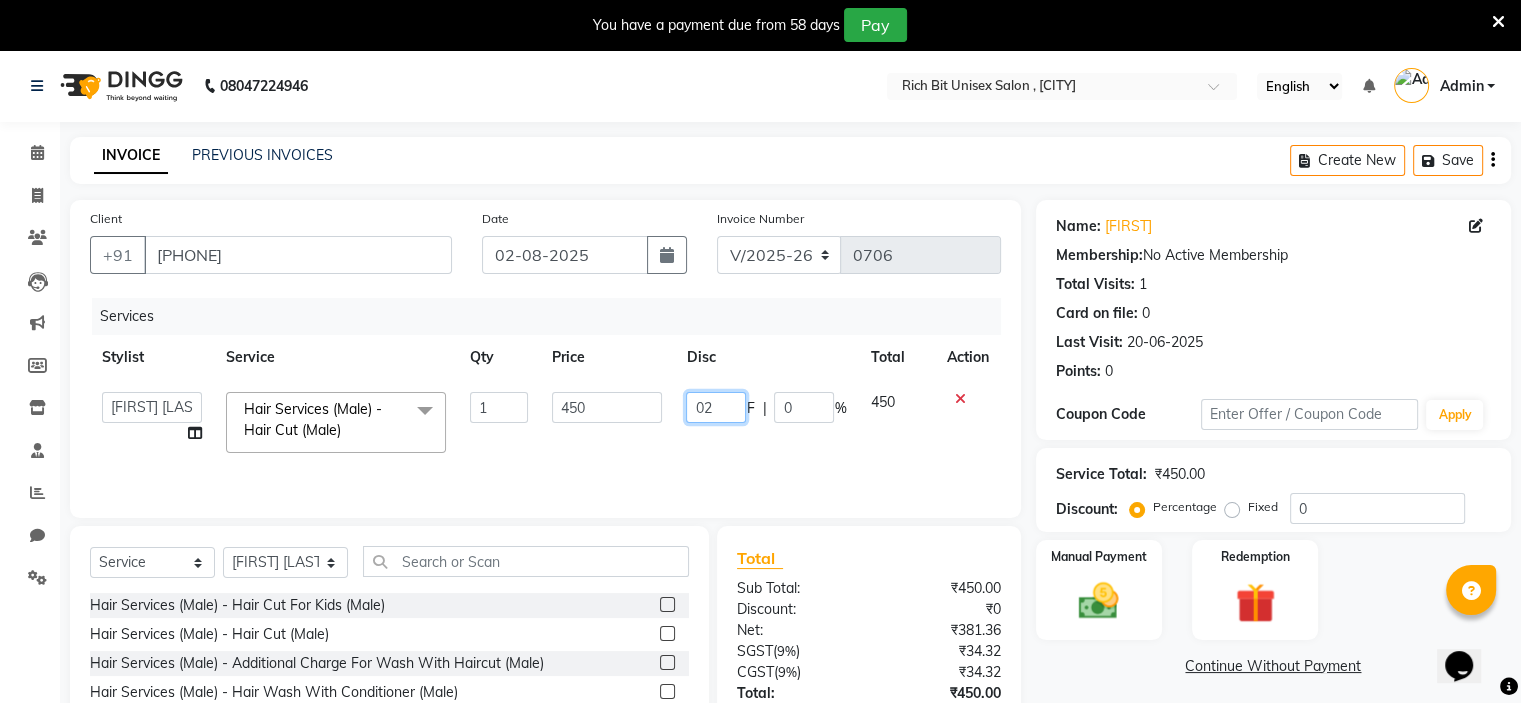 type on "0" 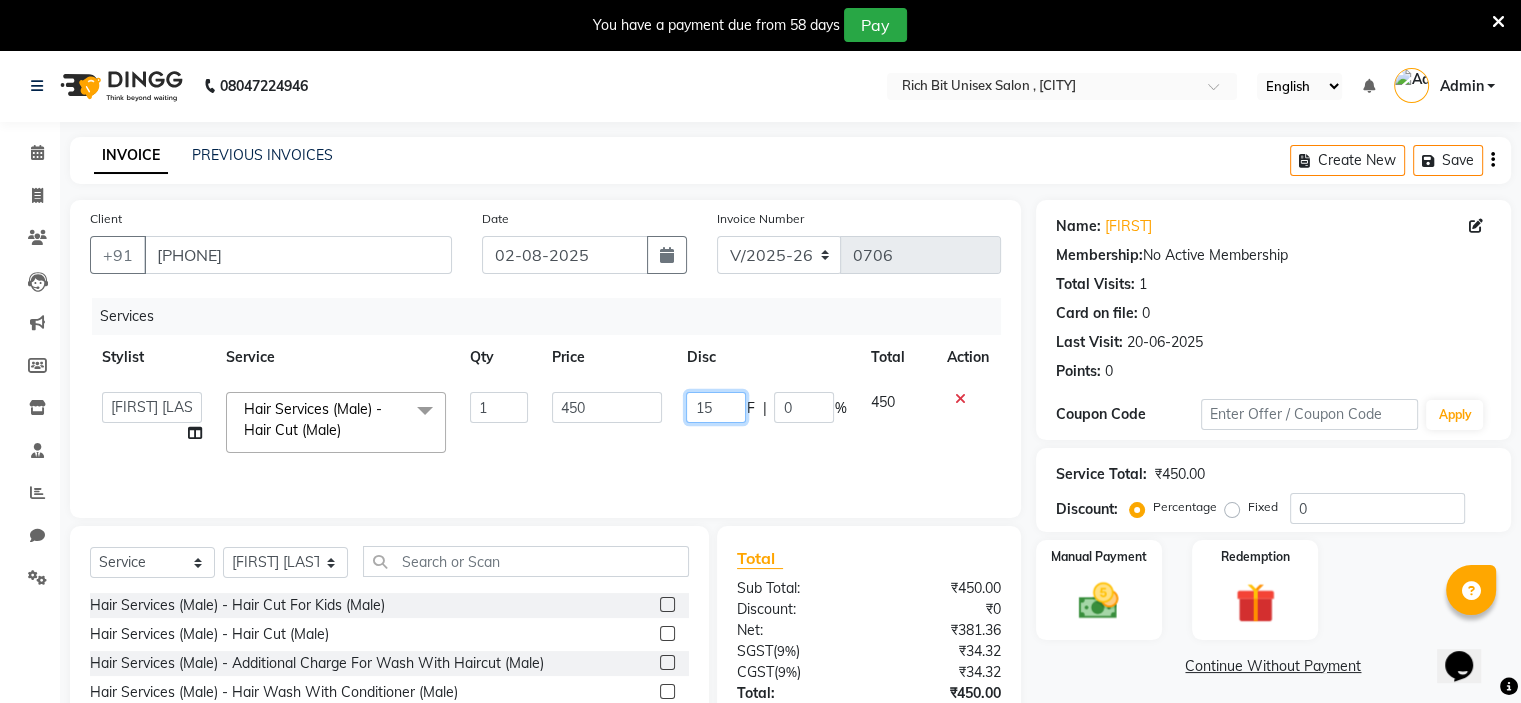 type on "150" 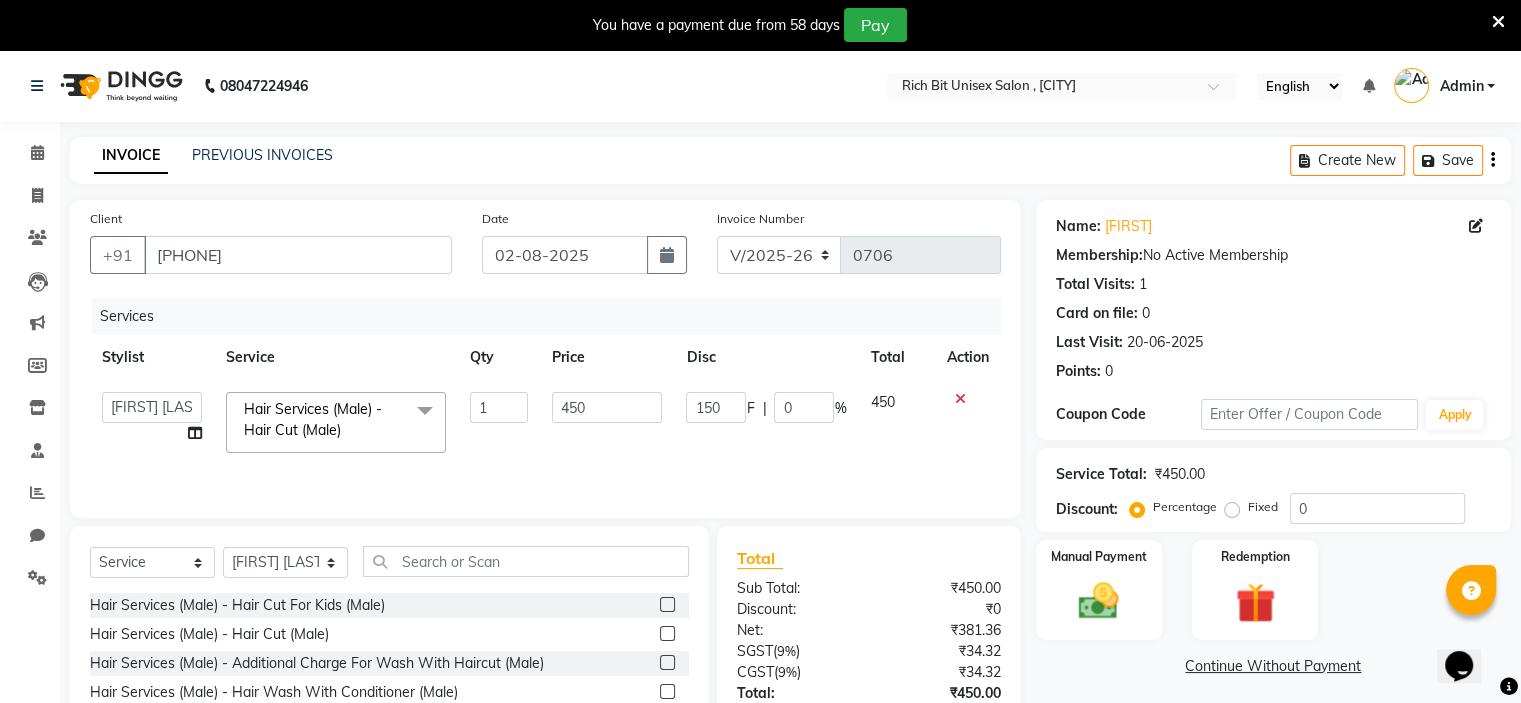 click on "150 F | 0 %" 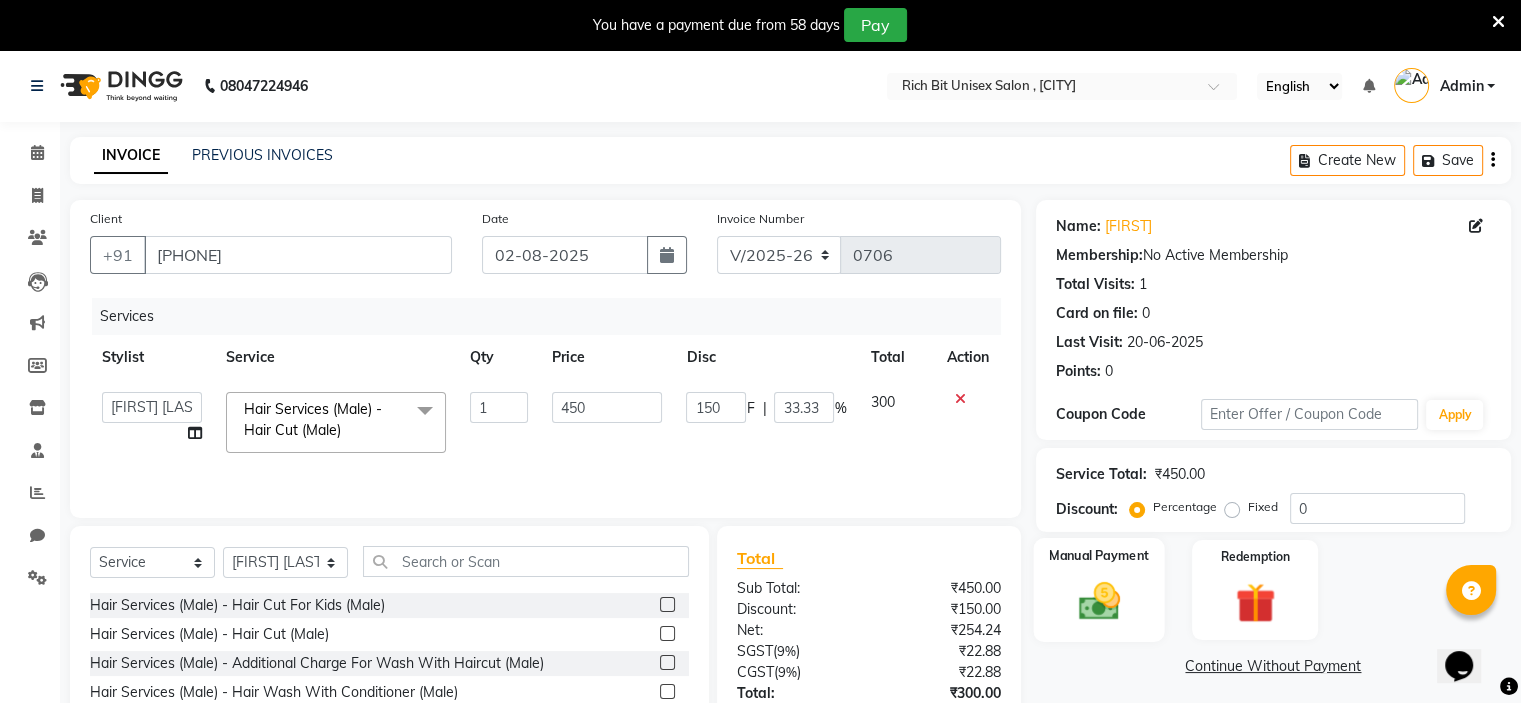 click 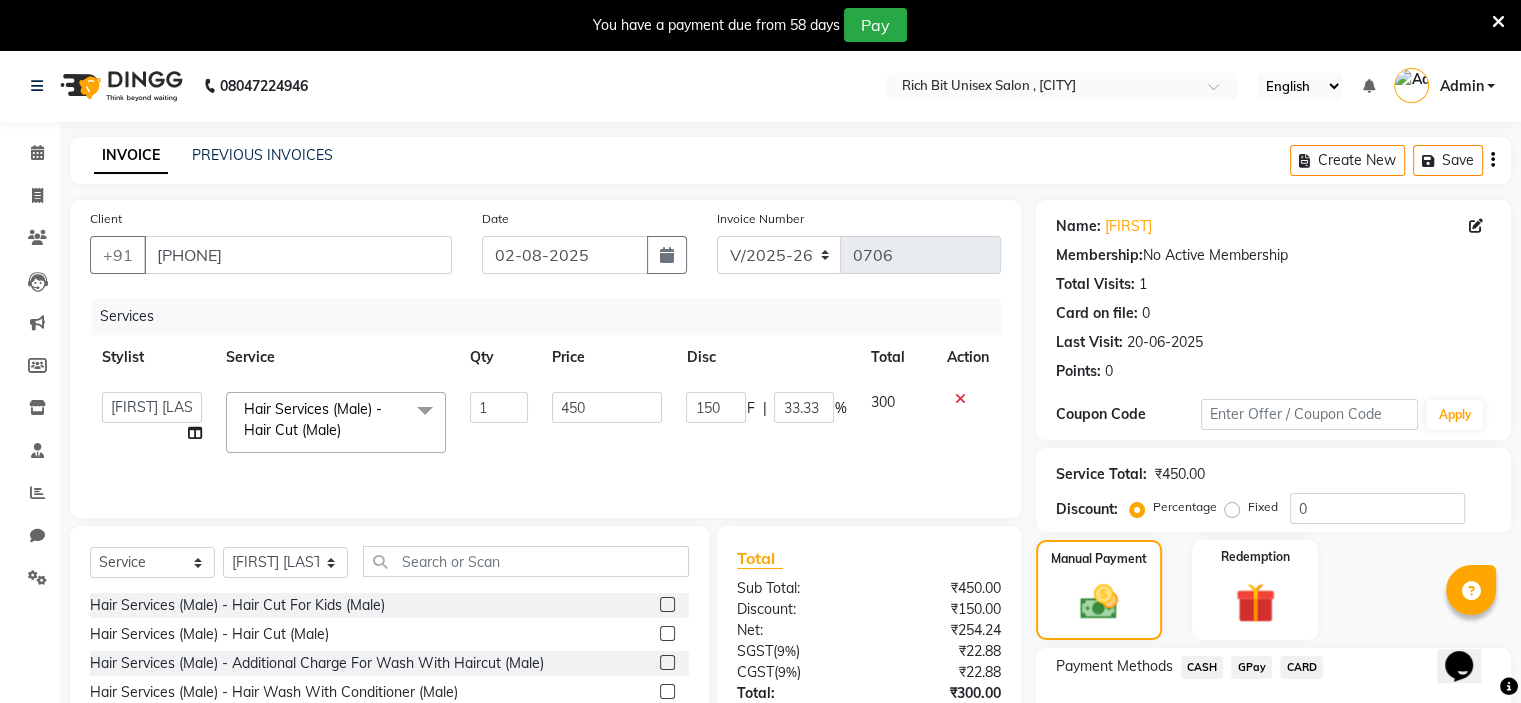click on "GPay" 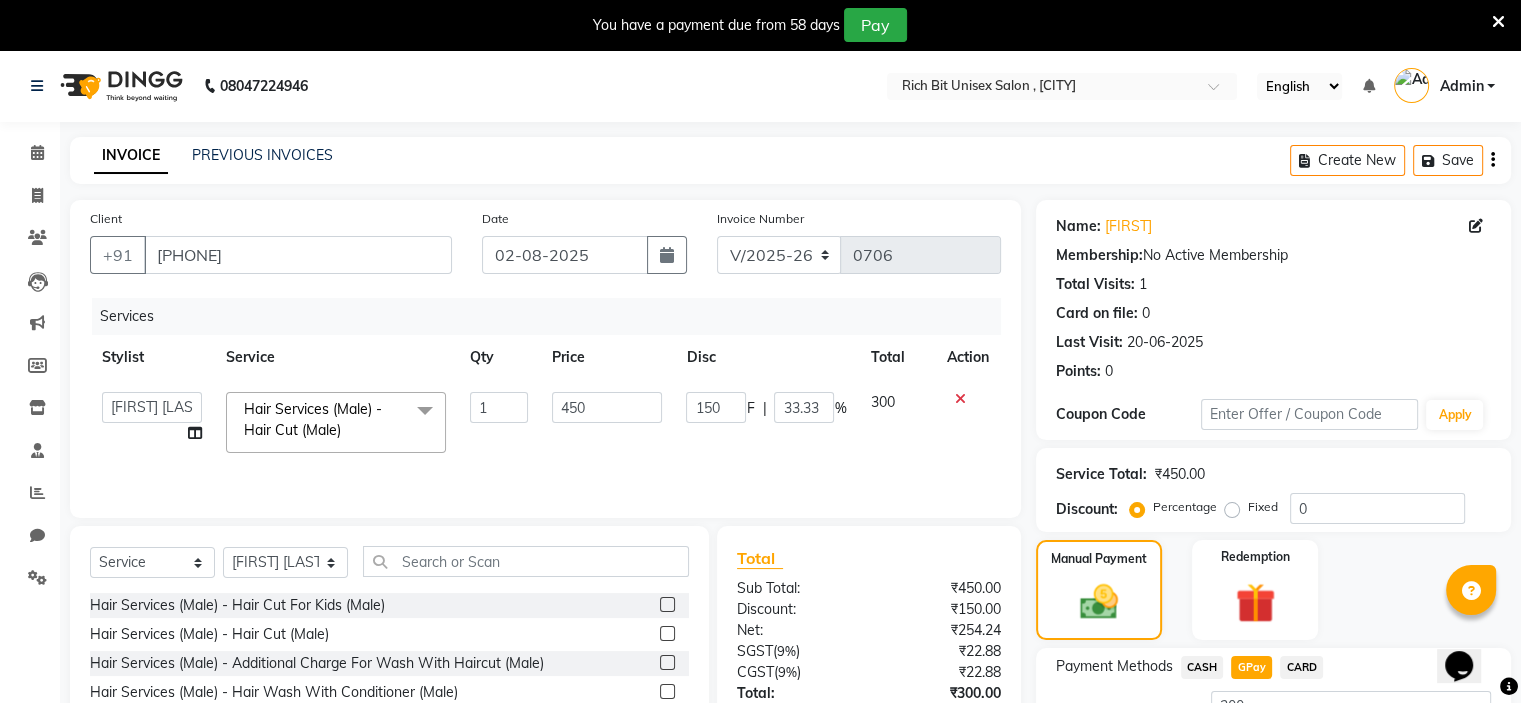 click on "Note:" at bounding box center (1351, 739) 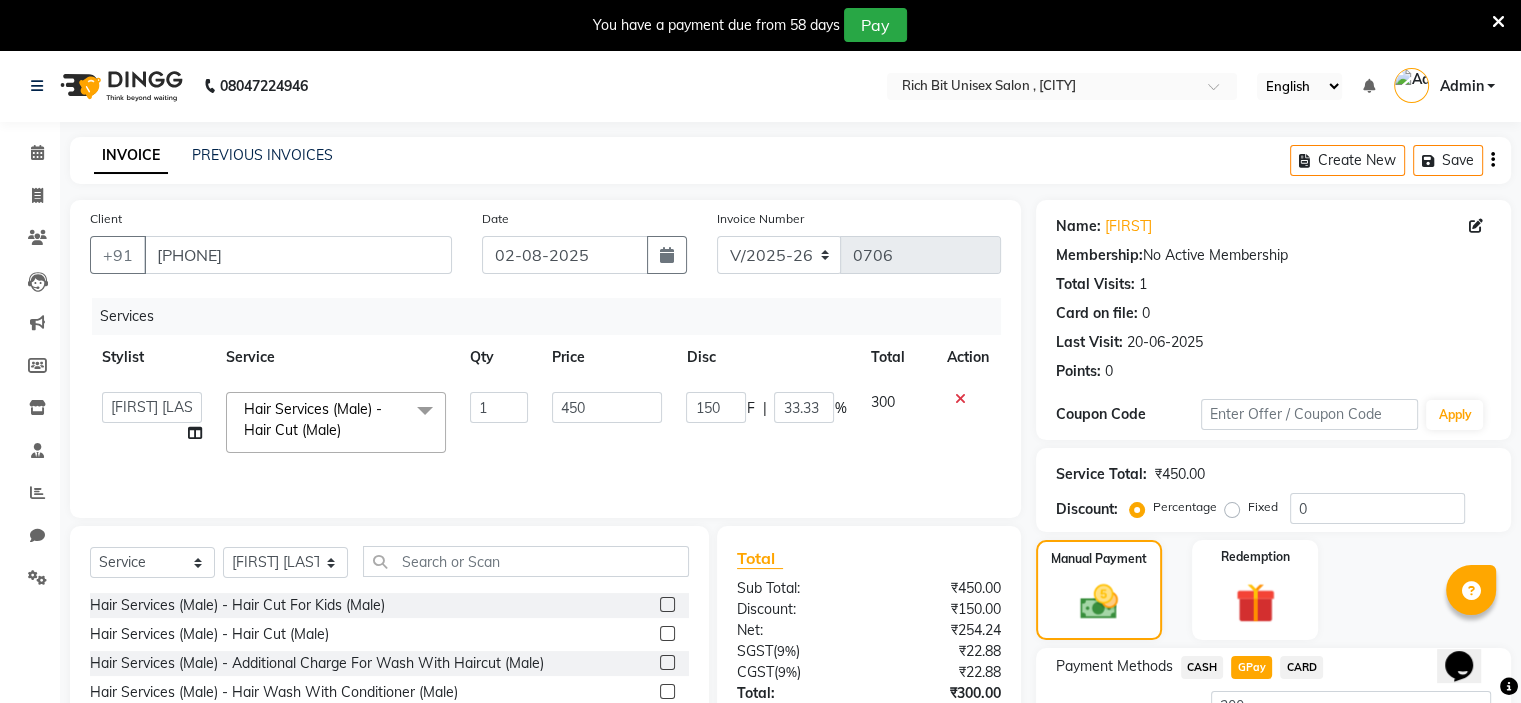 scroll, scrollTop: 166, scrollLeft: 0, axis: vertical 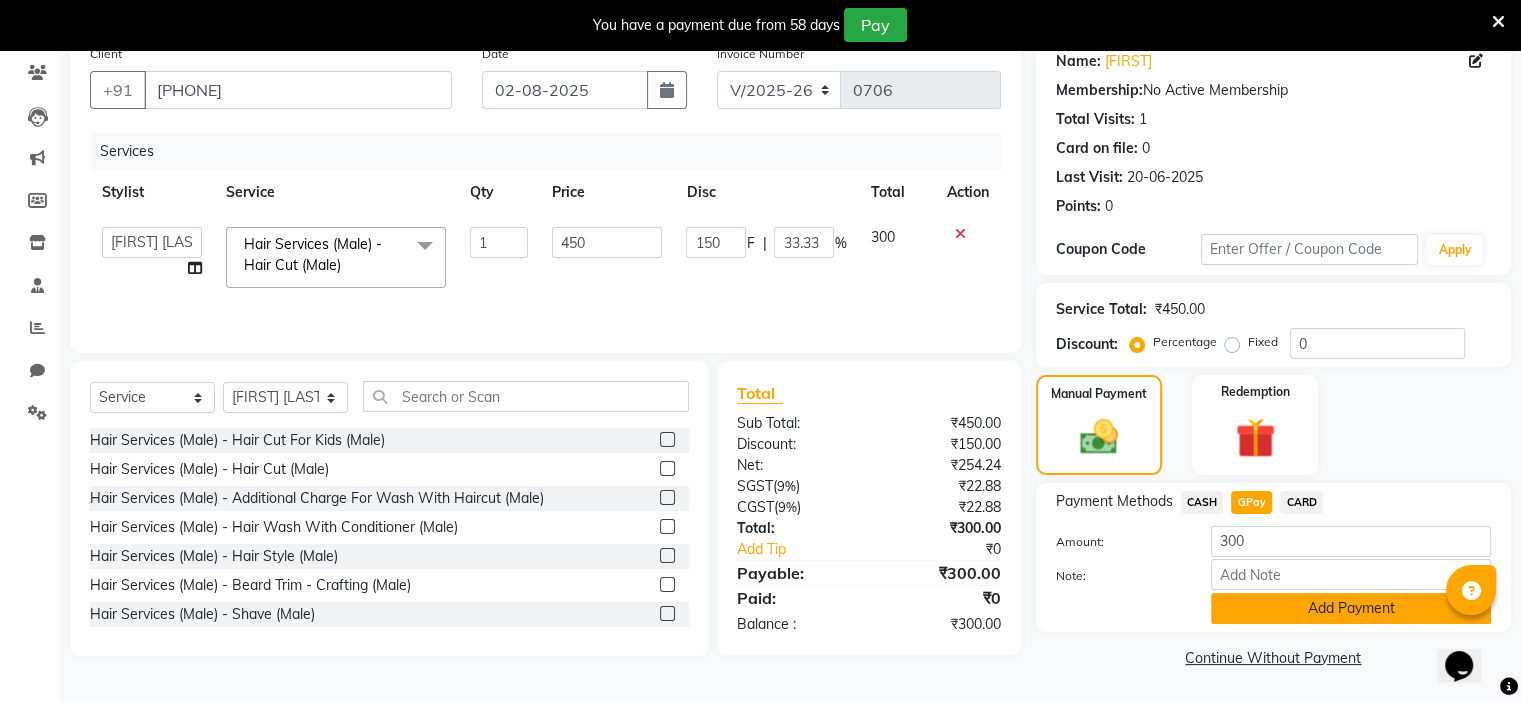 click on "Add Payment" 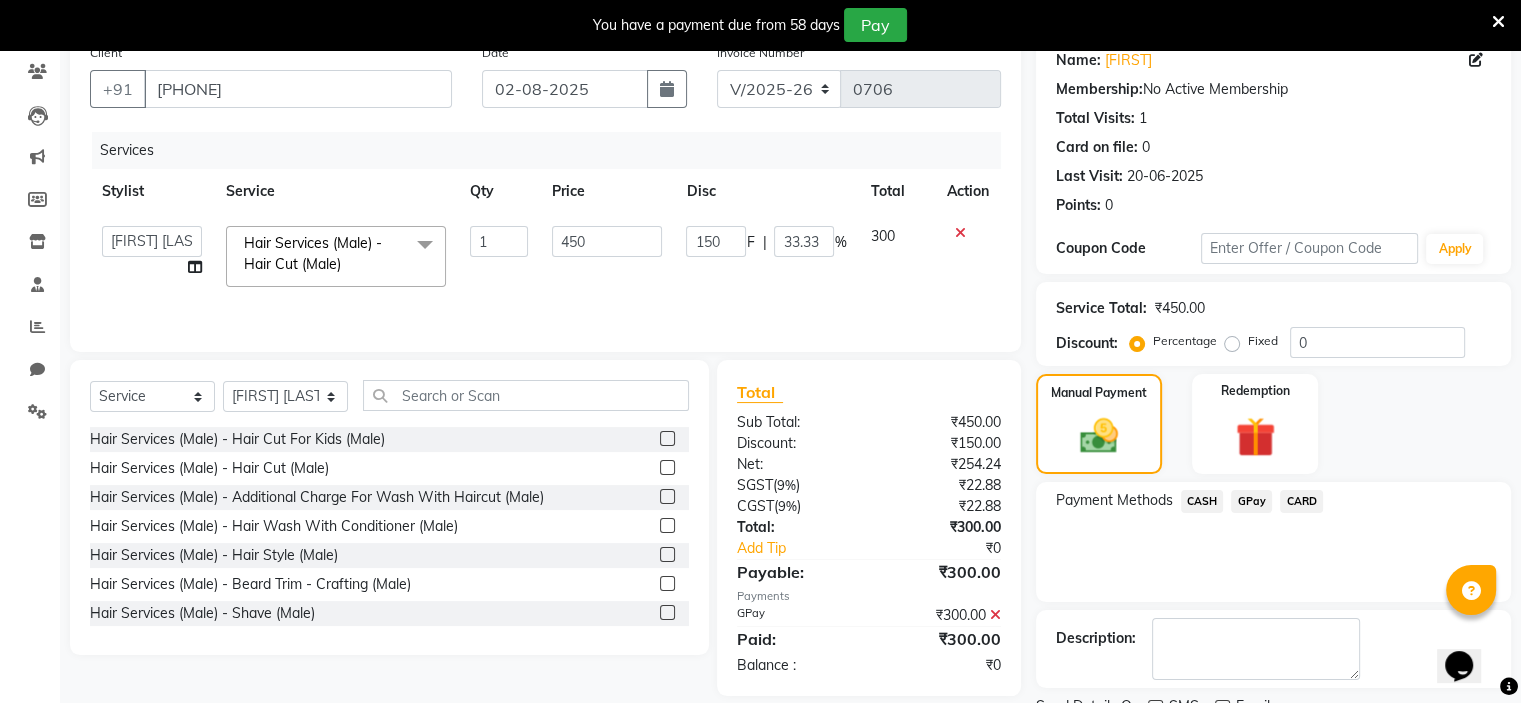 click on "Checkout" 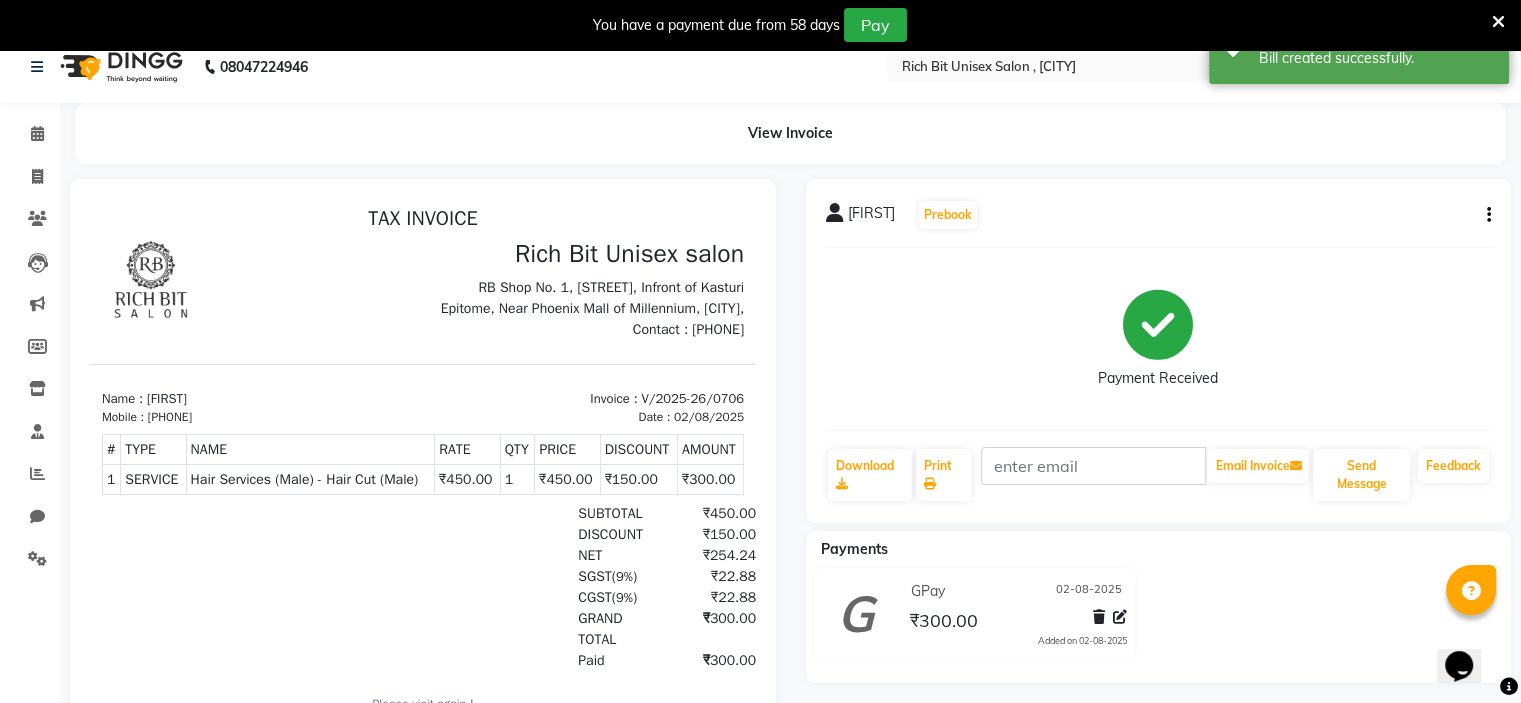 scroll, scrollTop: 0, scrollLeft: 0, axis: both 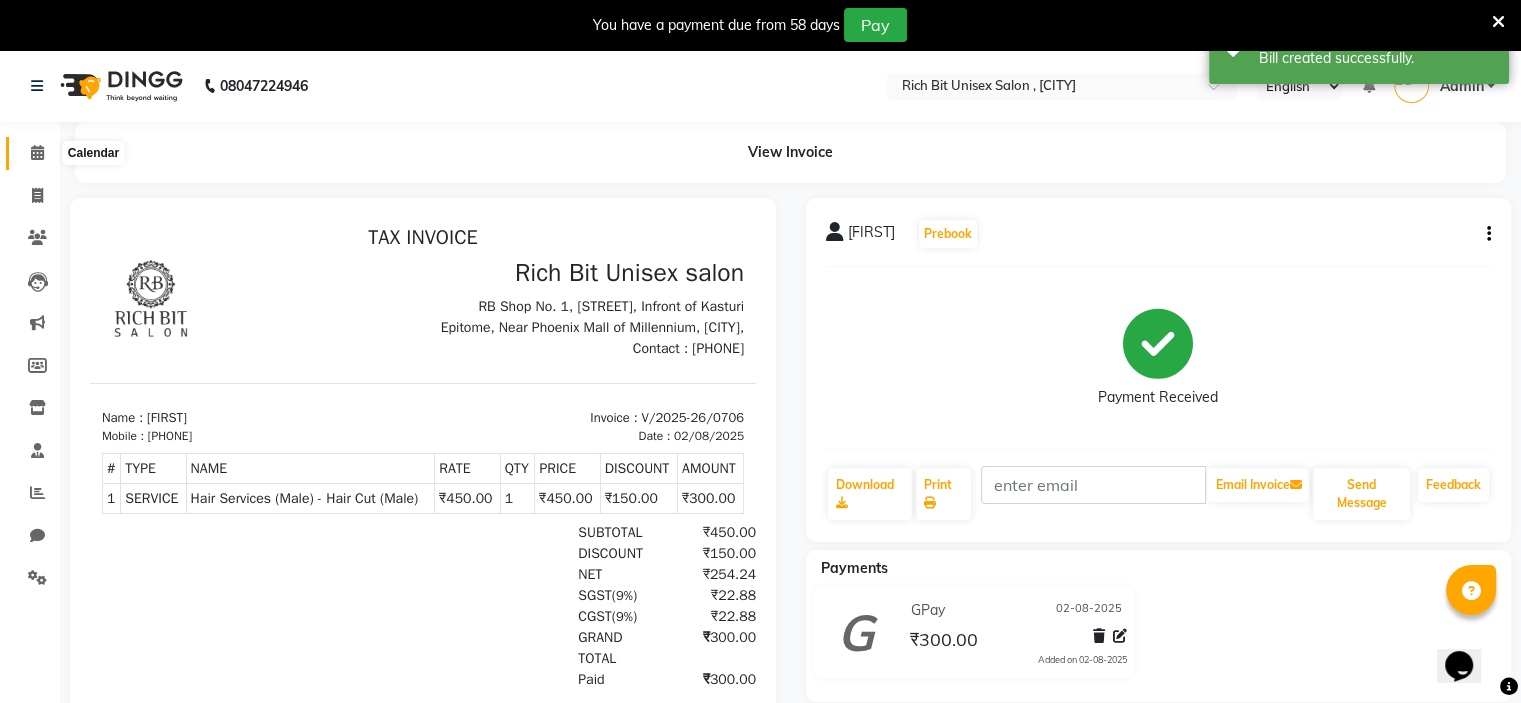 click 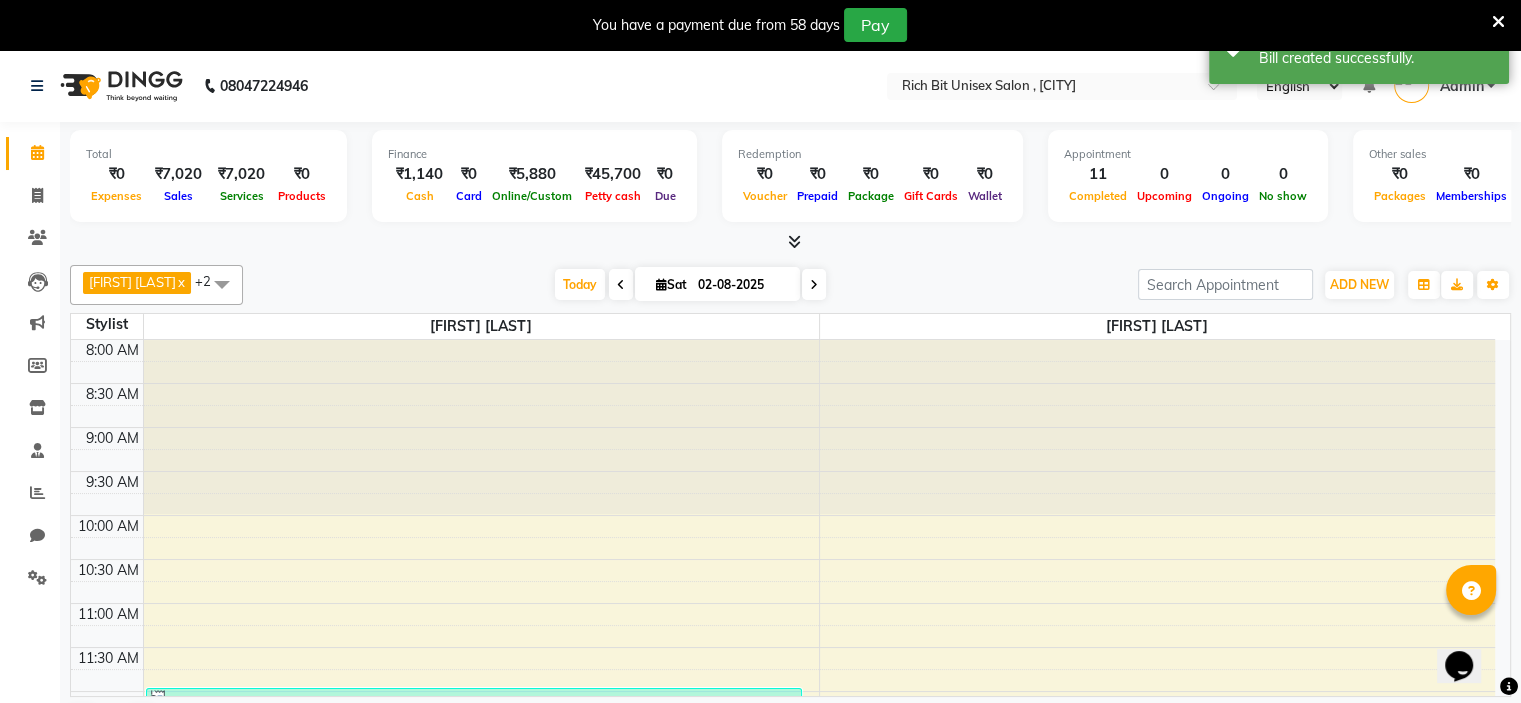 scroll, scrollTop: 950, scrollLeft: 0, axis: vertical 